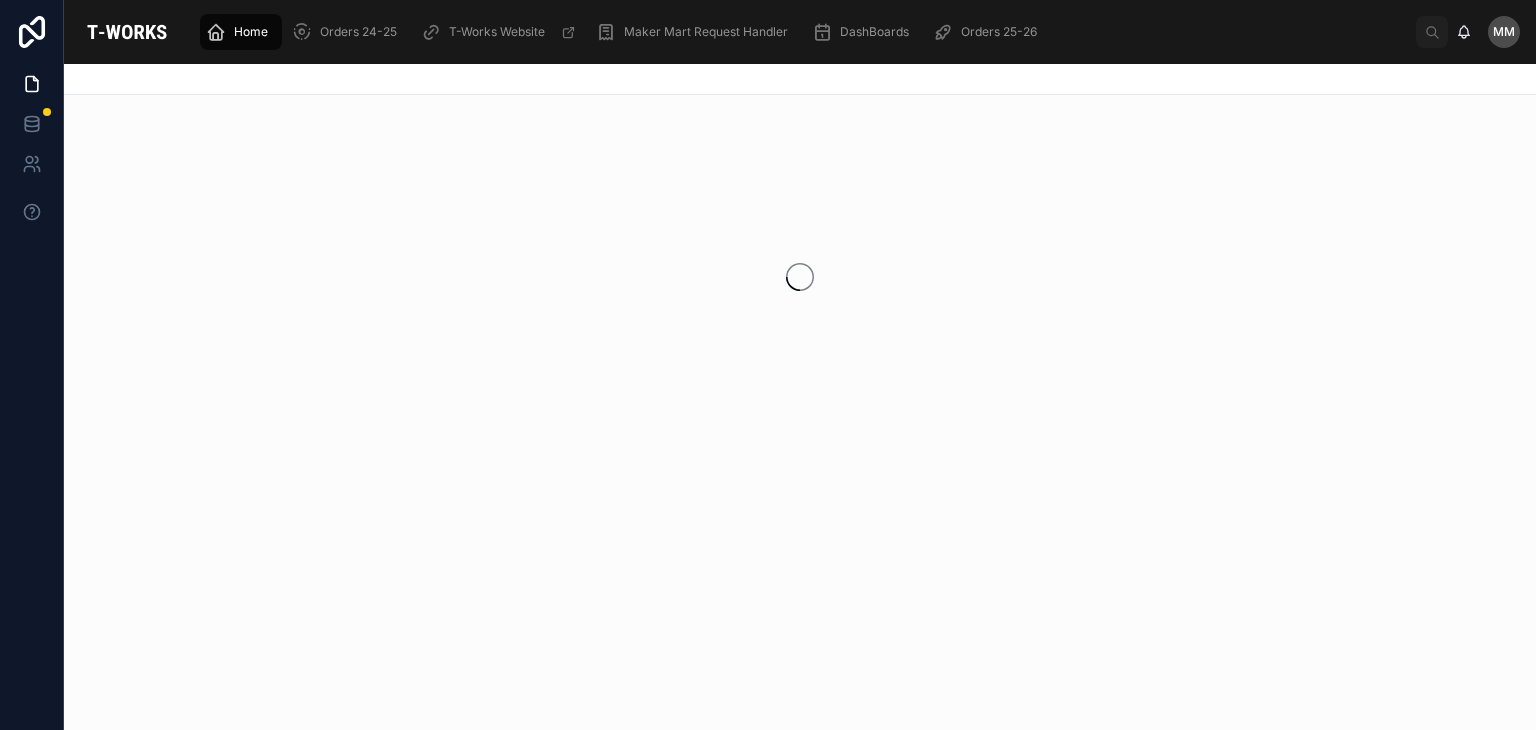 scroll, scrollTop: 0, scrollLeft: 0, axis: both 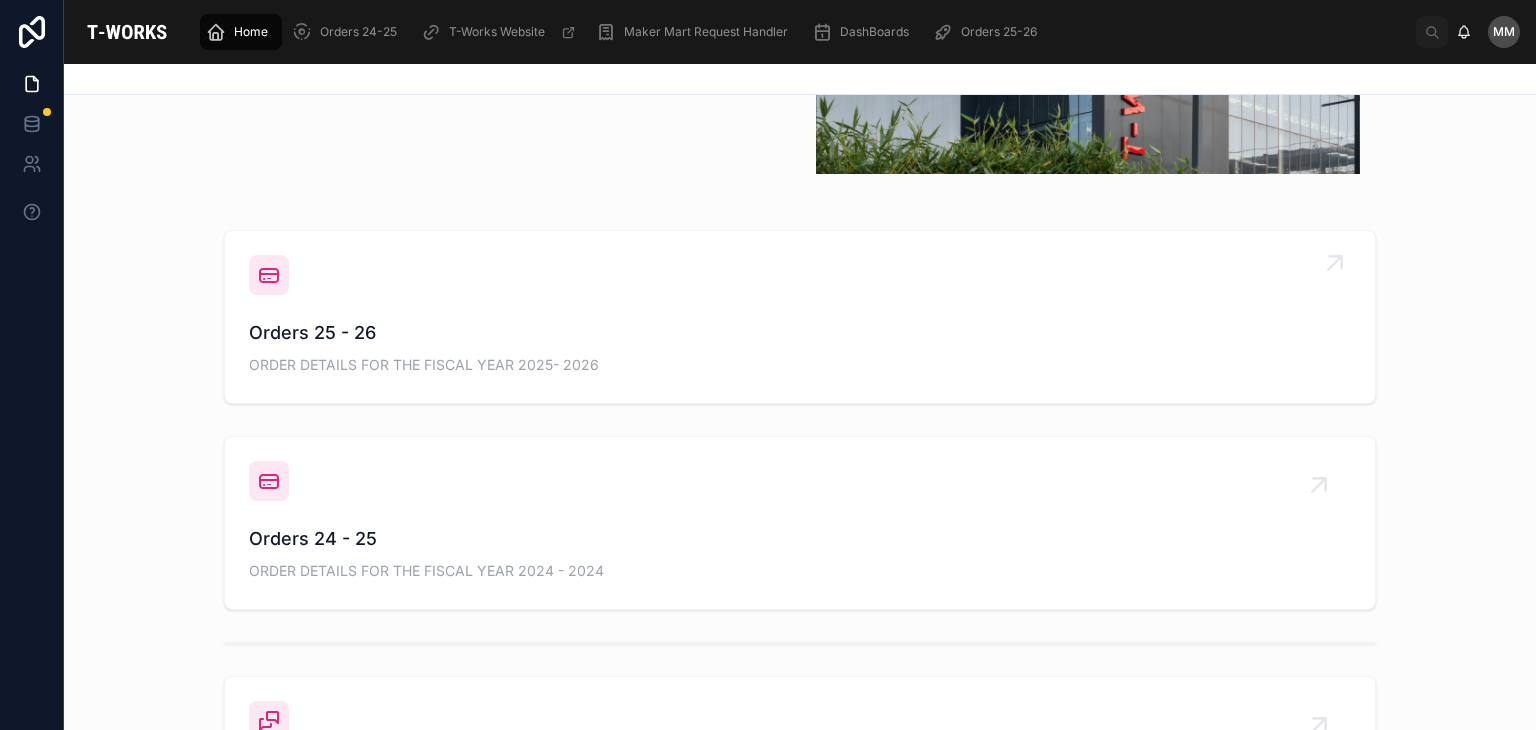 click on "ORDER DETAILS FOR THE FISCAL YEAR 2025- 2026" at bounding box center [800, 365] 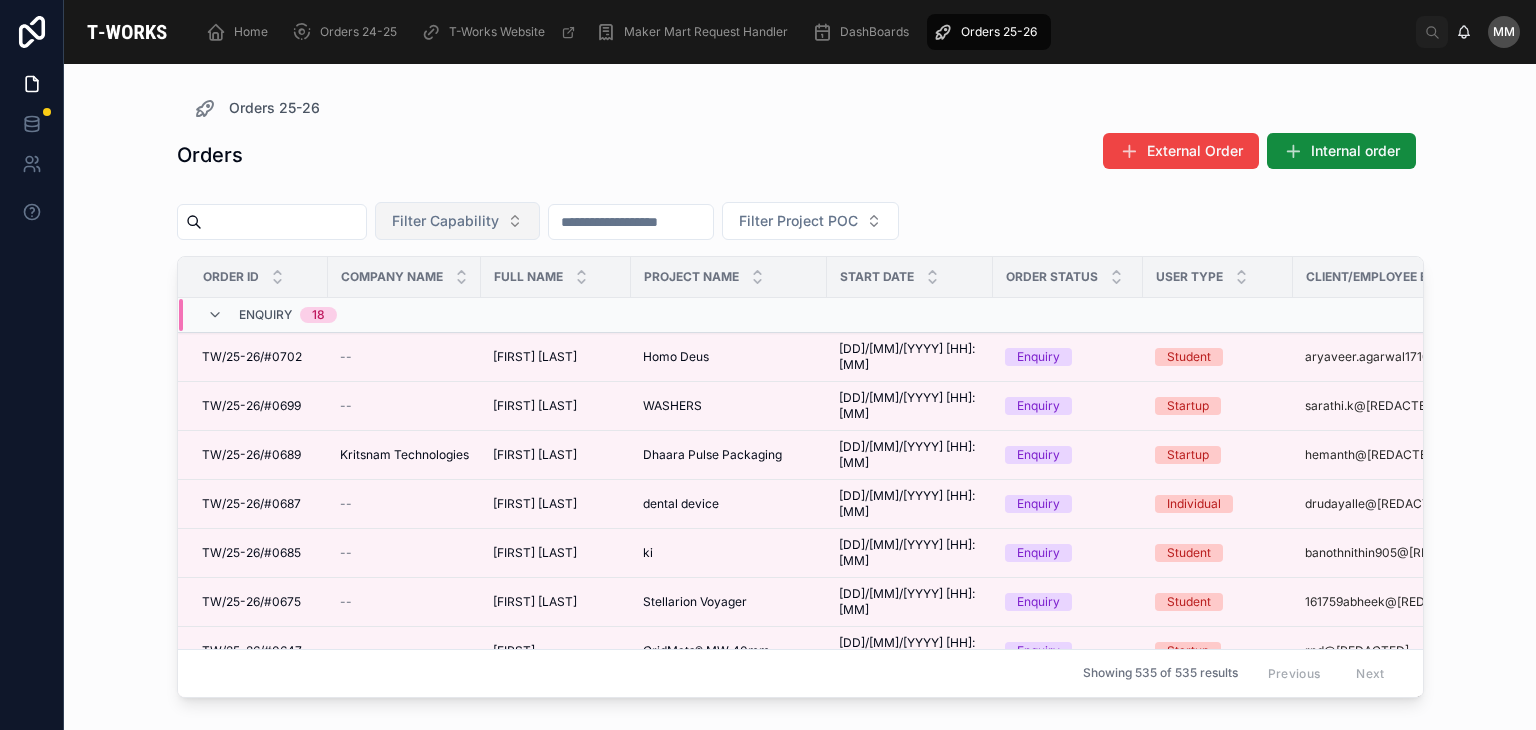 click on "Filter Capability" at bounding box center (445, 221) 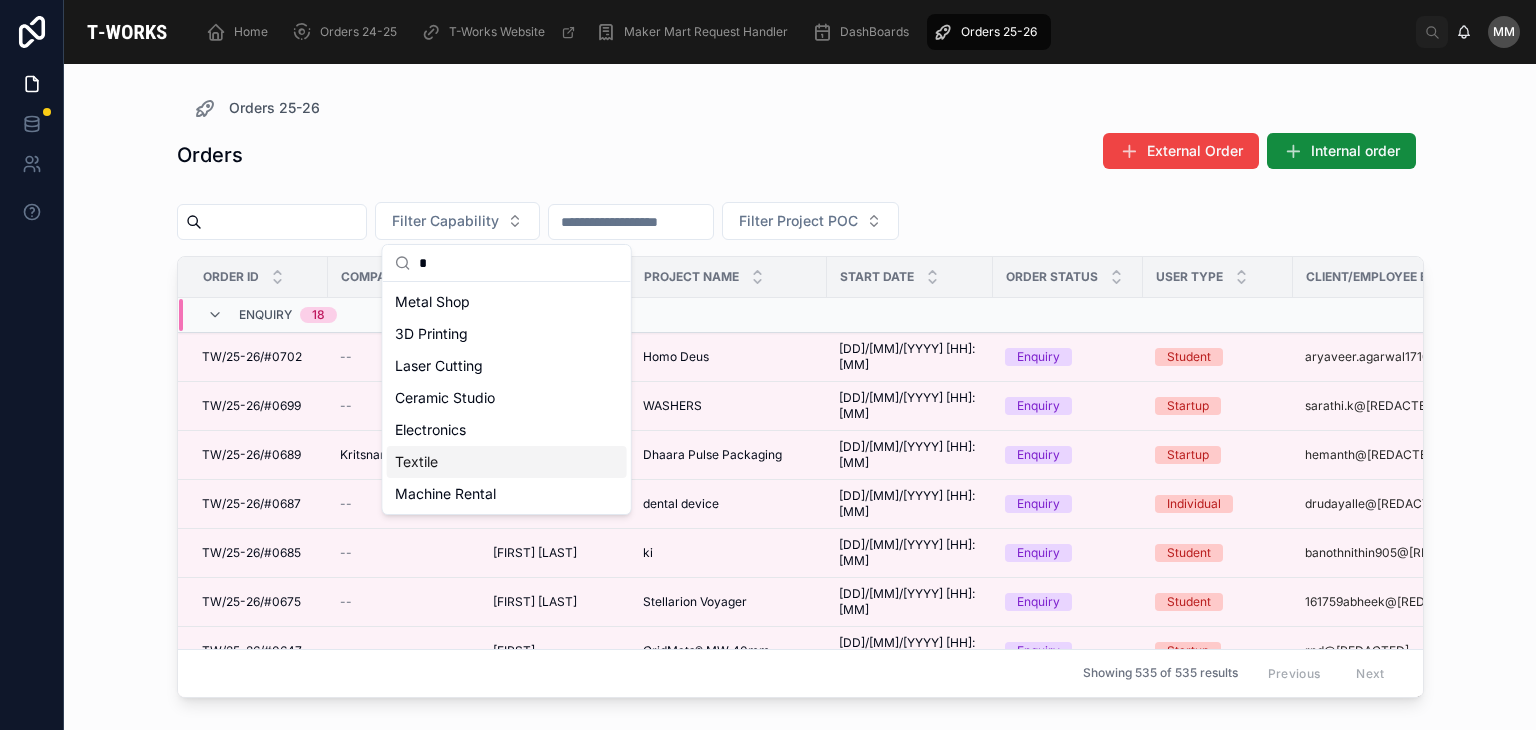 type on "*" 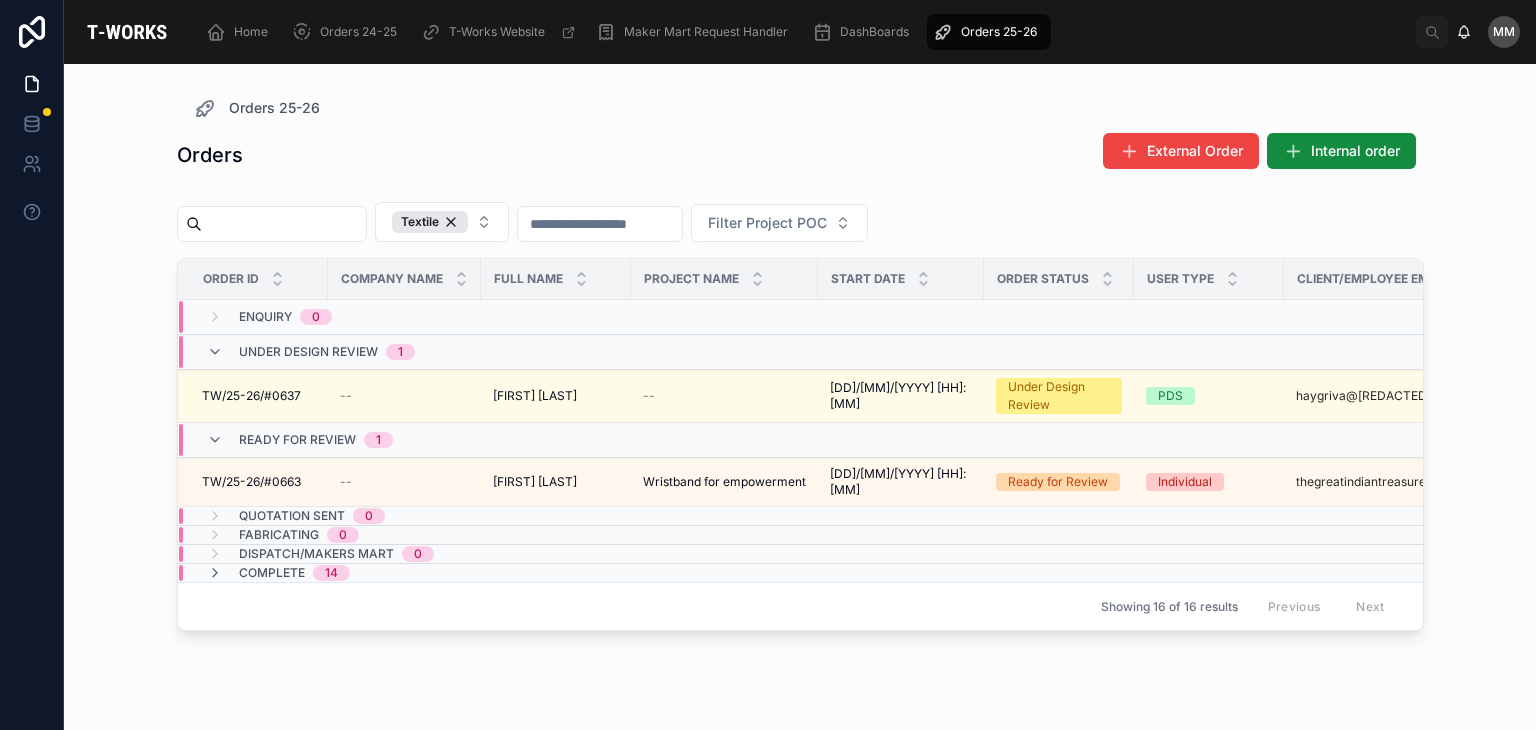 click on "Orders 25-26 Orders External Order Internal order Textile Filter Project POC Order ID Company Name Full Name Project Name Start Date Order Status User Type Client/Employee Email Phone Capability Enquiry 0 Under Design Review 1 TW/25-26/#0637 TW/25-26/#0637 -- [FIRST] [LAST] [FIRST] [LAST] -- [DD]/[MM]/[YYYY] [HH]:[MM] [DD]/[MM]/[YYYY] [HH]:[MM] Under Design Review PDS [EMAIL] +91 [PHONE] Textile Ready for Review 1 TW/25-26/#0663 TW/25-26/#0663 -- [FIRST] [LAST] [FIRST] [LAST] Wristband for empowerment Wristband for empowerment [DD]/[MM]/[YYYY] [HH]:[MM] [DD]/[MM]/[YYYY] [HH]:[MM] Ready for Review Individual [EMAIL] +91 [PHONE] Textile Quotation Sent 0 Fabricating 0 Dispatch/Makers Mart 0 Complete 14 Showing 16 of 16 results Previous Next" at bounding box center [800, 397] 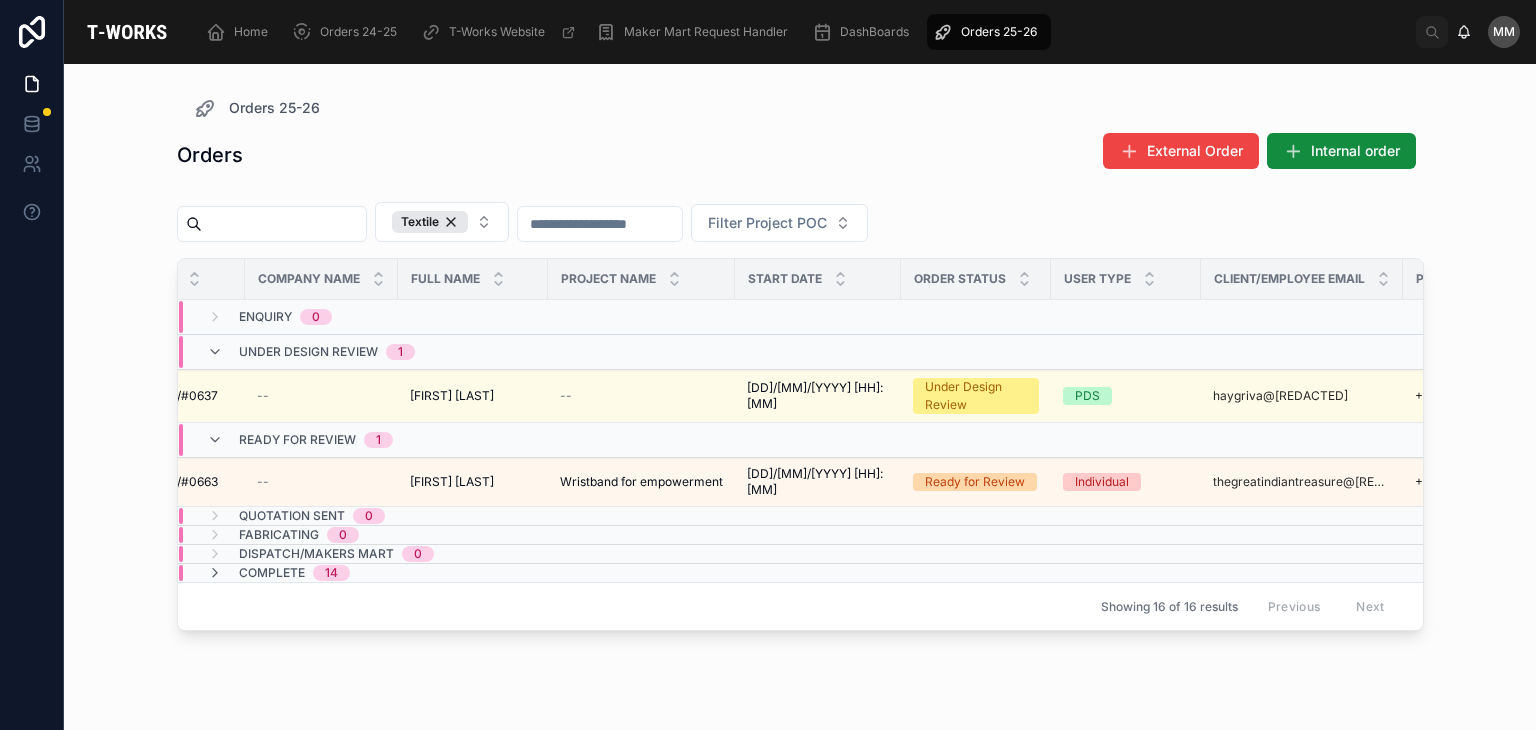 scroll, scrollTop: 0, scrollLeft: 0, axis: both 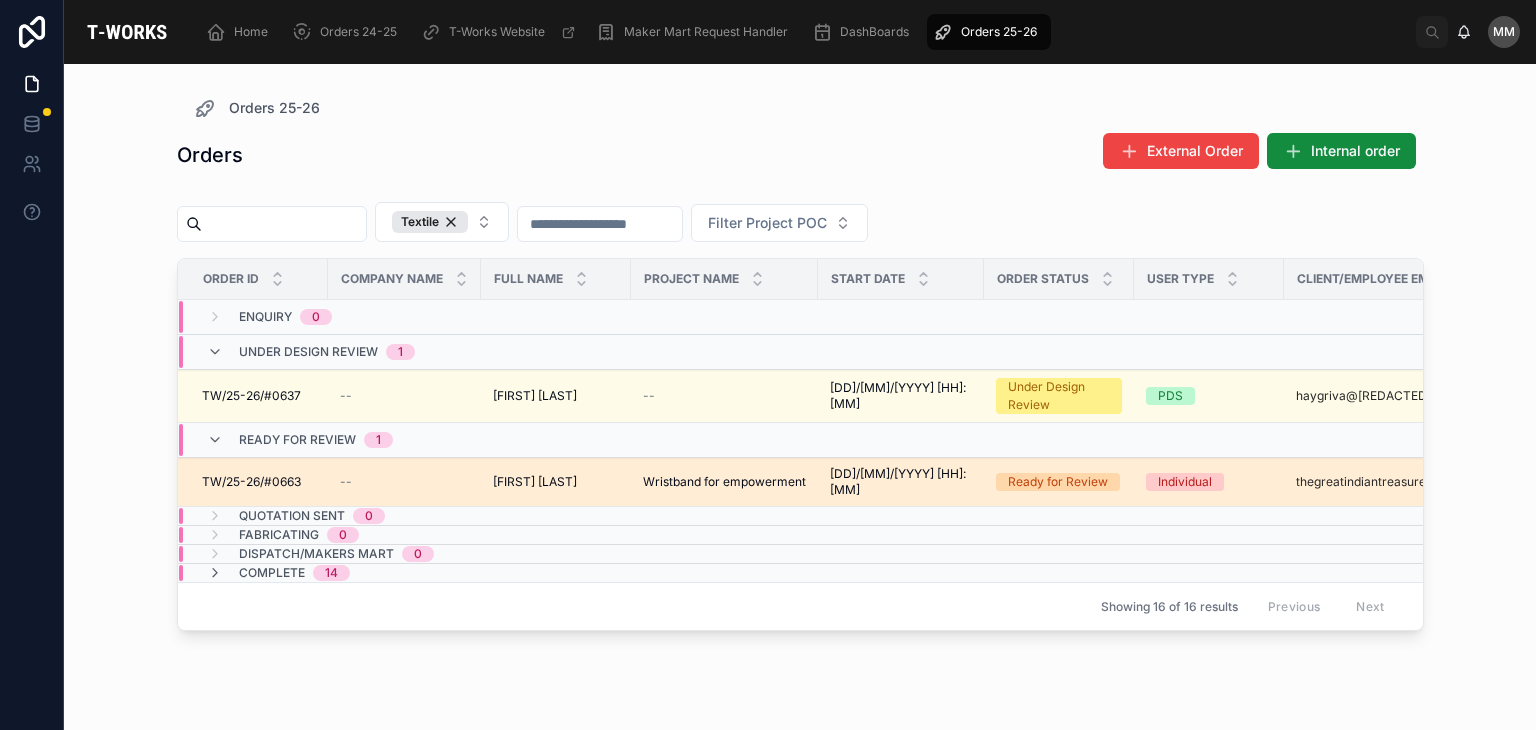 click on "[FIRST] [LAST]" at bounding box center [535, 482] 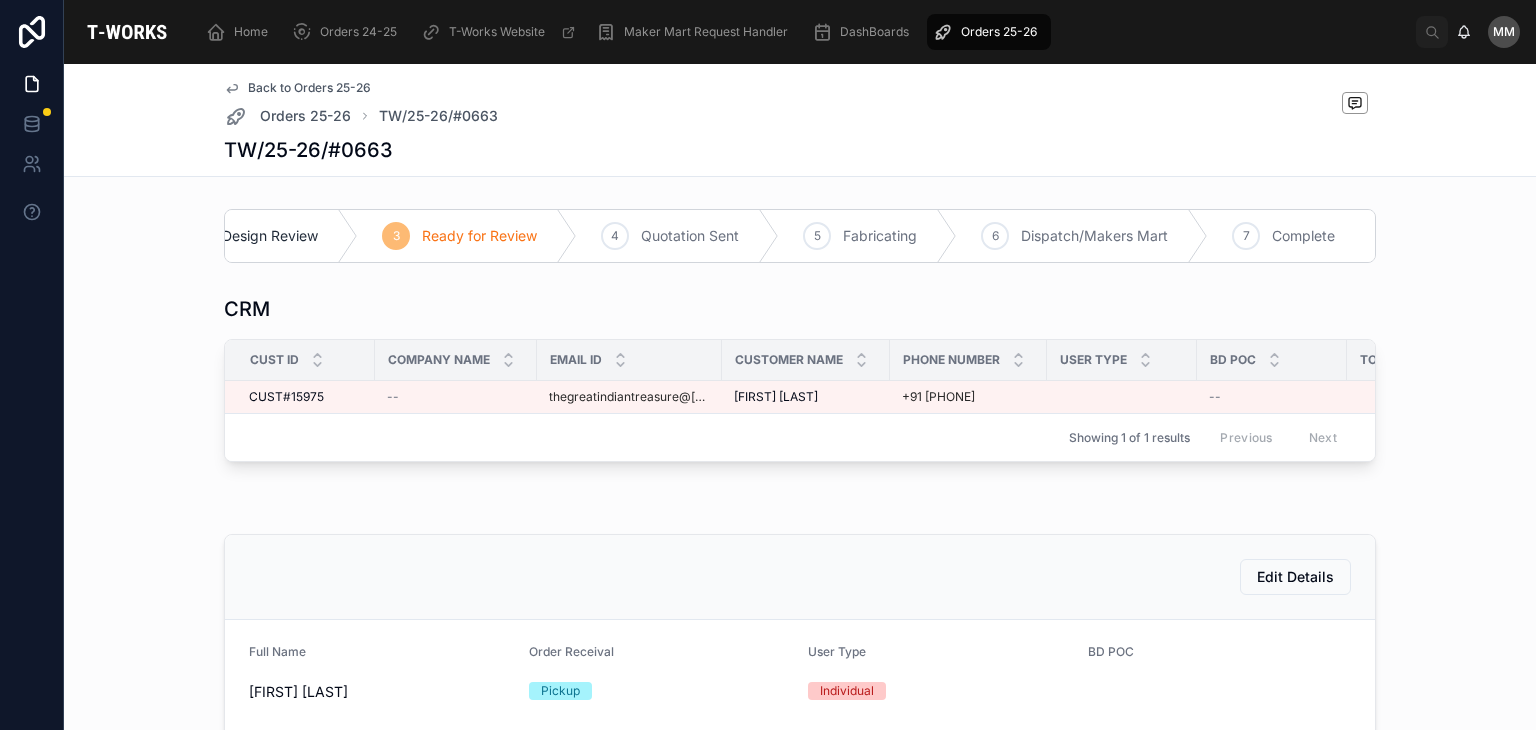 scroll, scrollTop: 0, scrollLeft: 0, axis: both 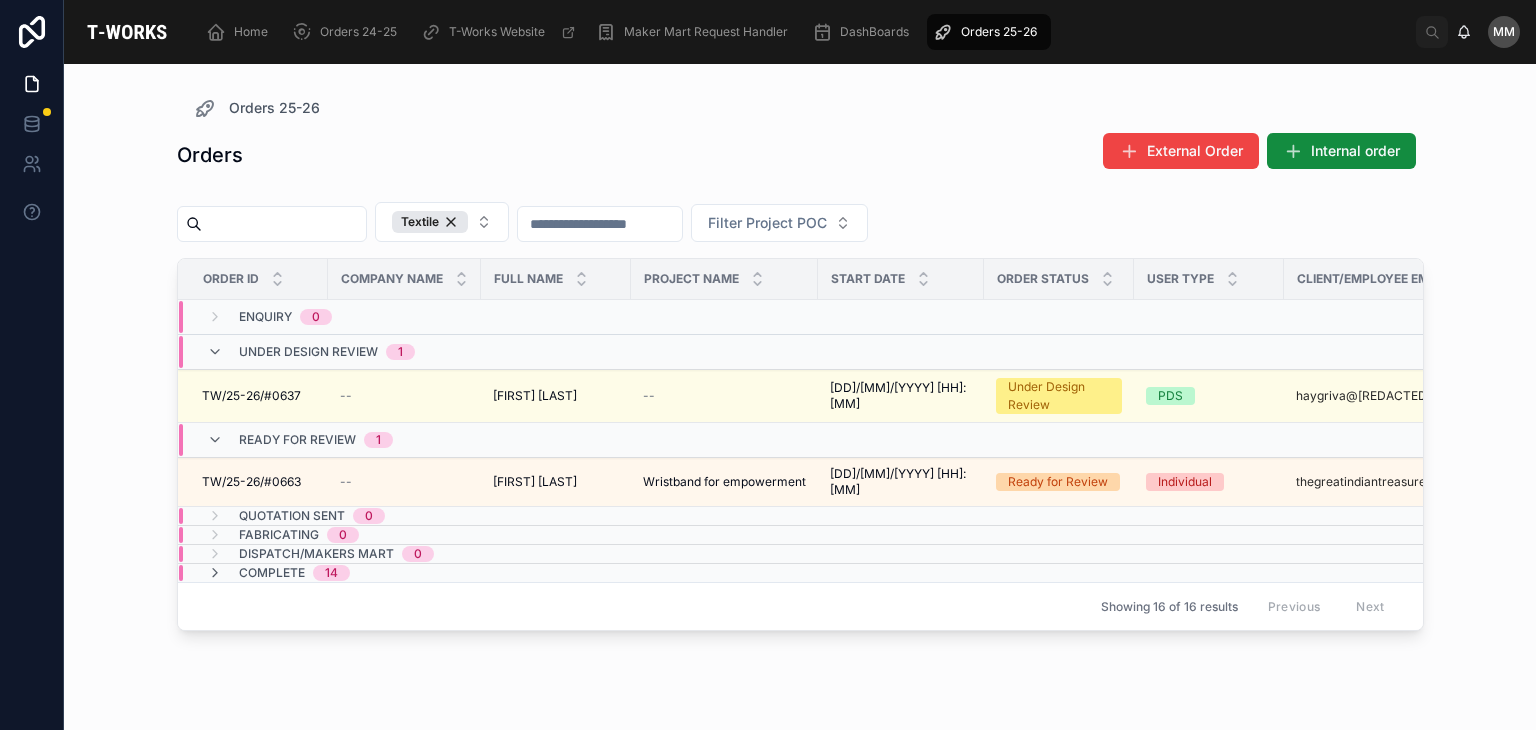 click on "Orders External Order Internal order" at bounding box center (800, 155) 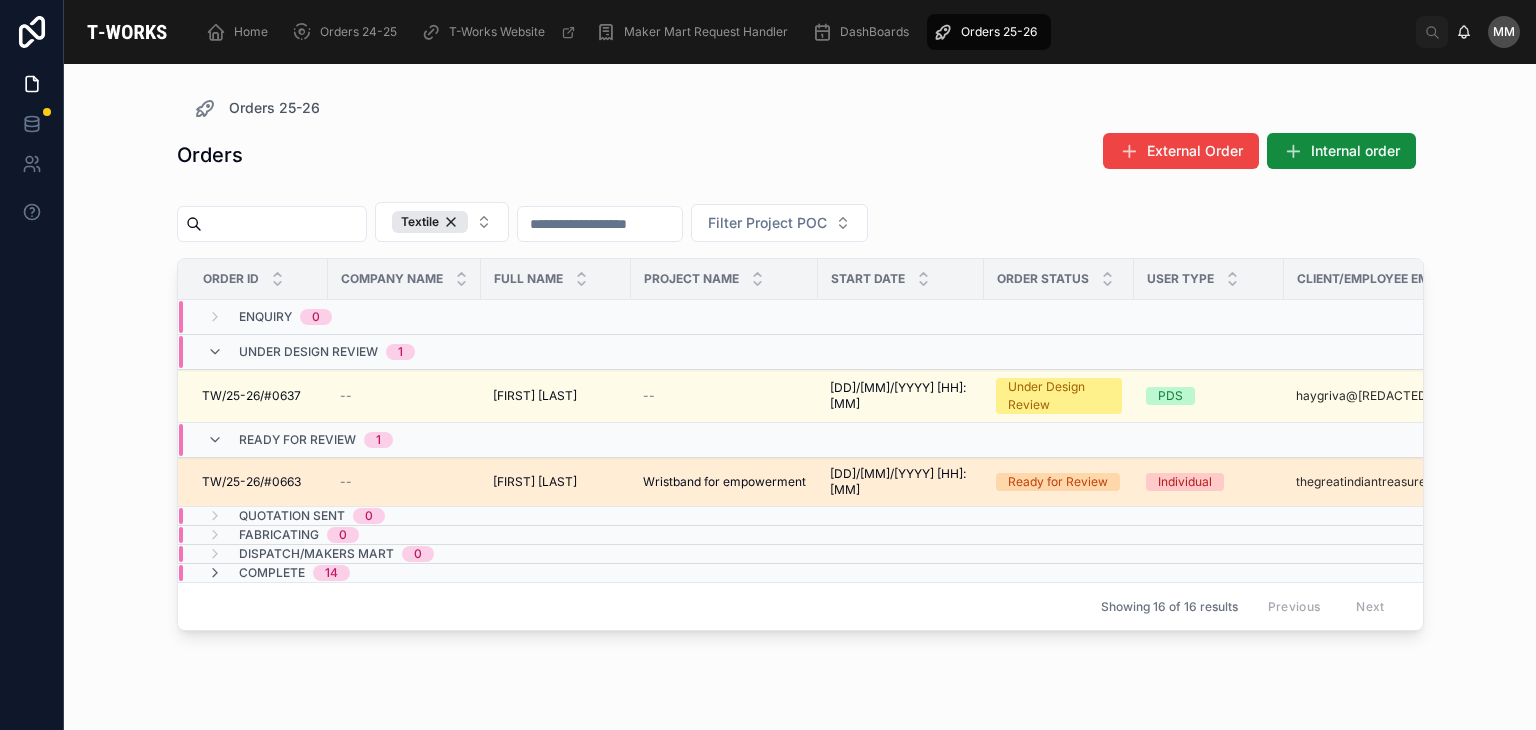 click on "--" at bounding box center [404, 482] 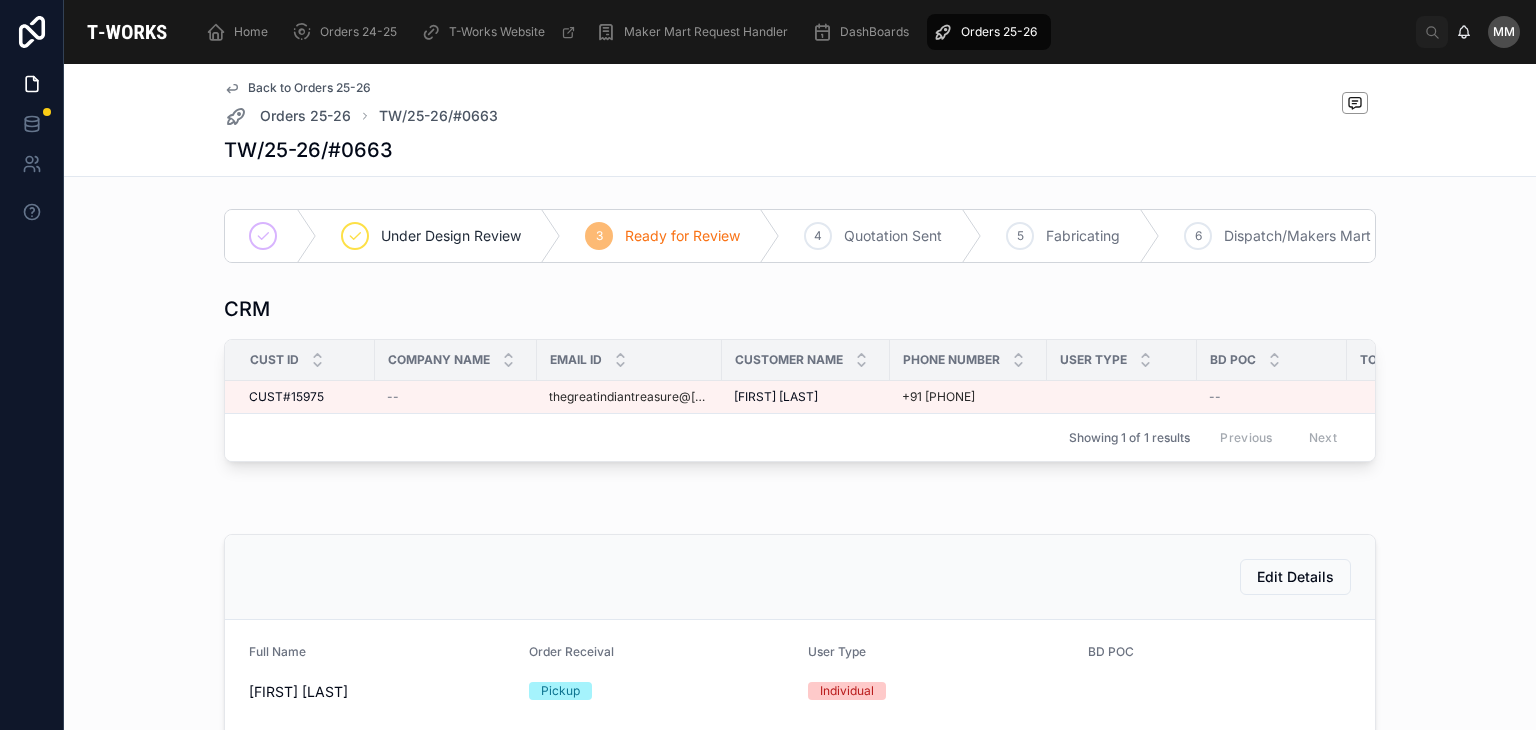 scroll, scrollTop: 0, scrollLeft: 56, axis: horizontal 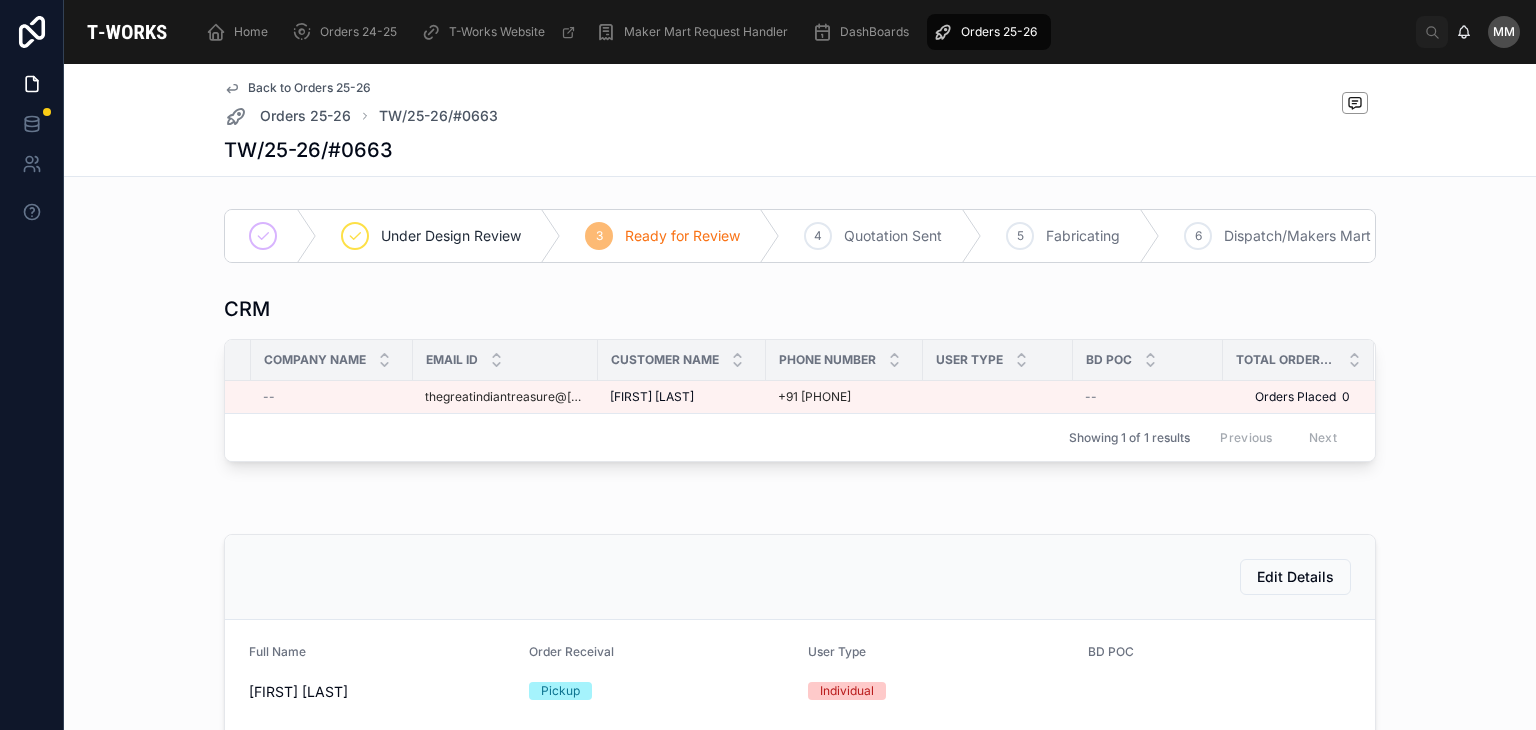 drag, startPoint x: 546, startPoint y: 399, endPoint x: 126, endPoint y: 285, distance: 435.1965 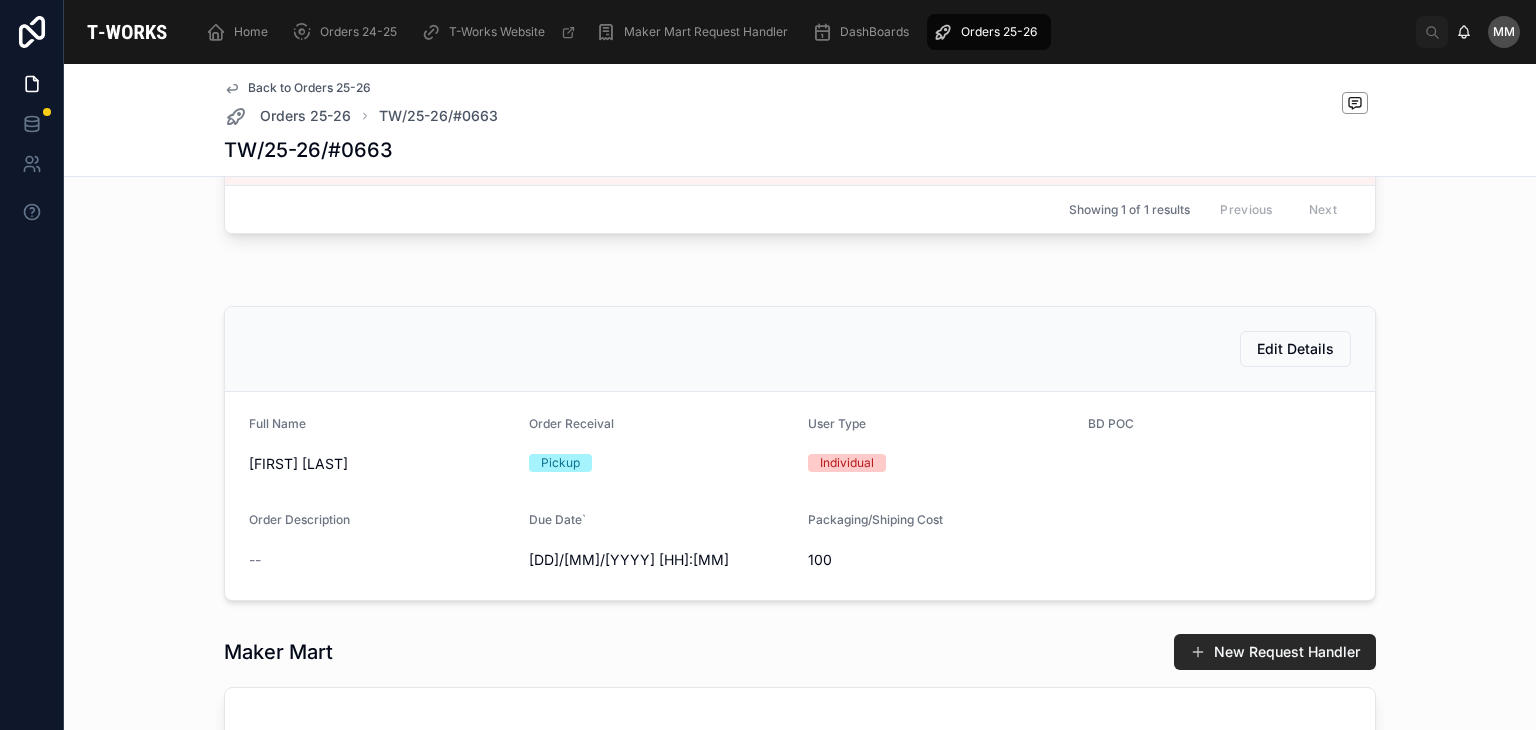 scroll, scrollTop: 294, scrollLeft: 0, axis: vertical 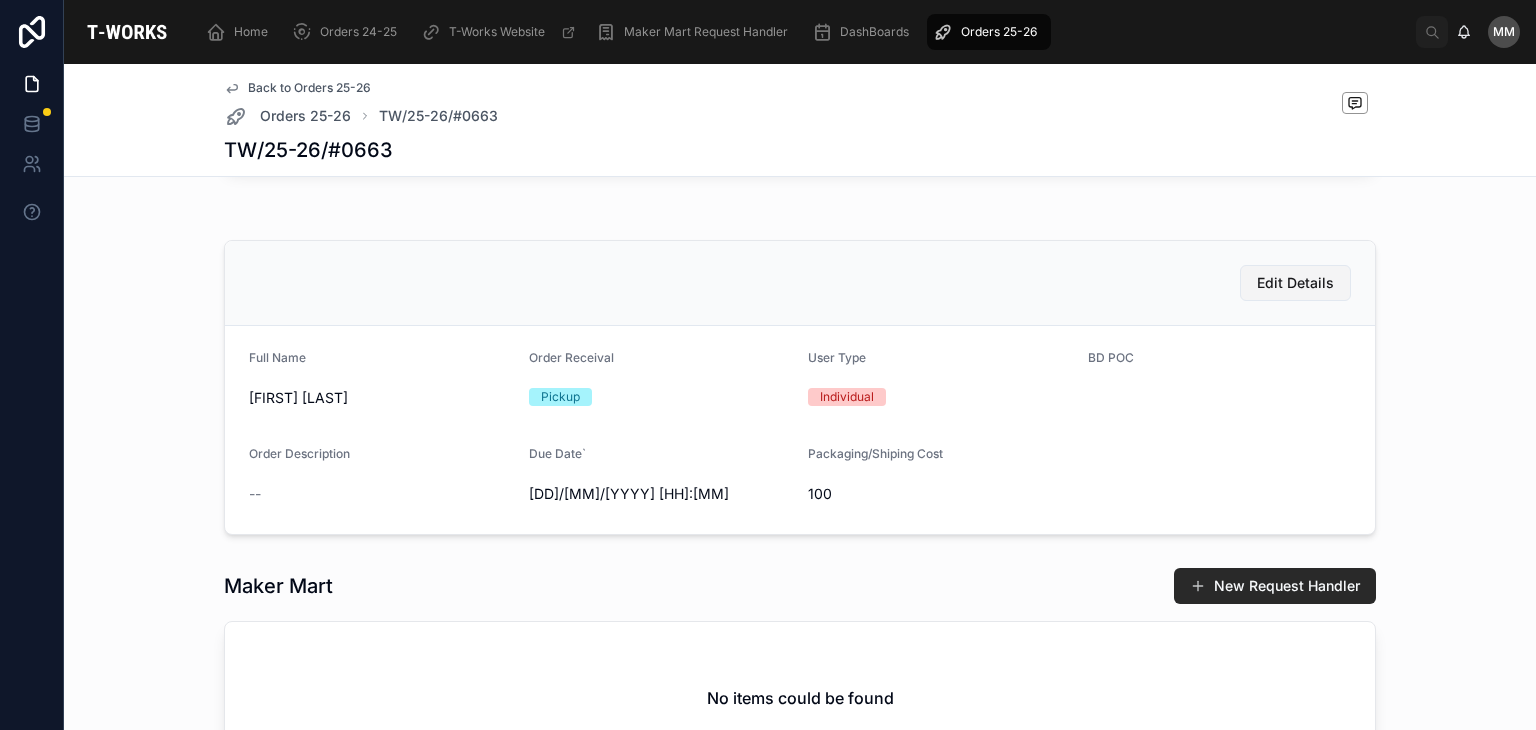 click on "Edit Details" at bounding box center [1295, 283] 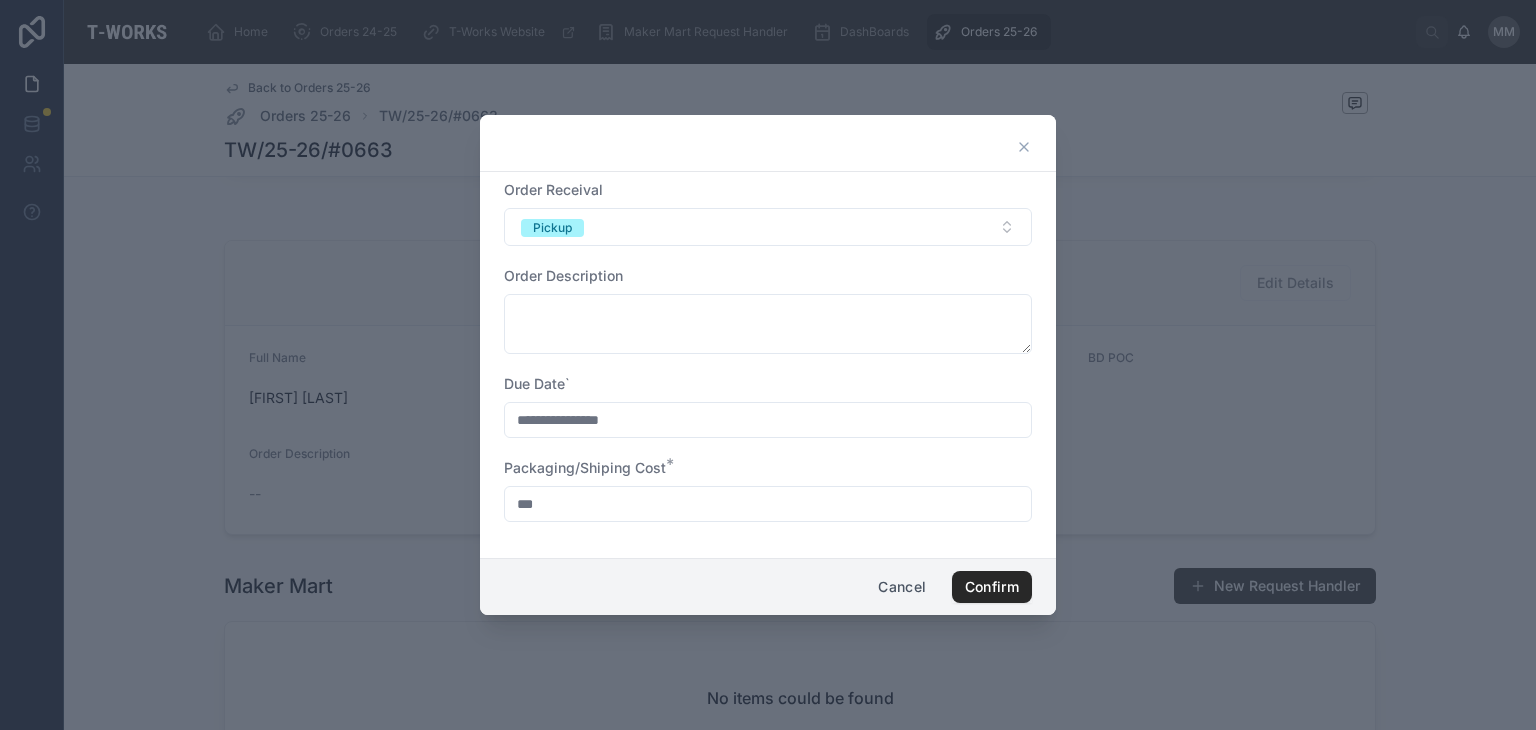 click at bounding box center [768, 365] 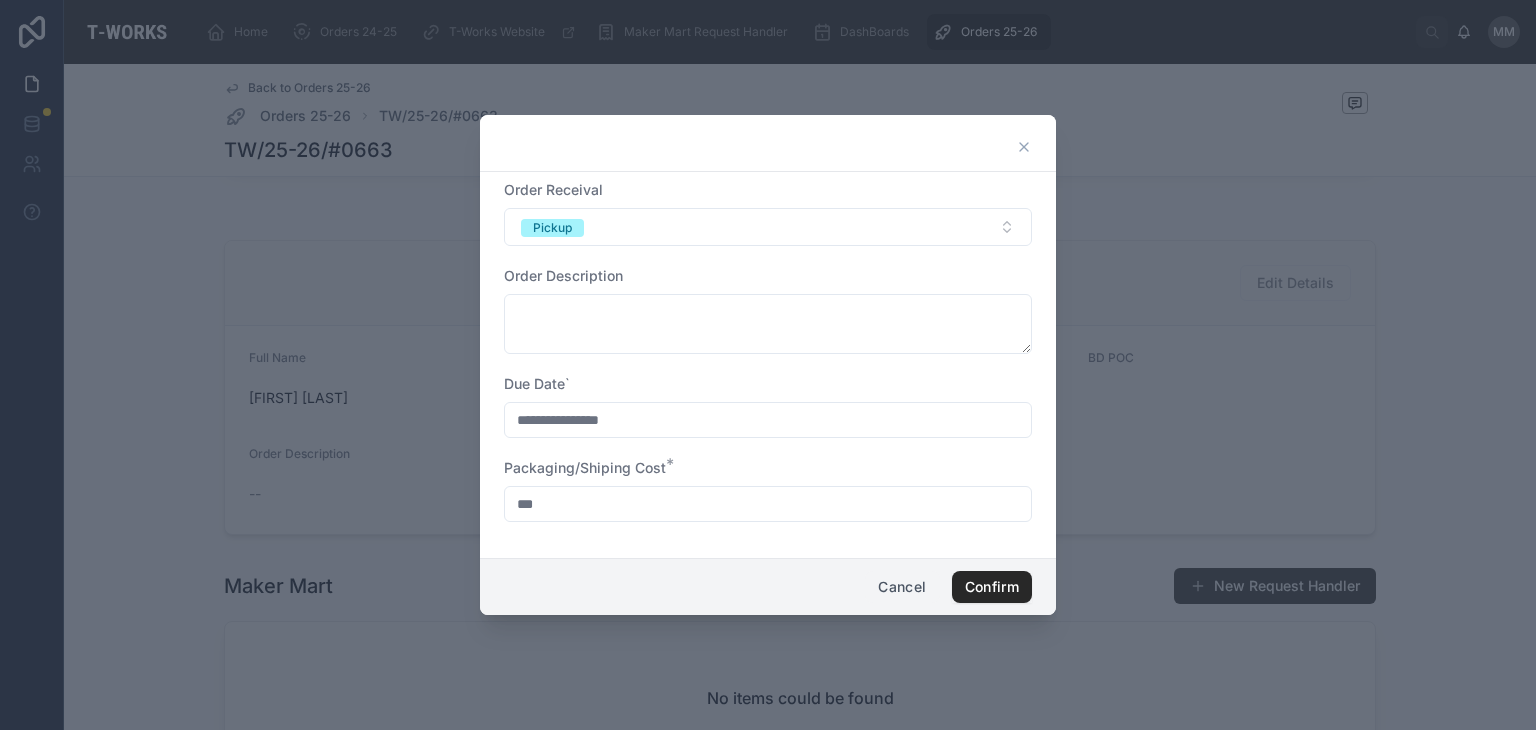 click on "Cancel" at bounding box center [902, 587] 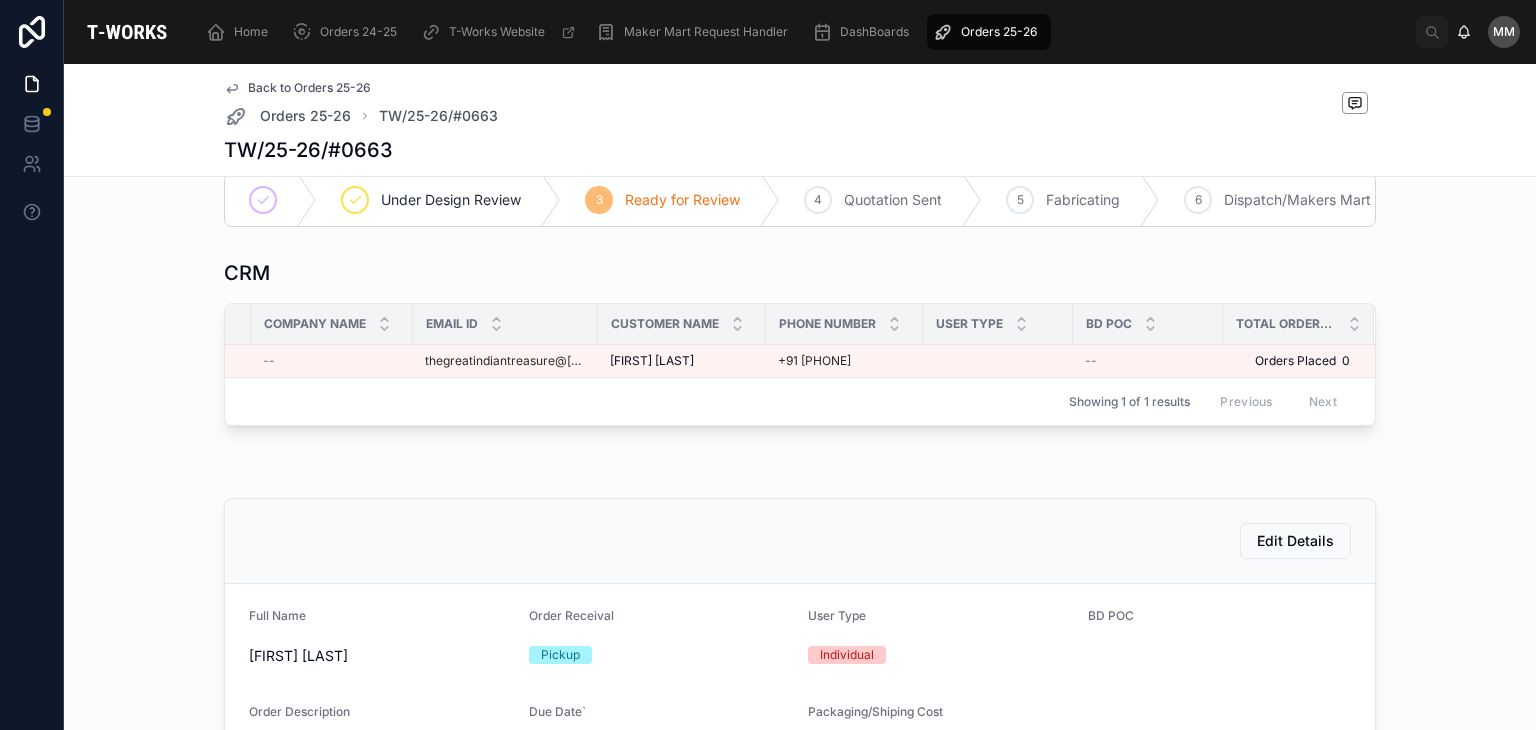 scroll, scrollTop: 0, scrollLeft: 0, axis: both 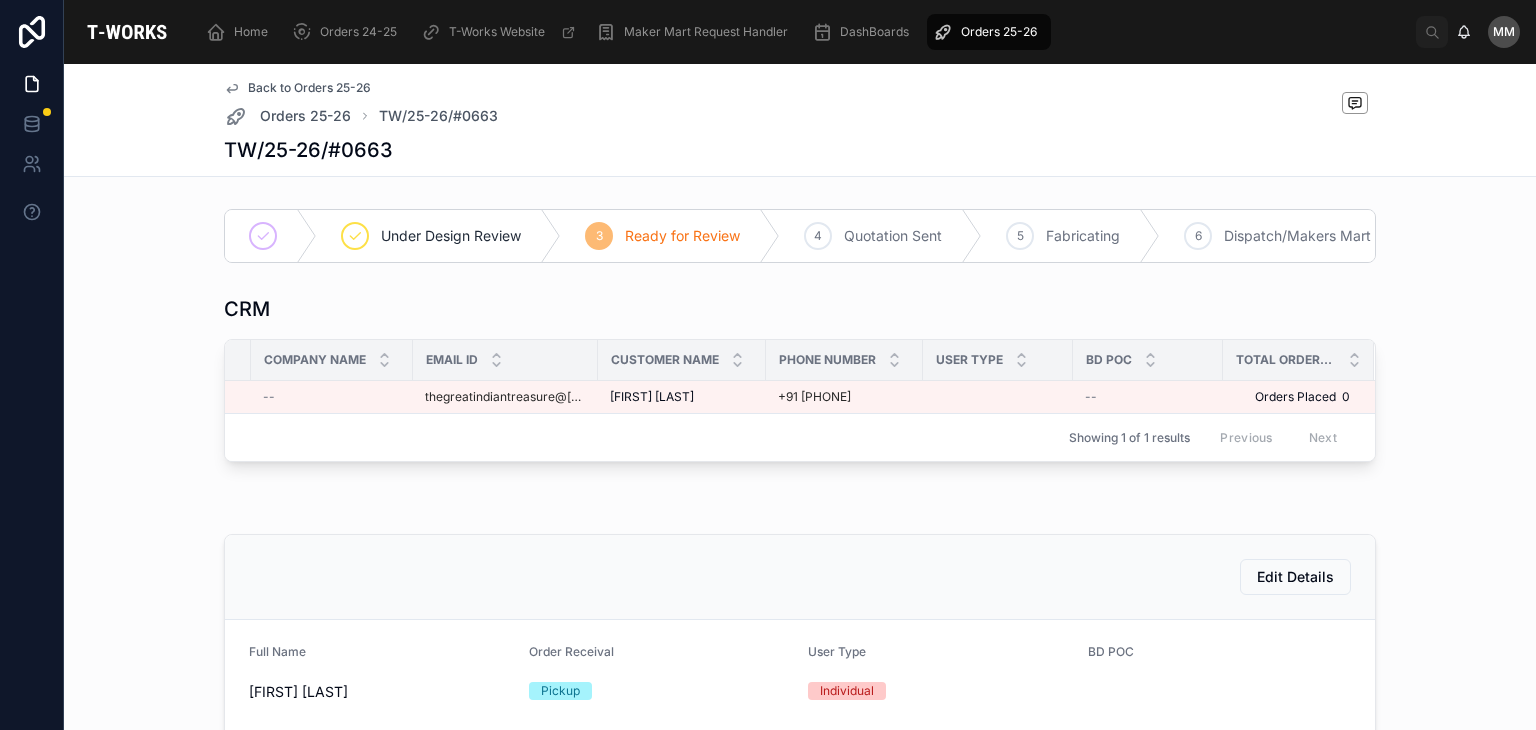 click on "Under Design Review" at bounding box center (439, 236) 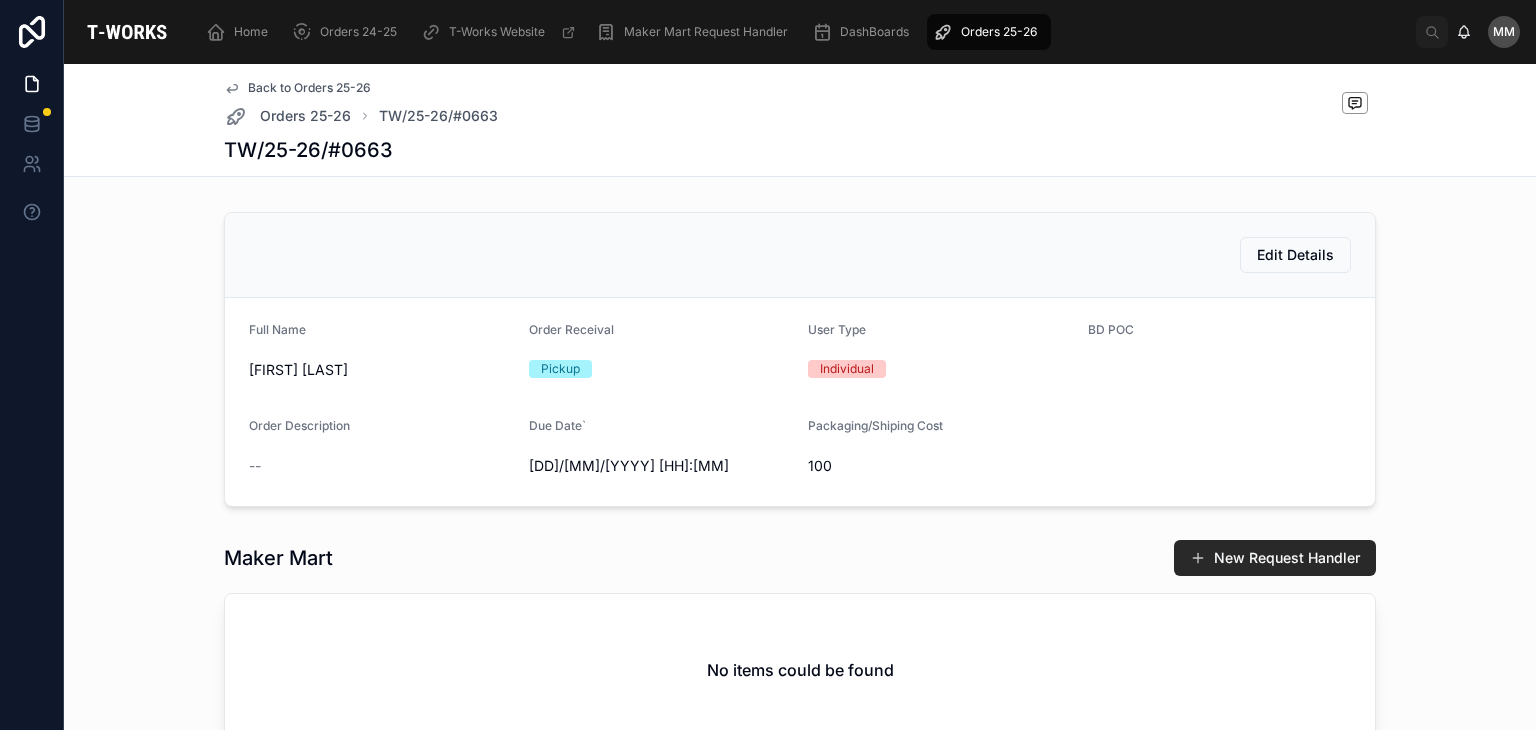 scroll, scrollTop: 324, scrollLeft: 0, axis: vertical 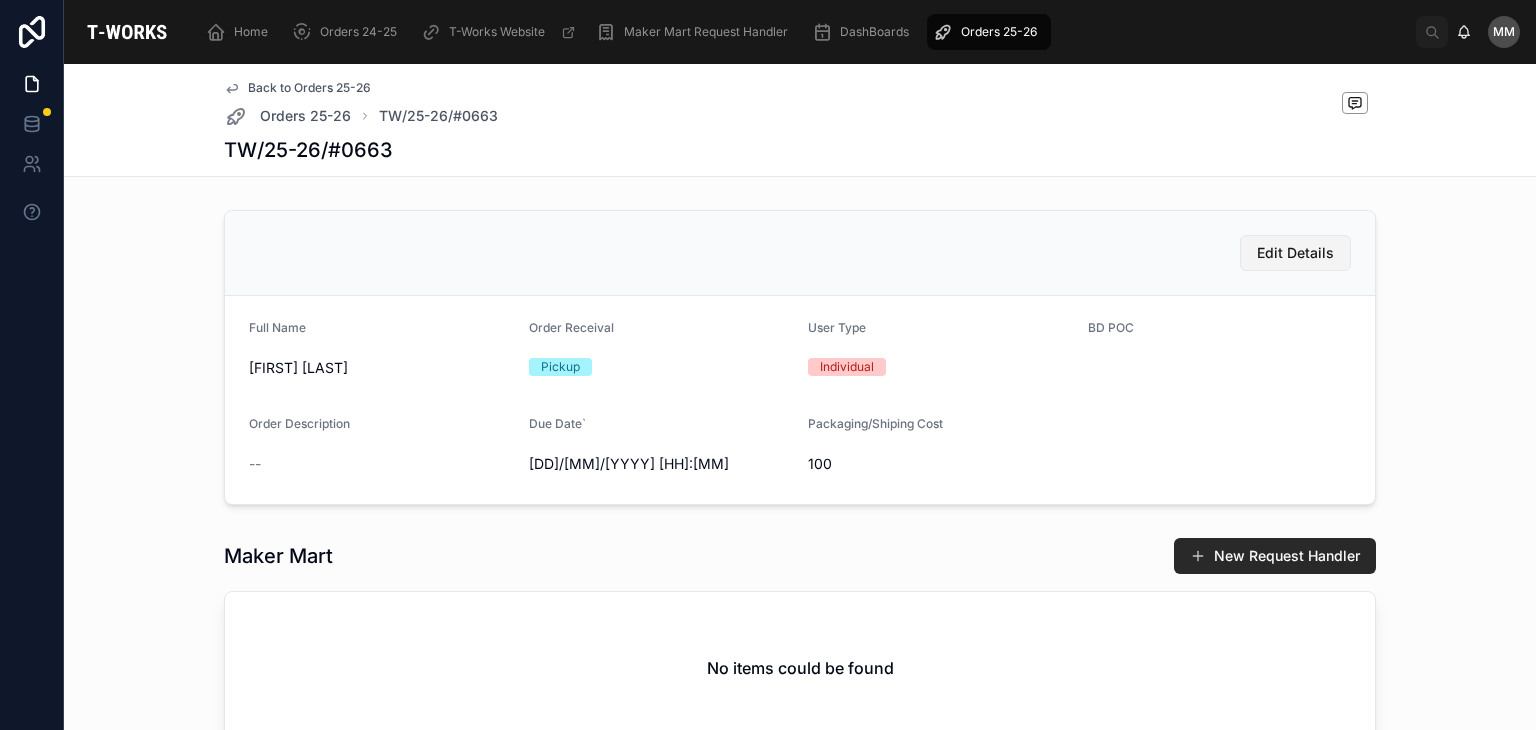 click on "Edit Details" at bounding box center [1295, 253] 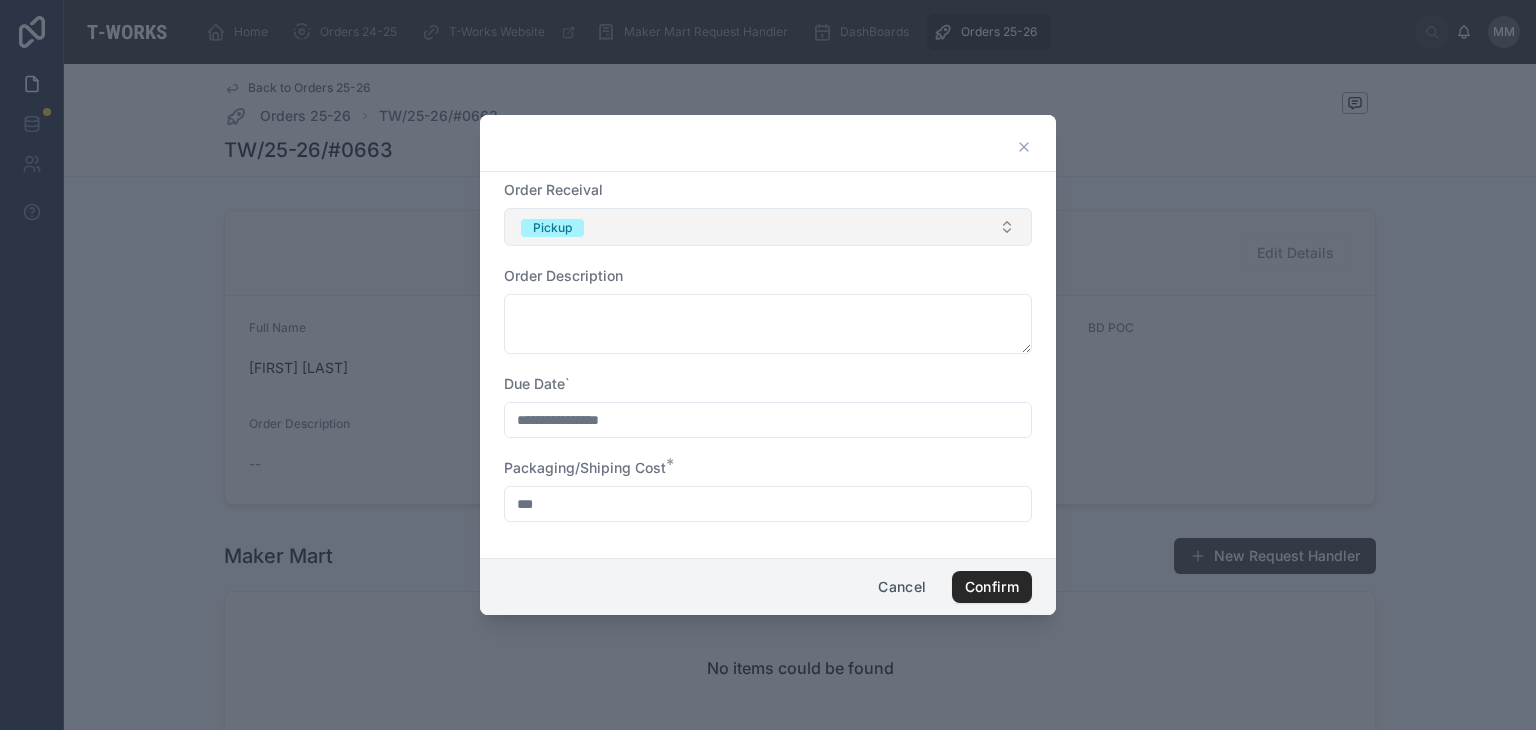 click on "Pickup" at bounding box center (768, 227) 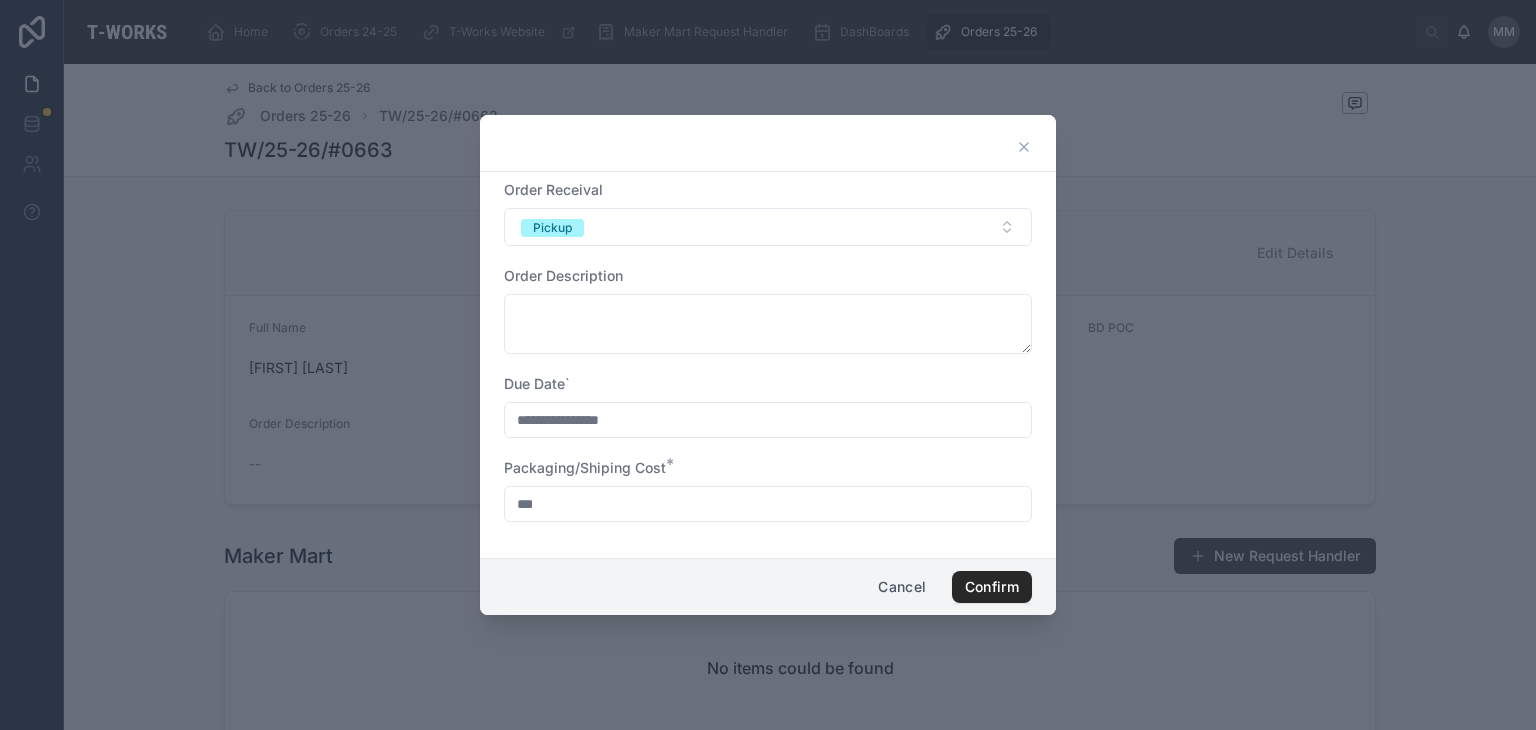click 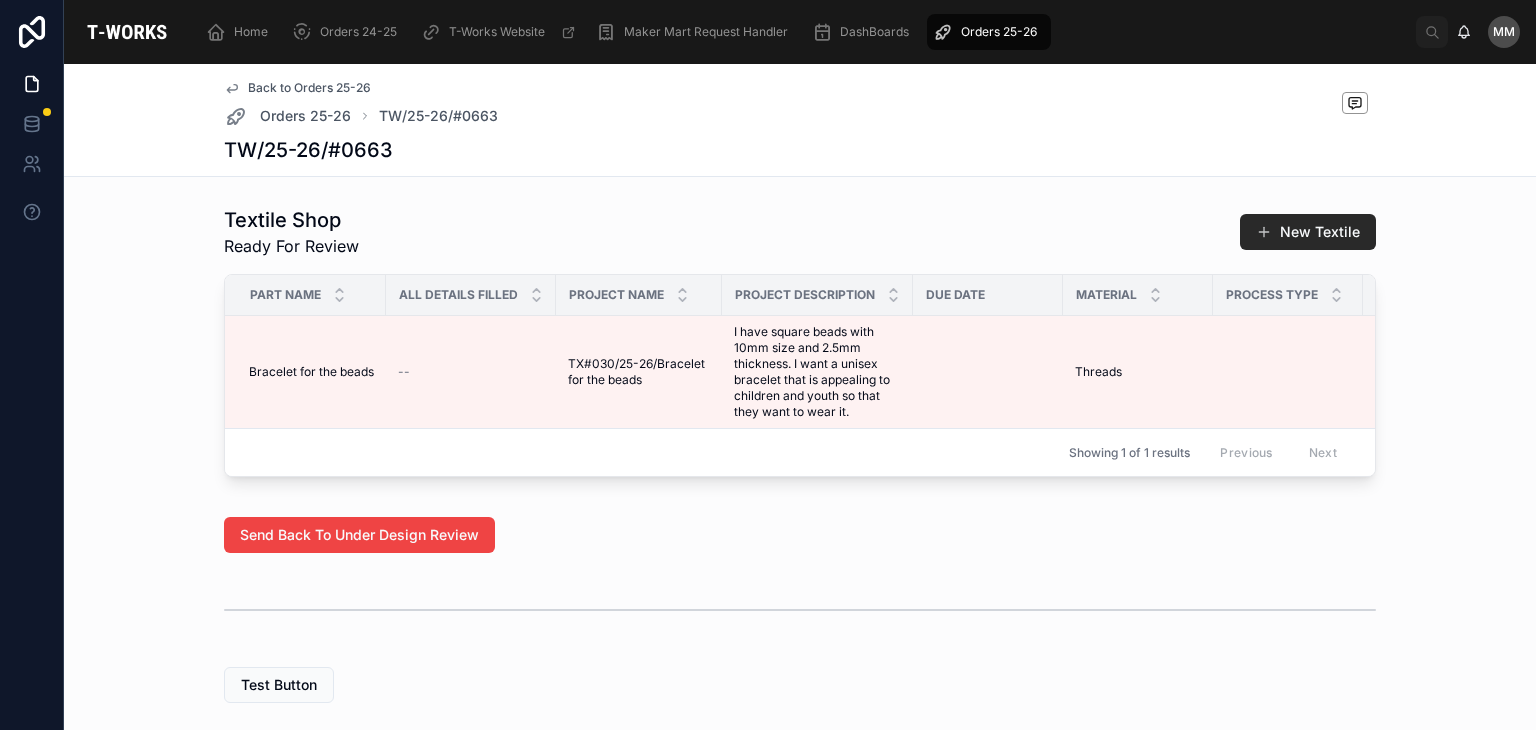 scroll, scrollTop: 1132, scrollLeft: 0, axis: vertical 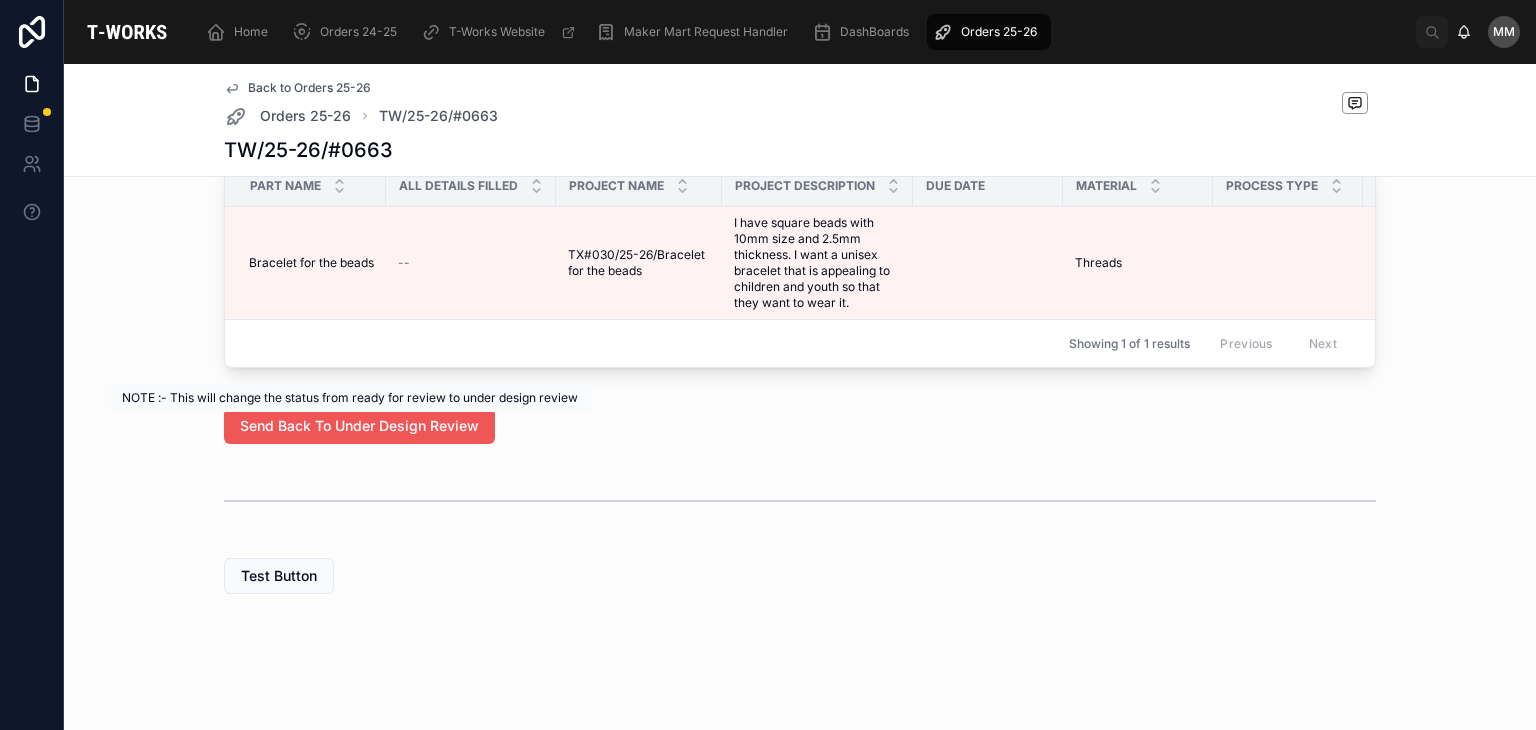 click on "Send Back To Under Design Review" at bounding box center (359, 426) 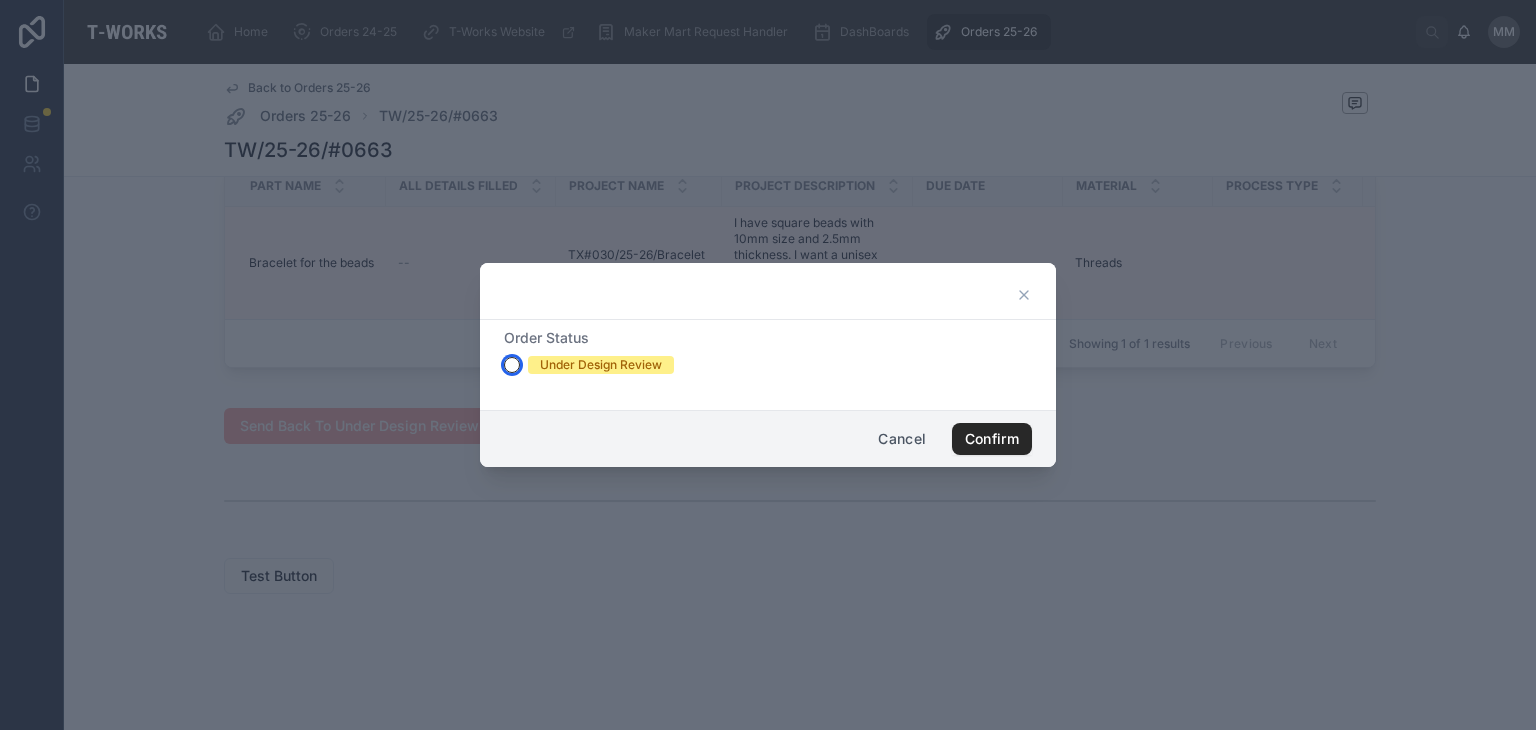 click on "Under Design Review" at bounding box center [512, 365] 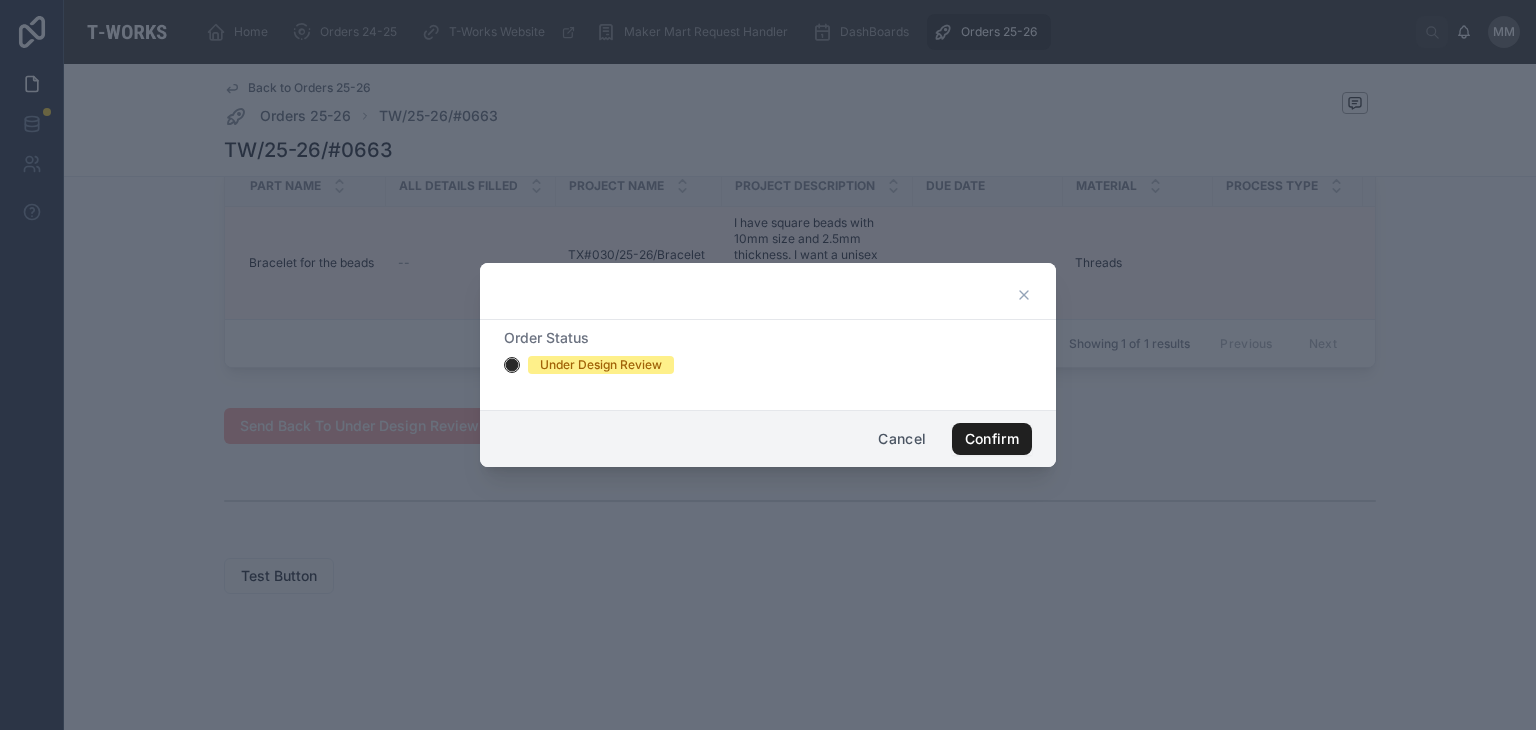 click on "Confirm" at bounding box center [992, 439] 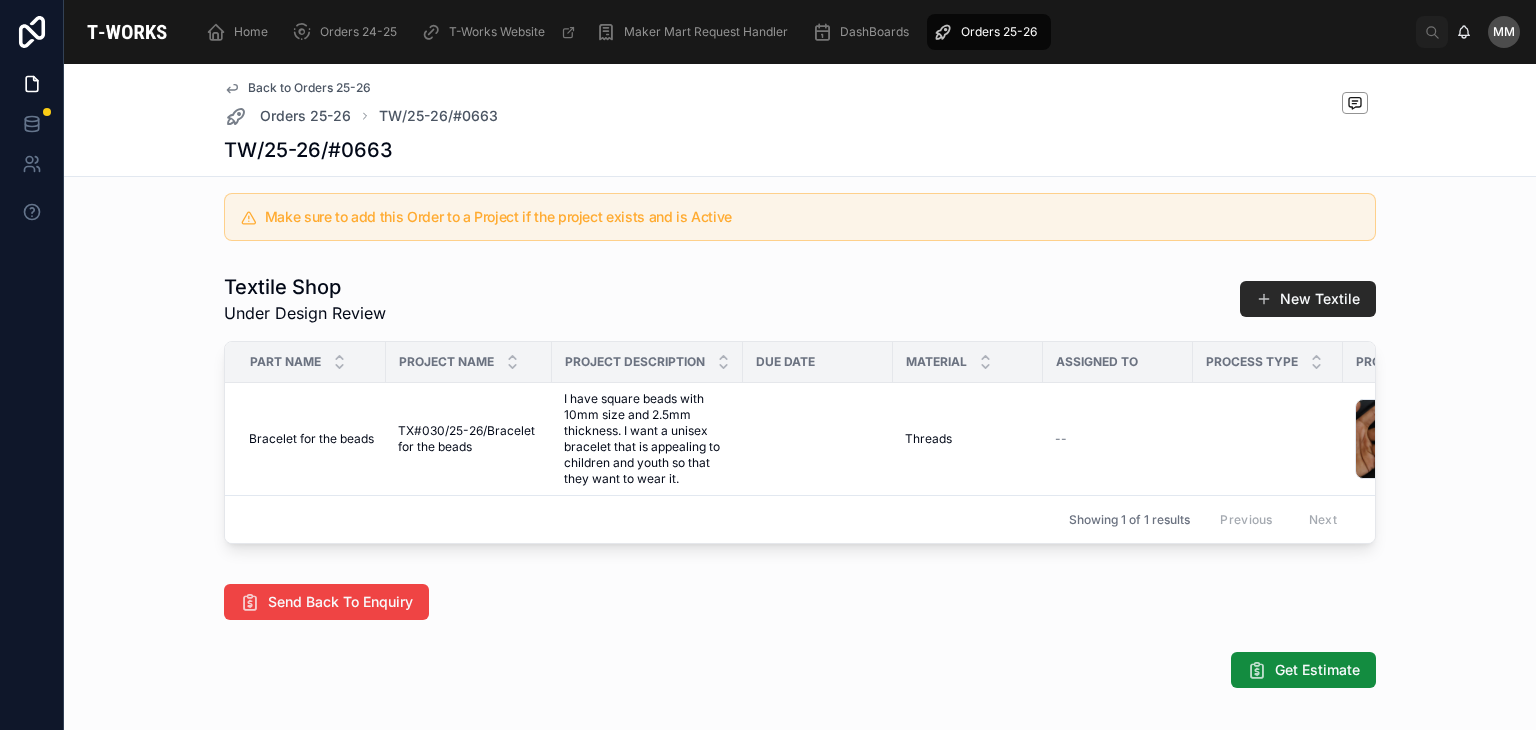 scroll, scrollTop: 1200, scrollLeft: 0, axis: vertical 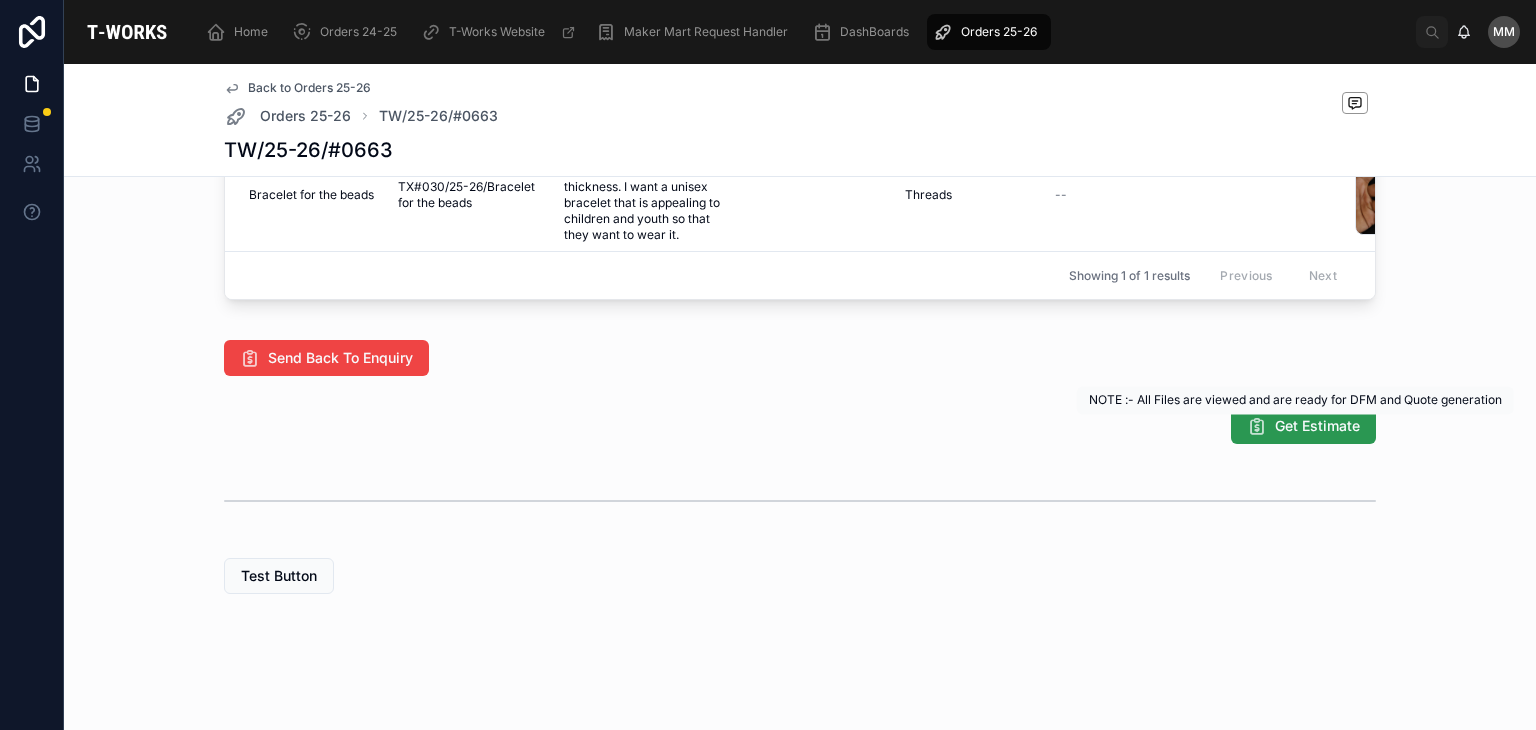 click on "Get Estimate" at bounding box center (1303, 426) 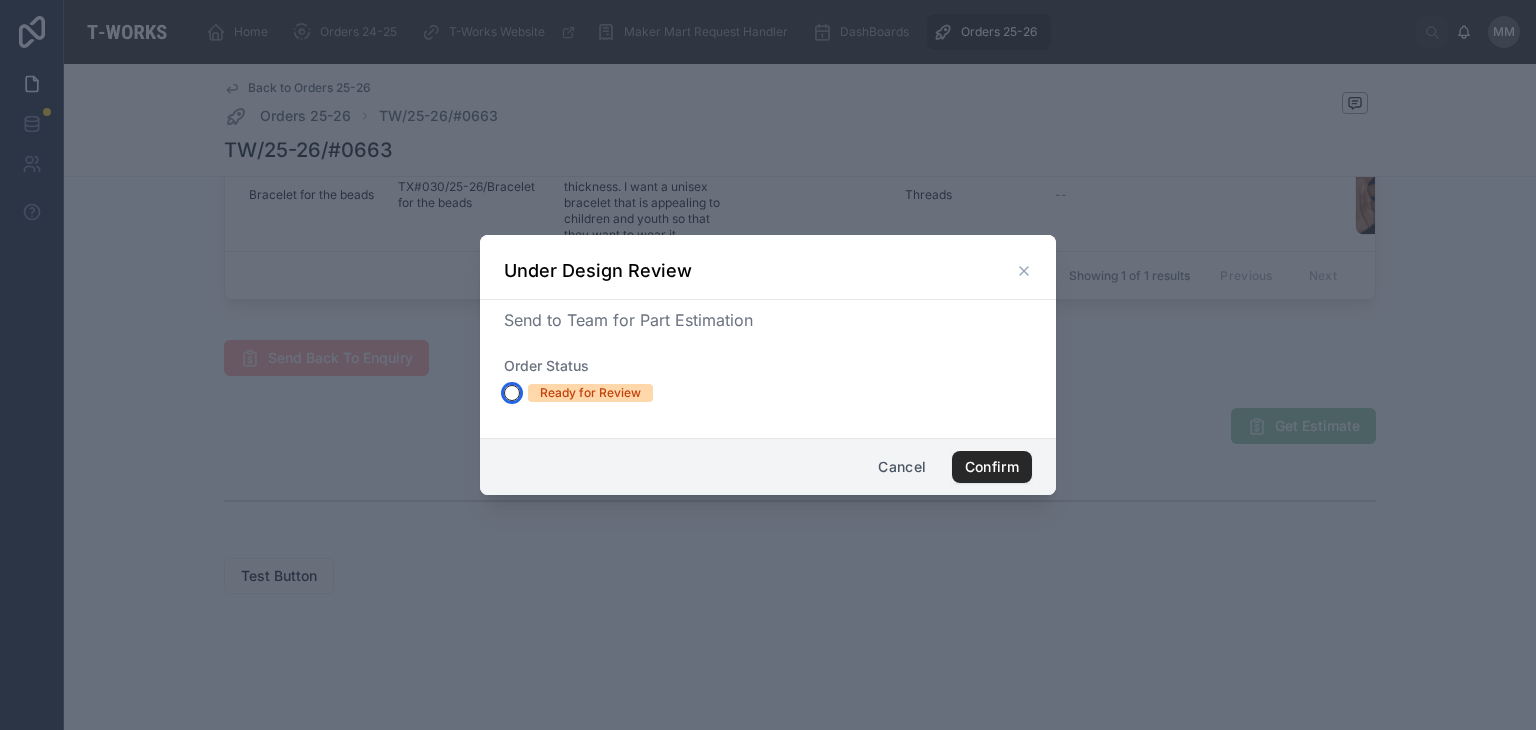 click on "Ready for Review" at bounding box center (512, 393) 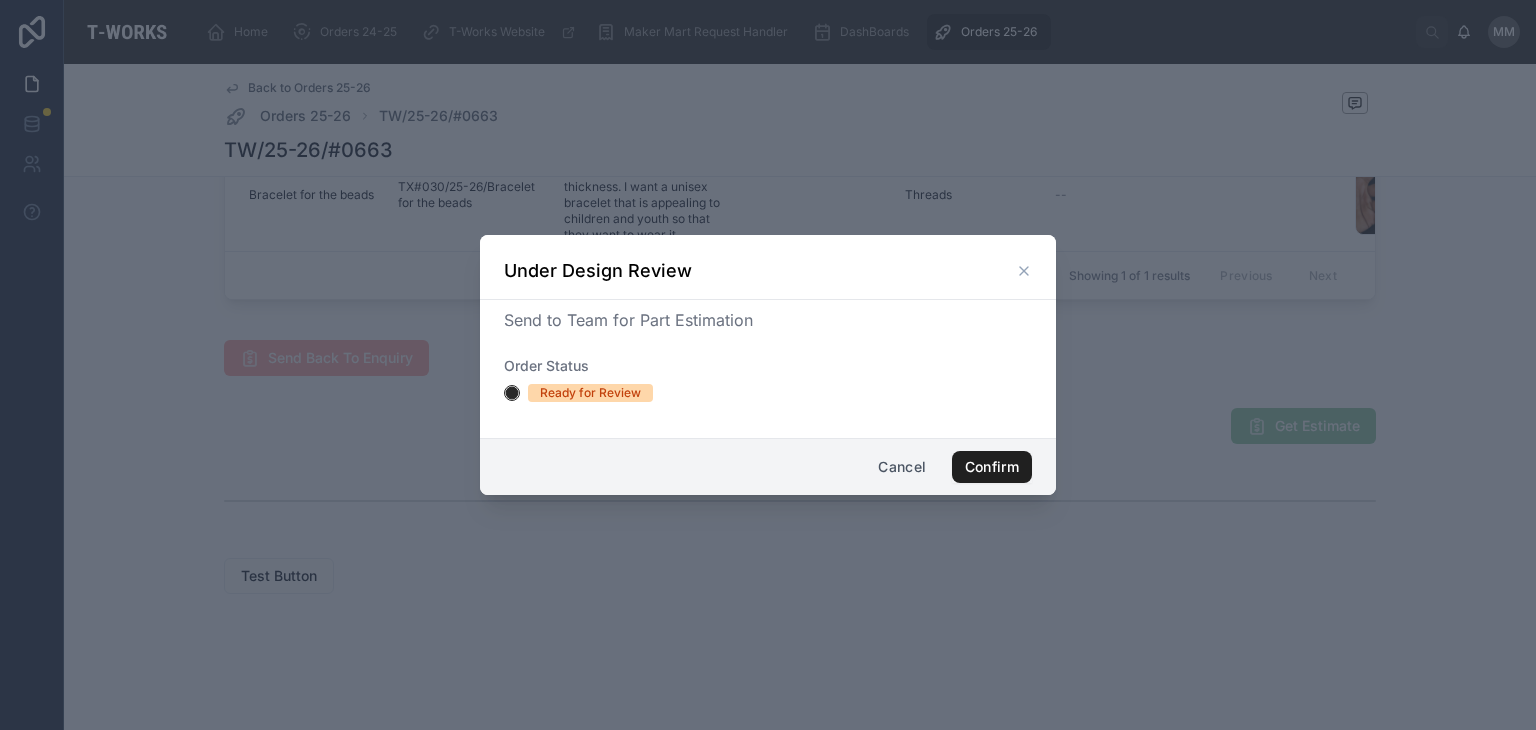 click on "Confirm" at bounding box center (992, 467) 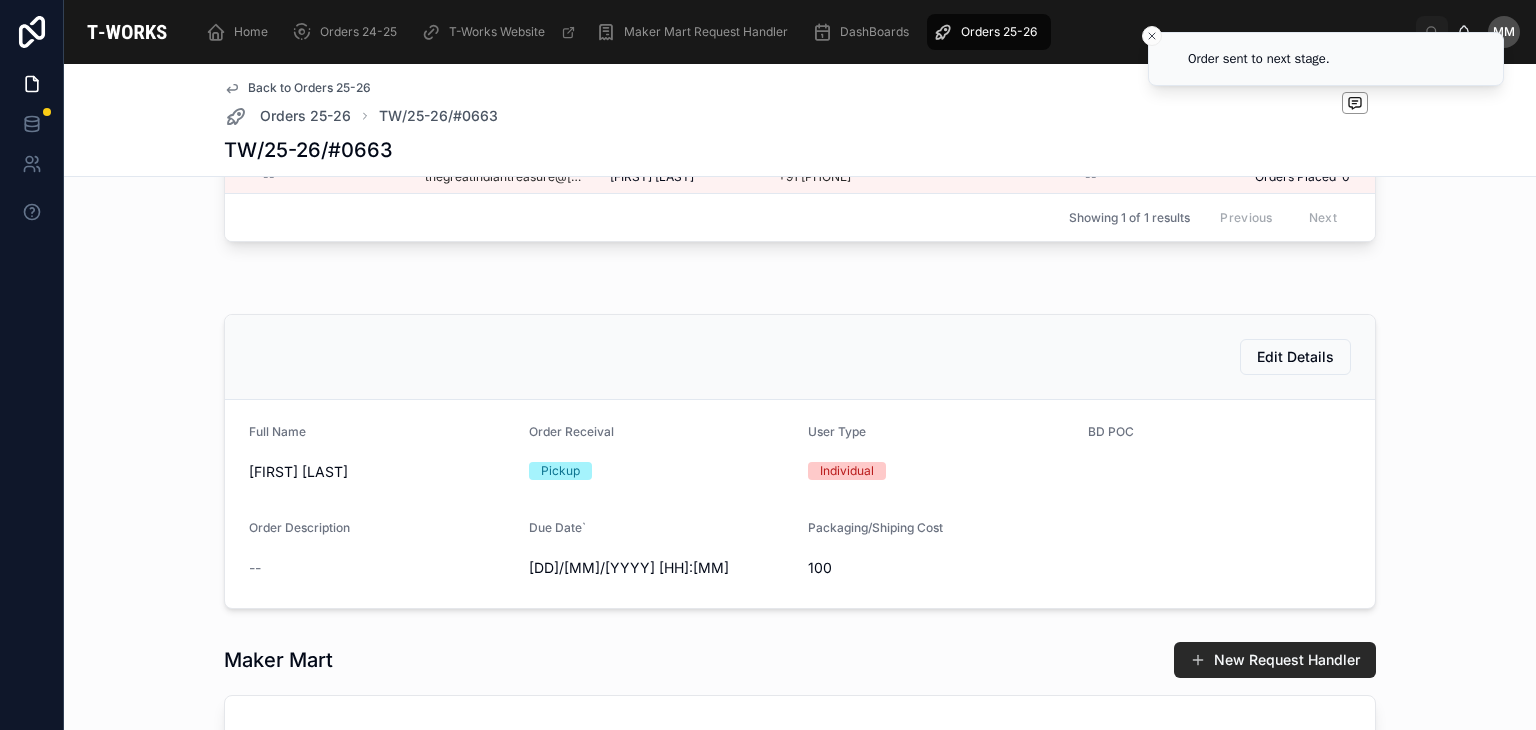 scroll, scrollTop: 204, scrollLeft: 0, axis: vertical 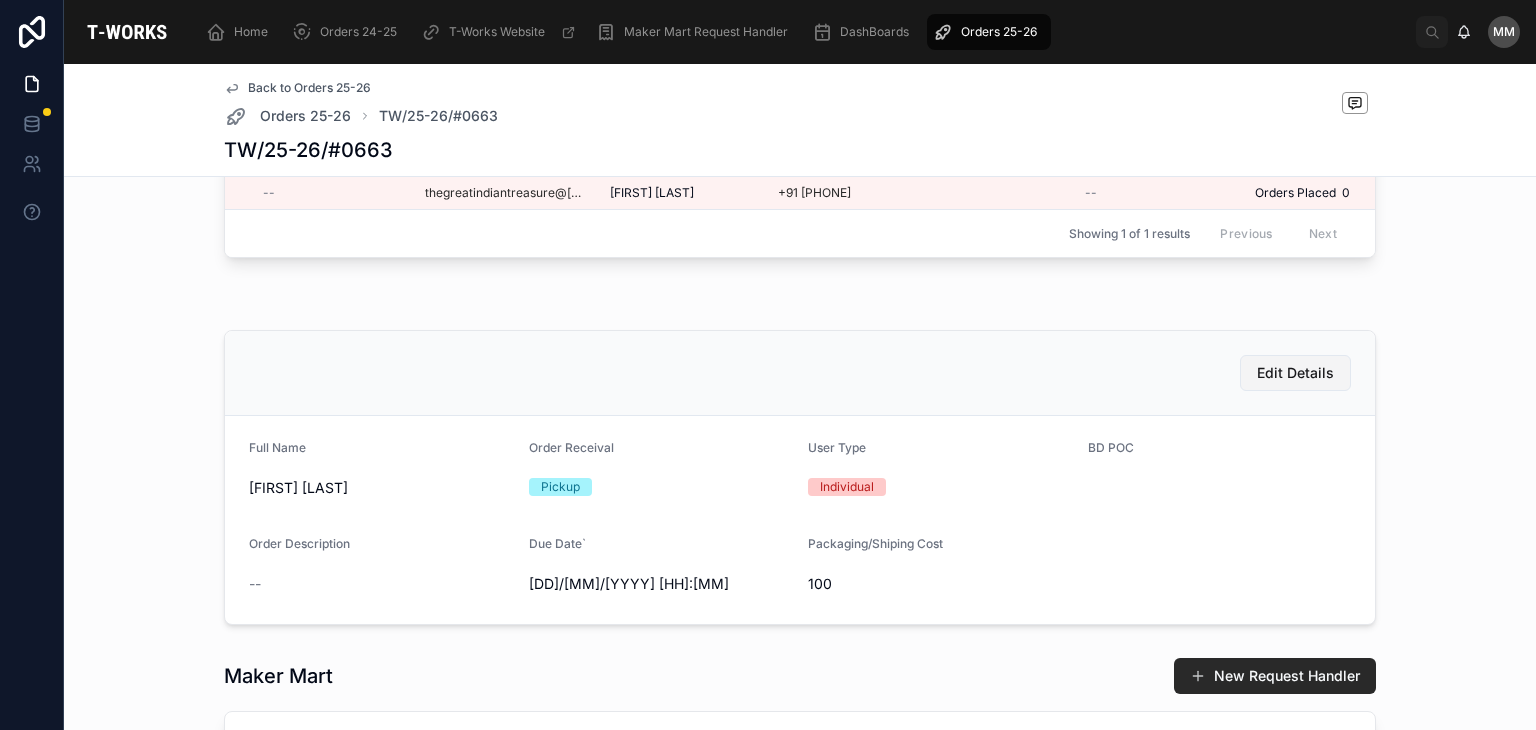 click on "Edit Details" at bounding box center (1295, 373) 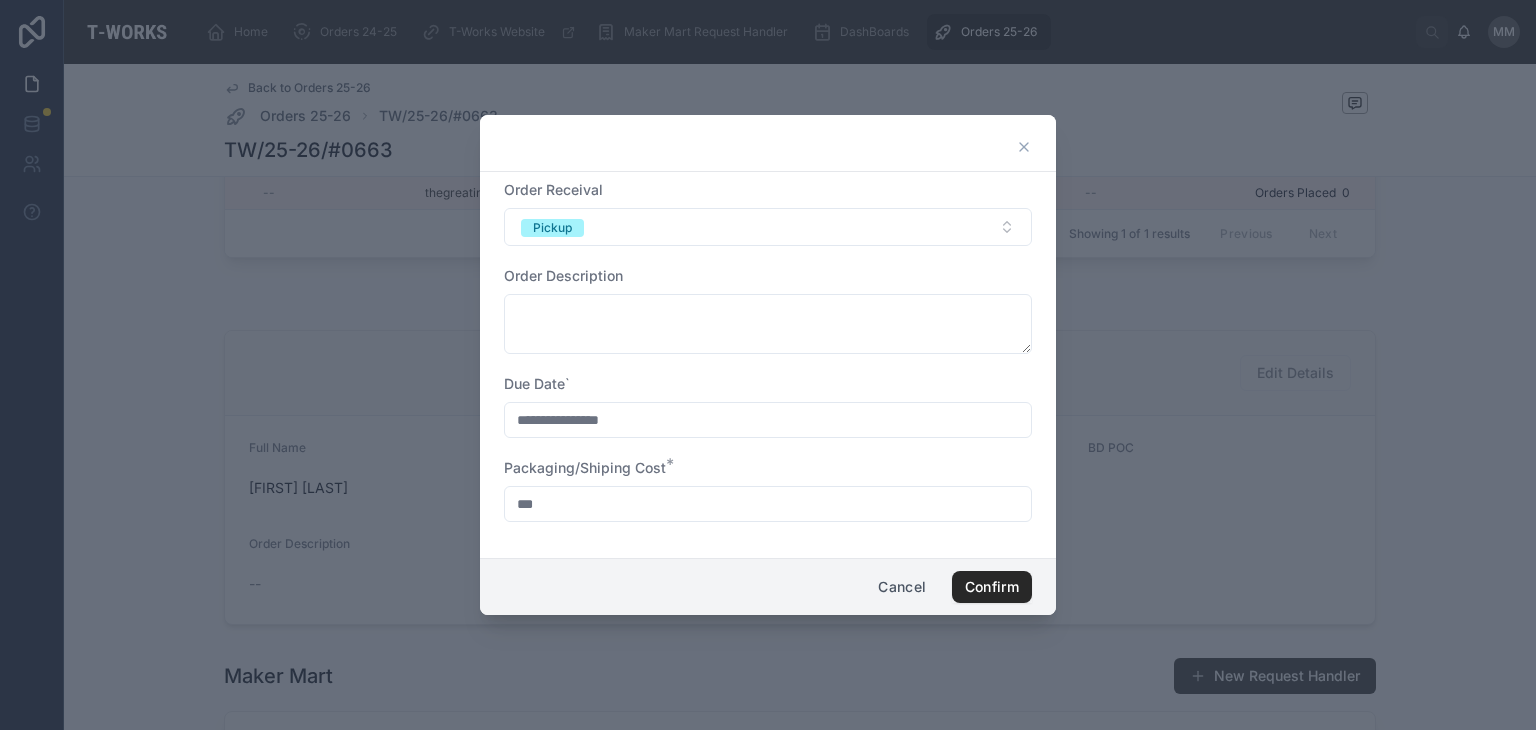 click 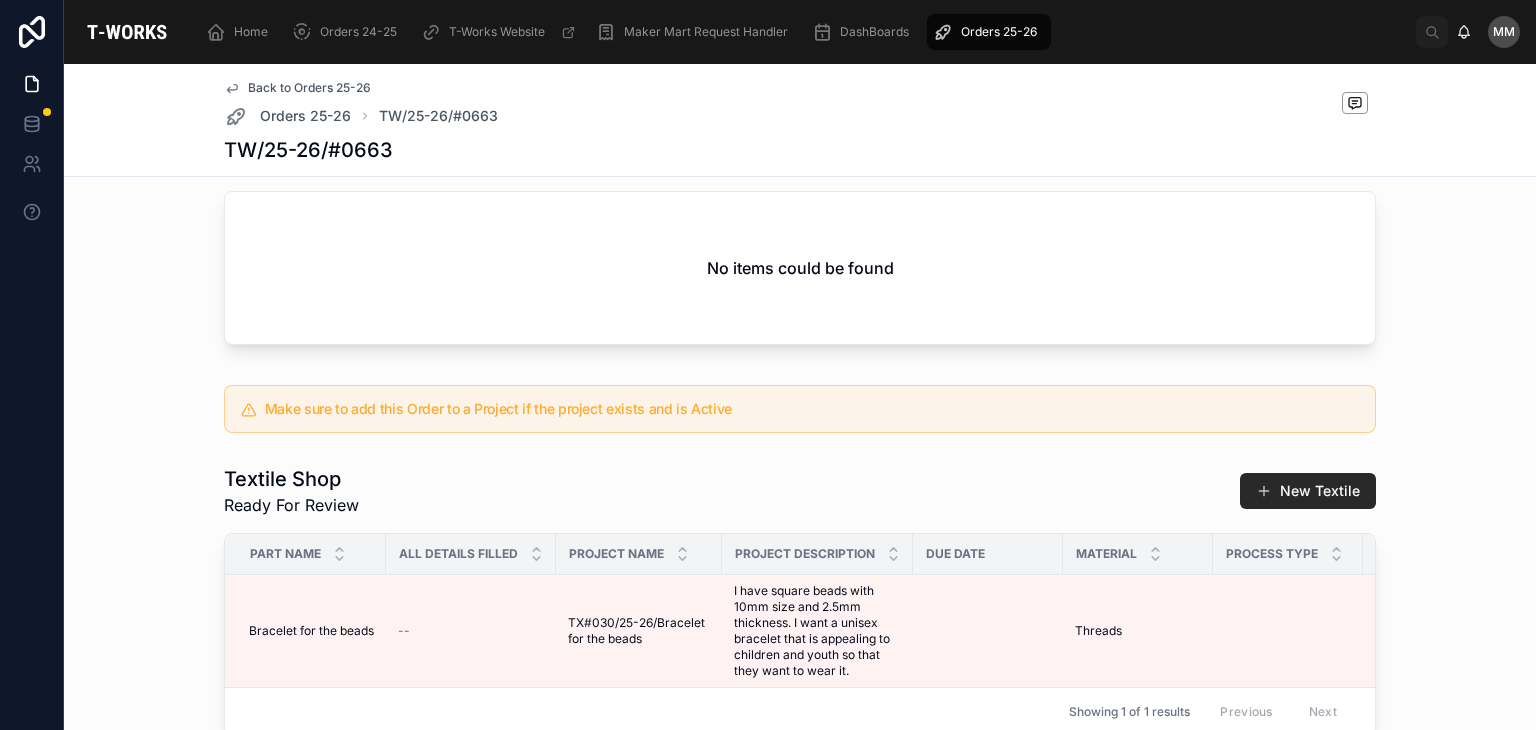 scroll, scrollTop: 1132, scrollLeft: 0, axis: vertical 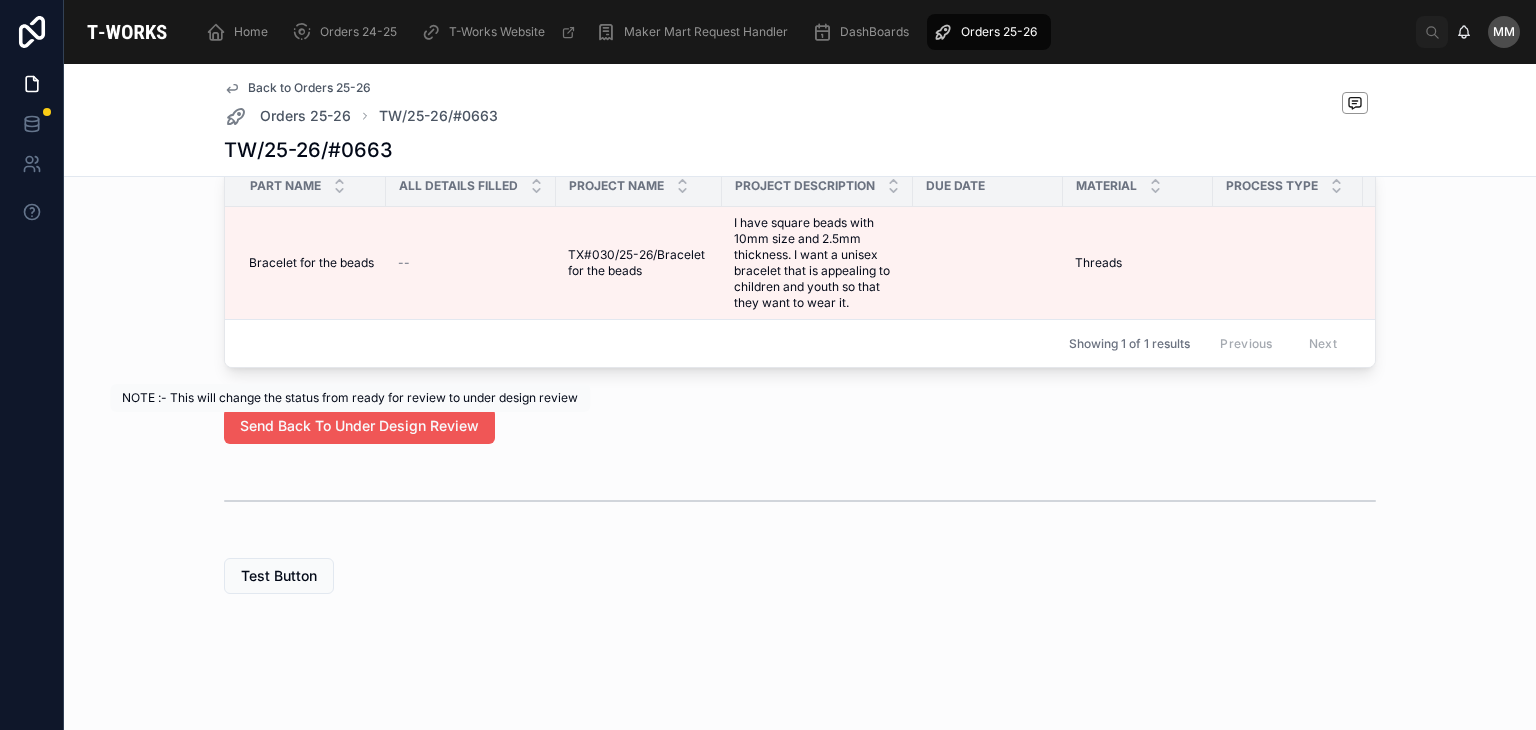 click on "Send Back To Under Design Review" at bounding box center (359, 426) 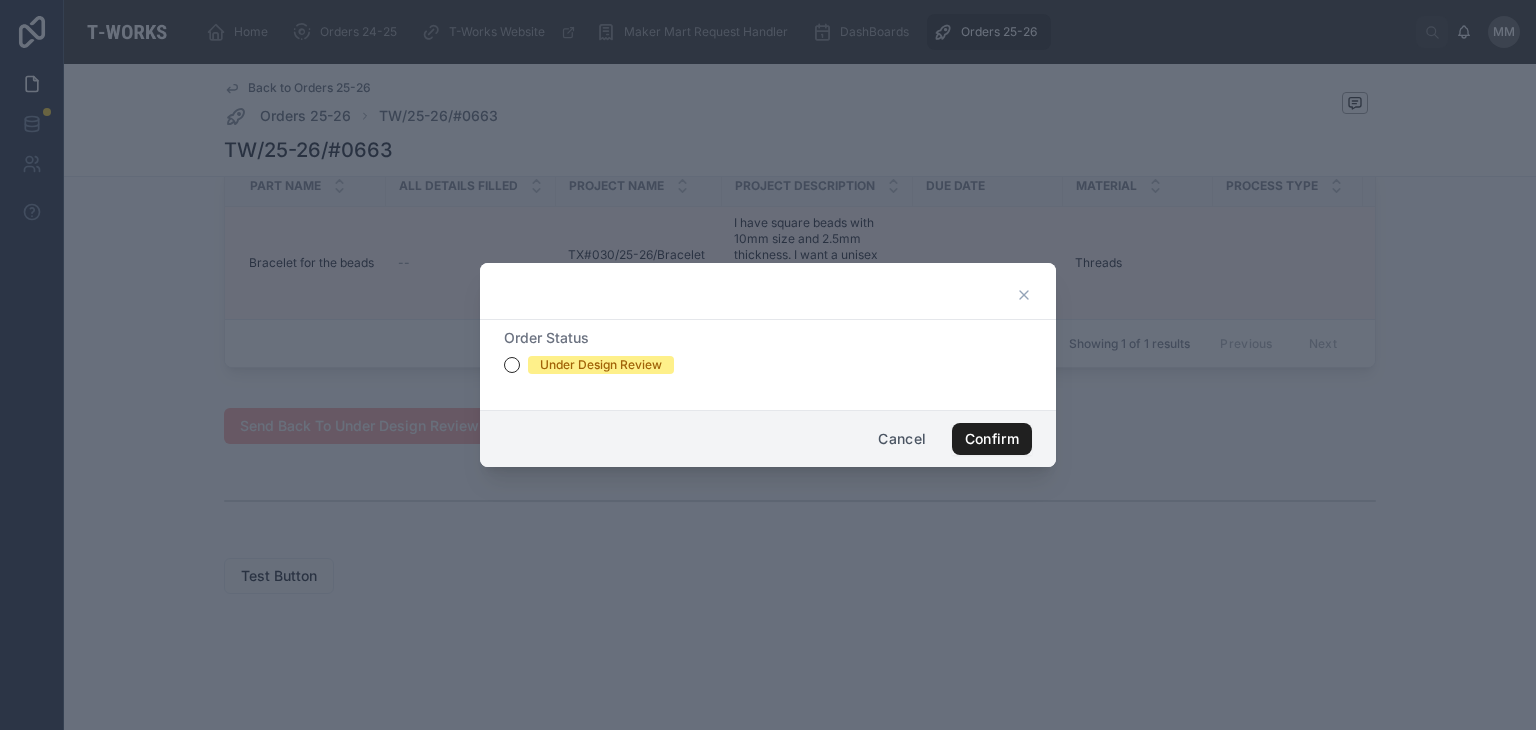 click on "Confirm" at bounding box center [992, 439] 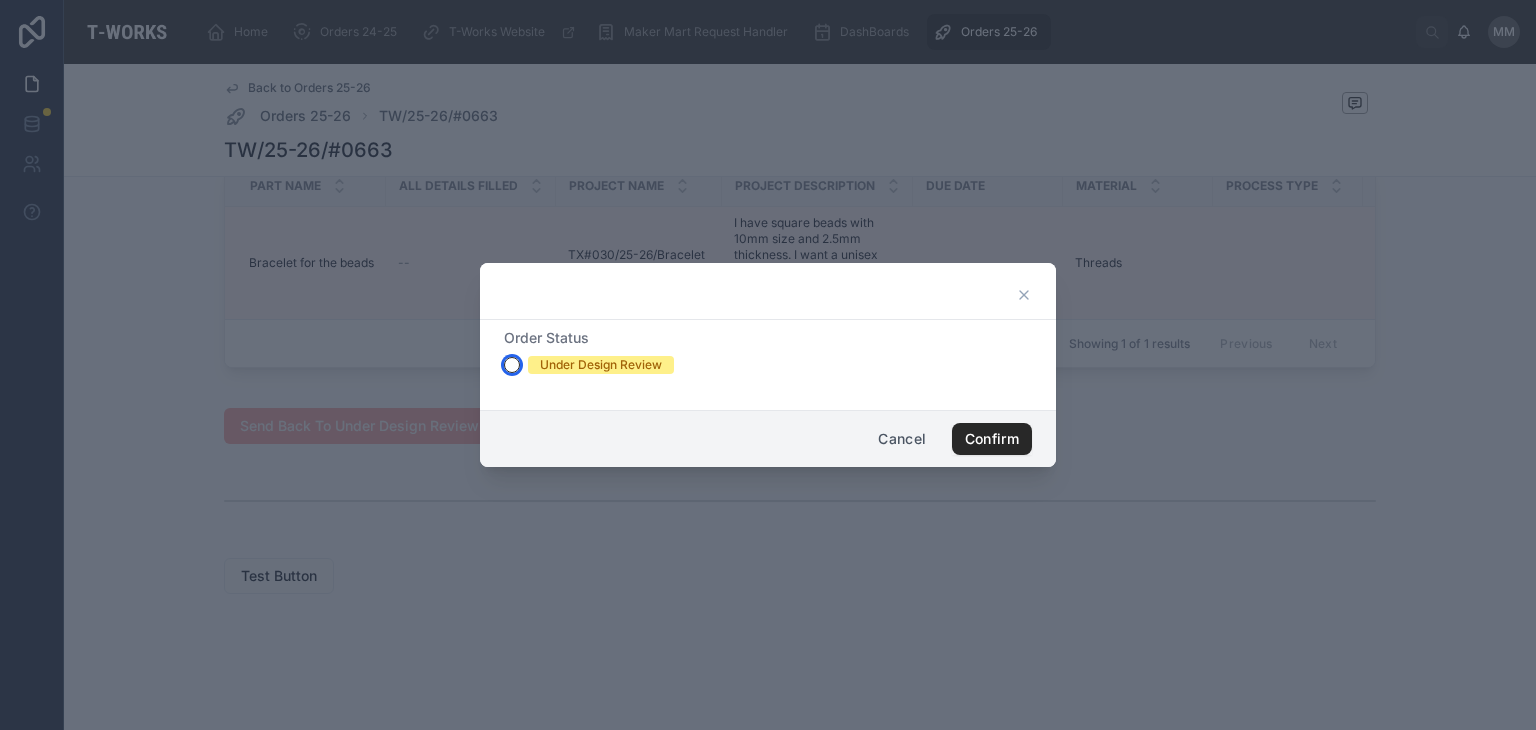 click on "Under Design Review" at bounding box center (512, 365) 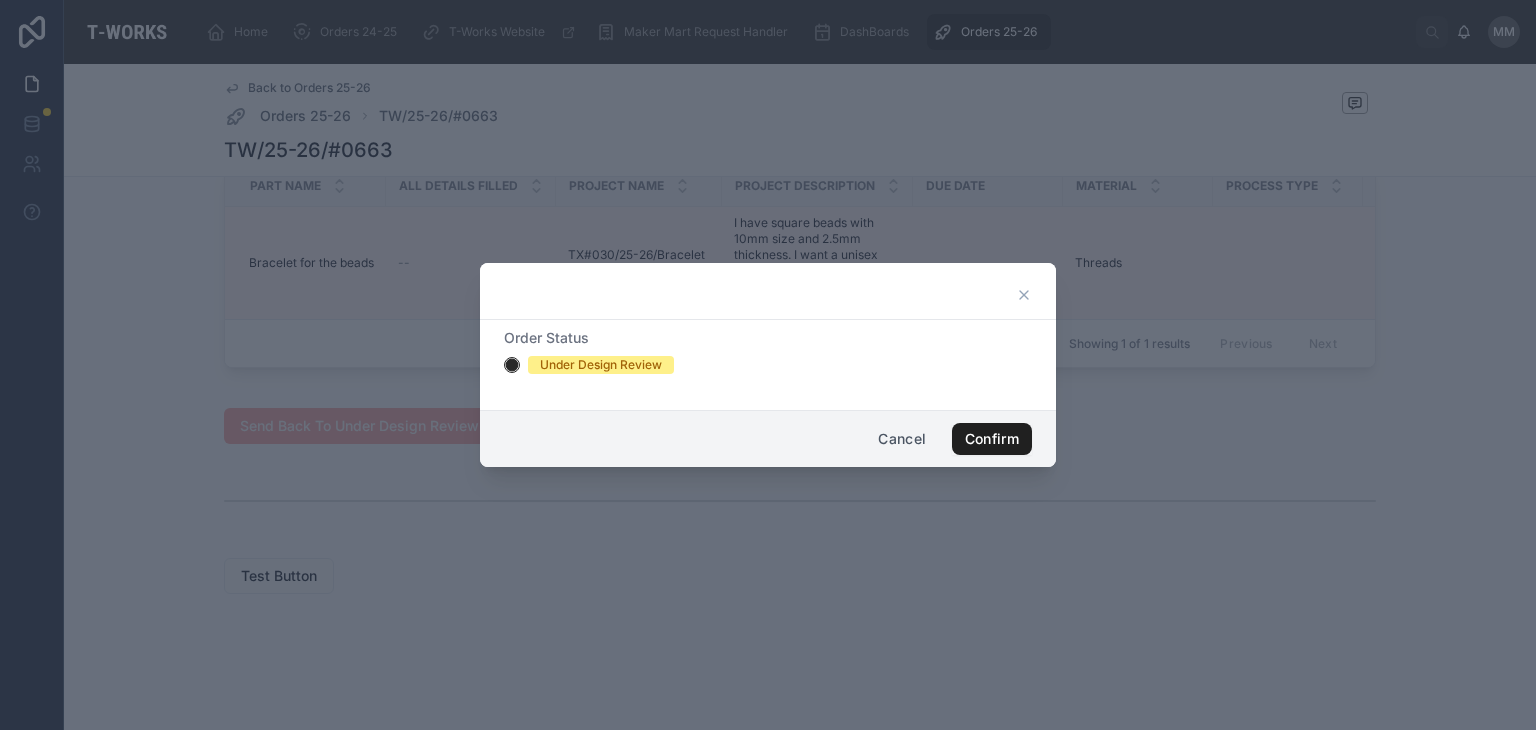 click on "Confirm" at bounding box center (992, 439) 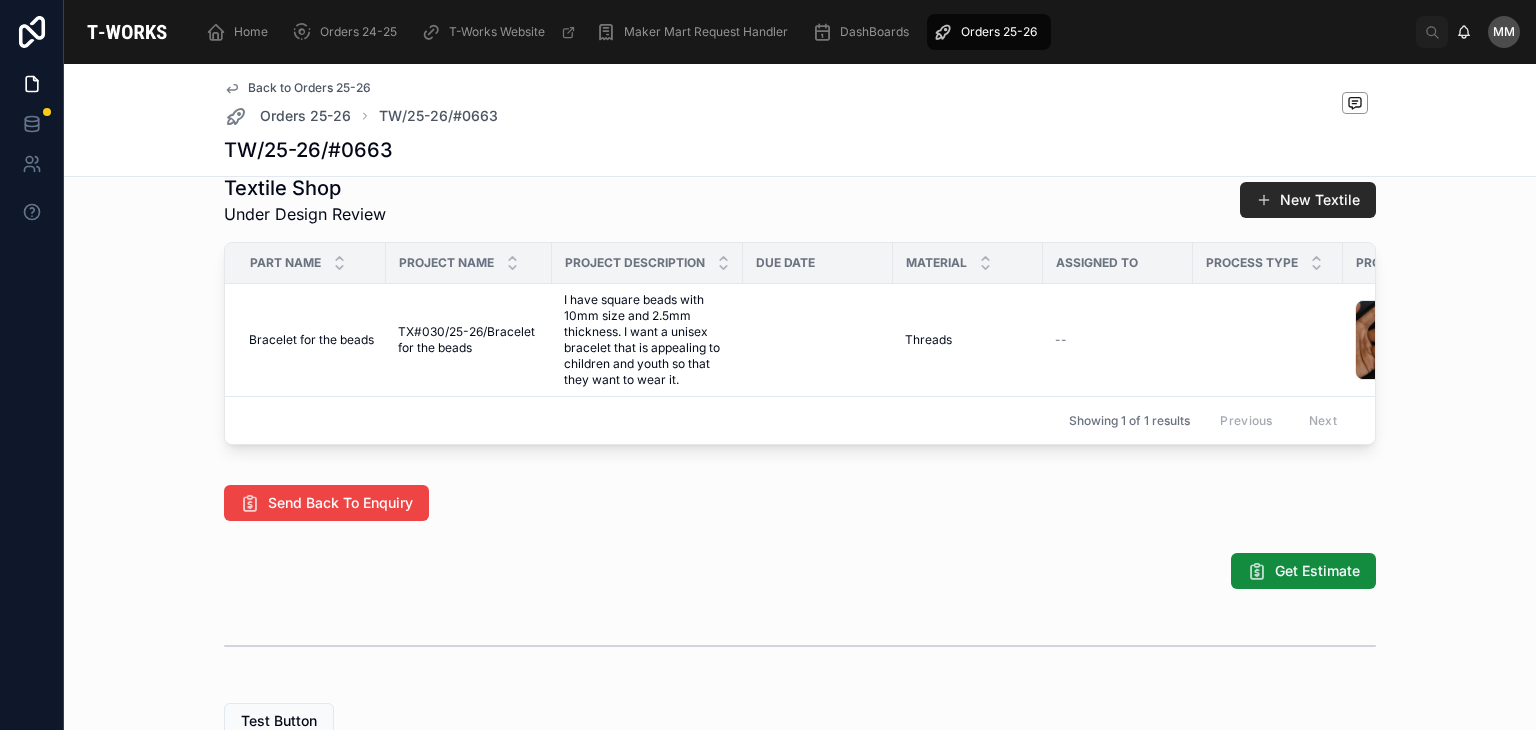 scroll, scrollTop: 1016, scrollLeft: 0, axis: vertical 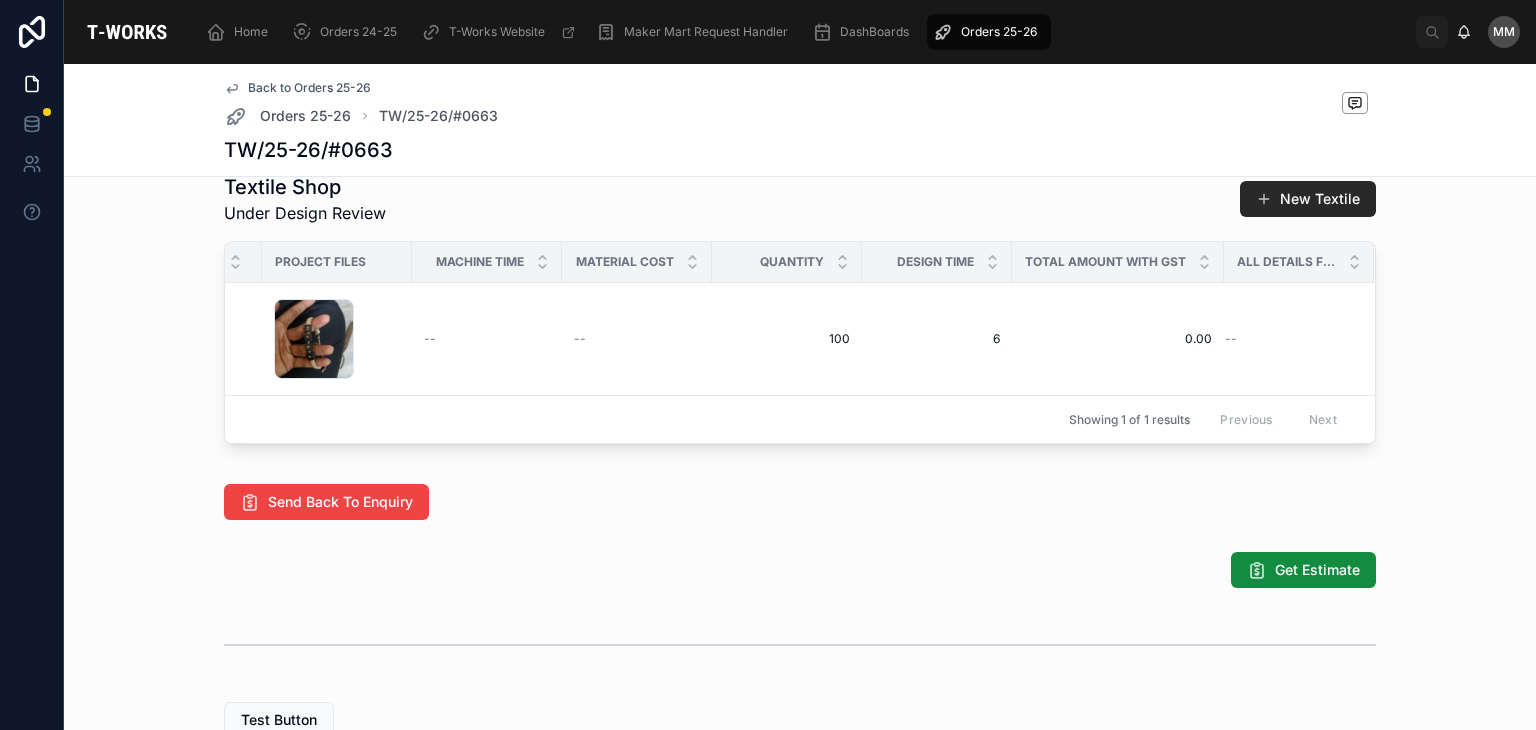 click on "Total Amount With GST" at bounding box center (1105, 262) 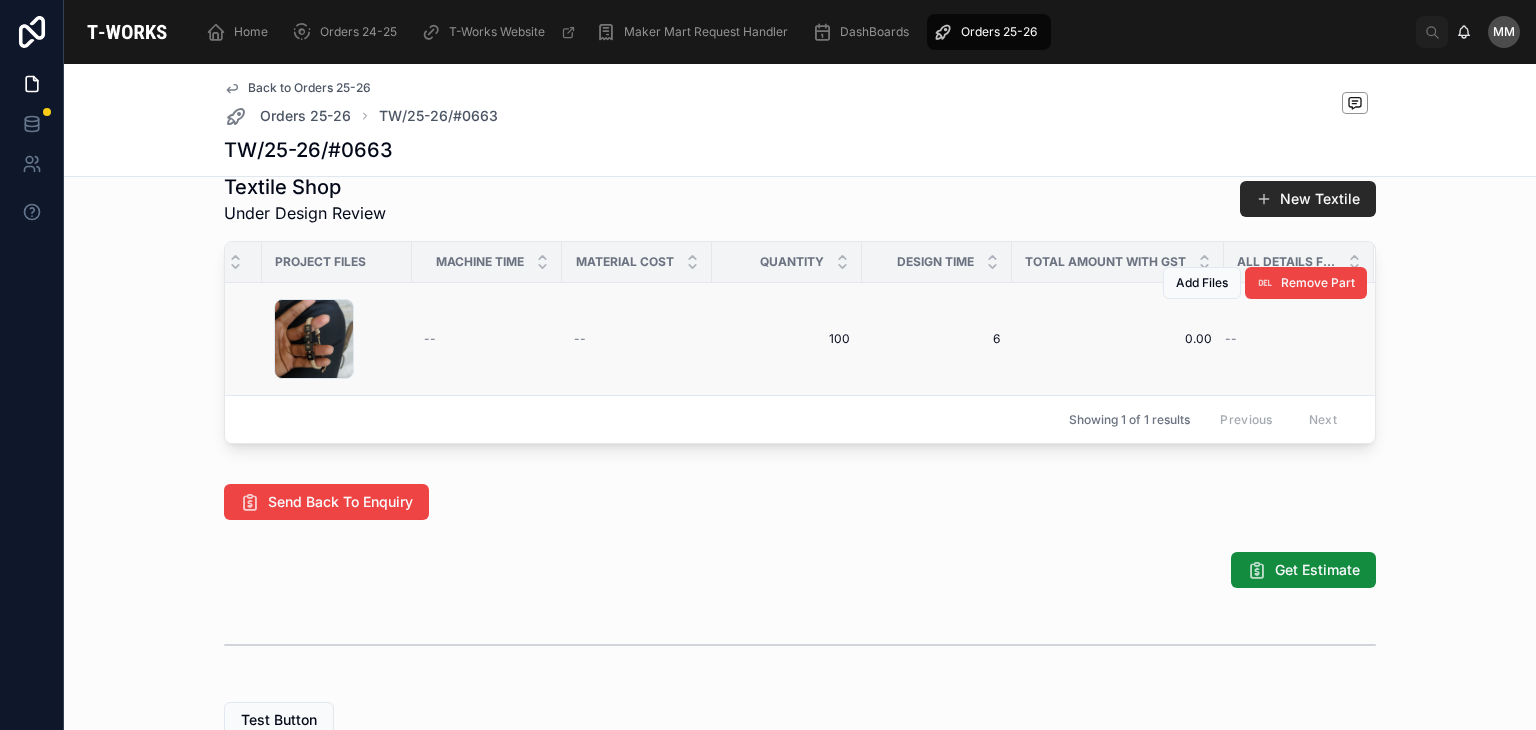 click on "0.00" at bounding box center (1118, 339) 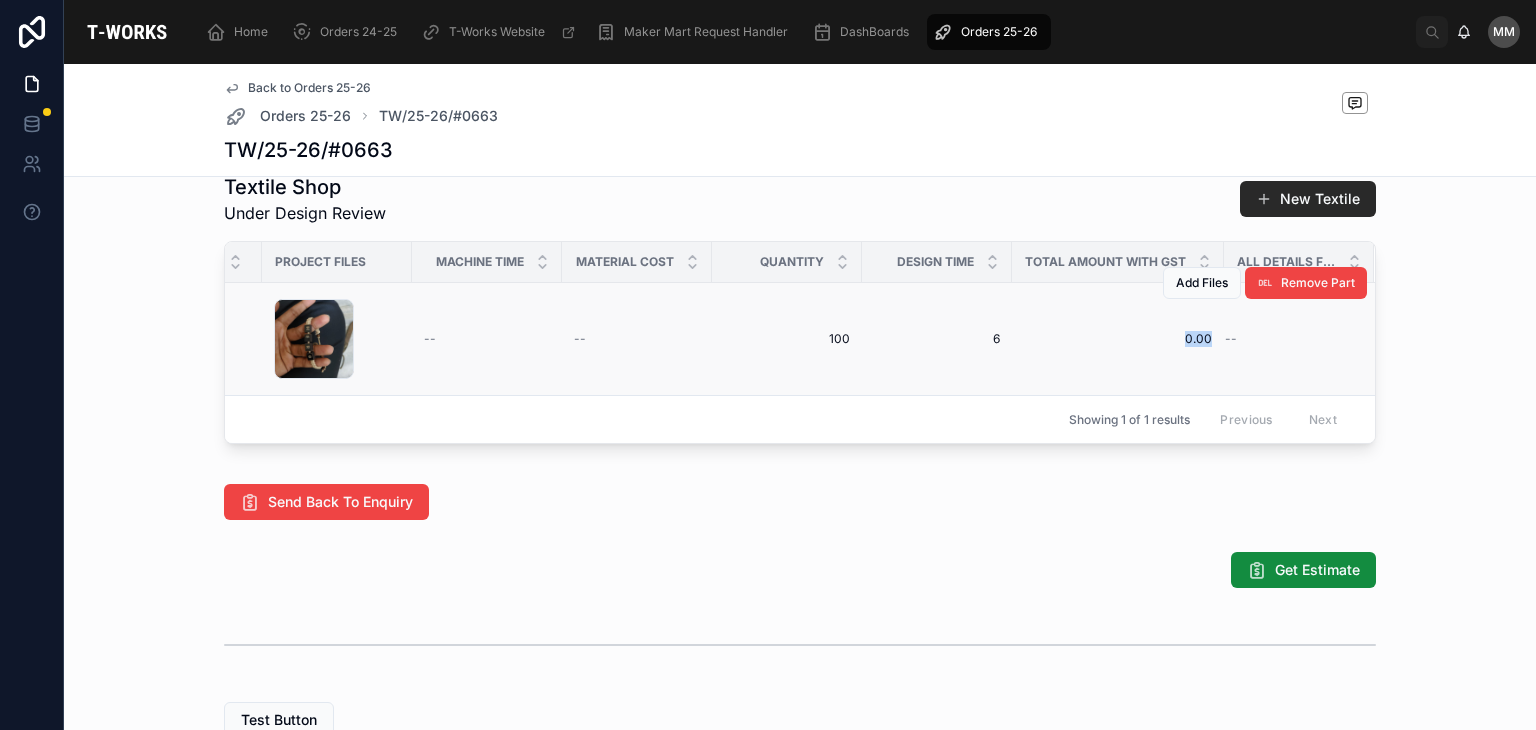 click on "0.00" at bounding box center [1118, 339] 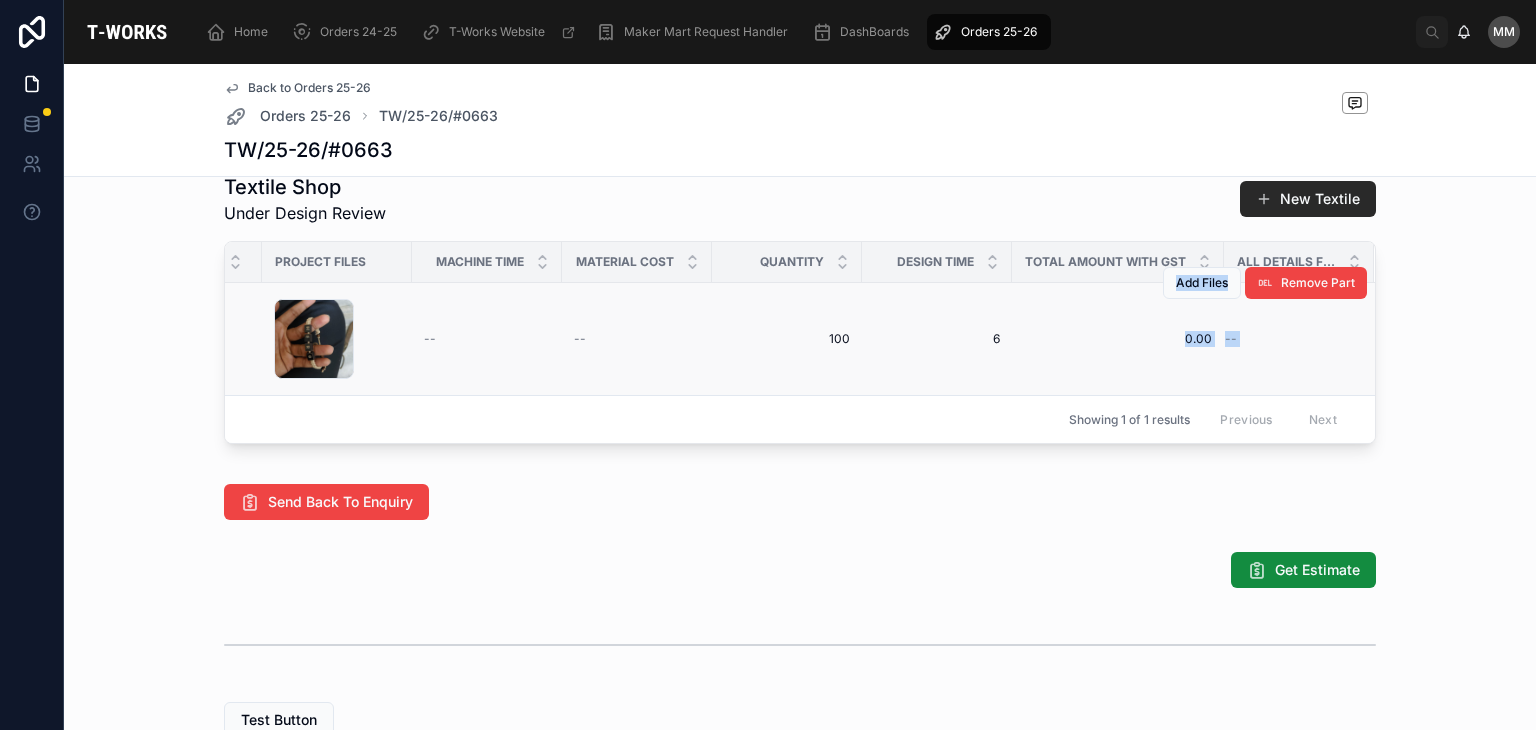 drag, startPoint x: 1185, startPoint y: 370, endPoint x: 1170, endPoint y: 357, distance: 19.849434 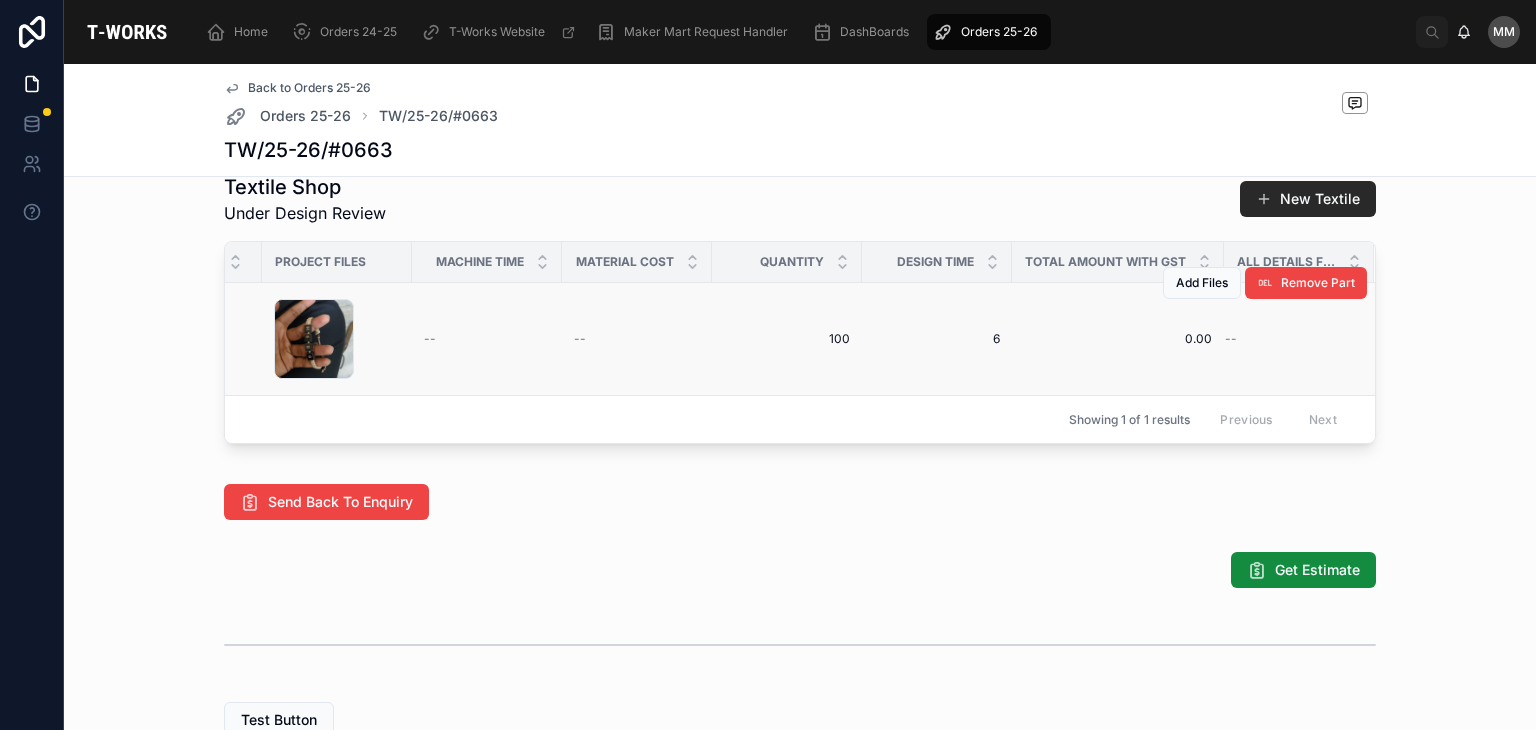 click on "Add Files Remove Part" at bounding box center (1265, 283) 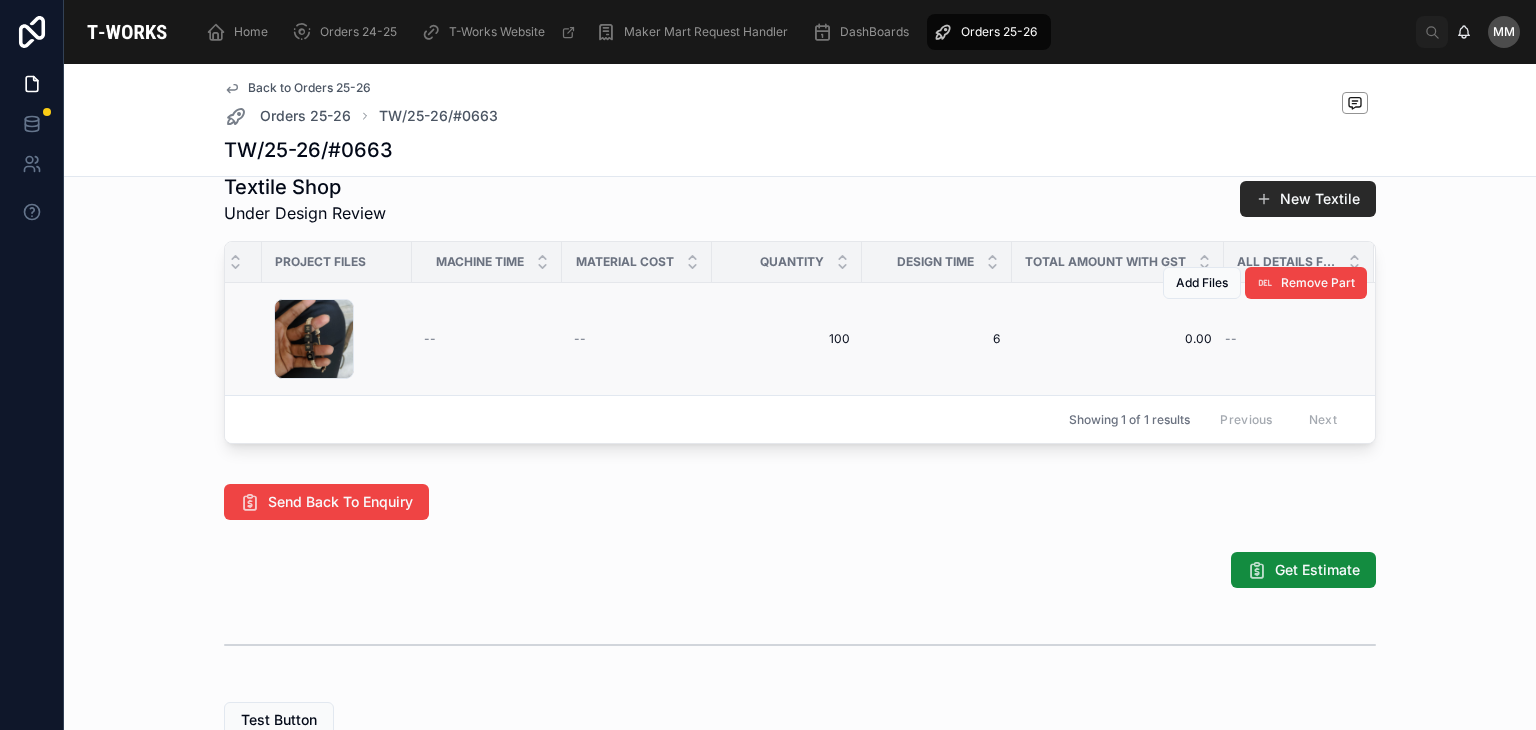 click on "Add Files Remove Part" at bounding box center [1265, 283] 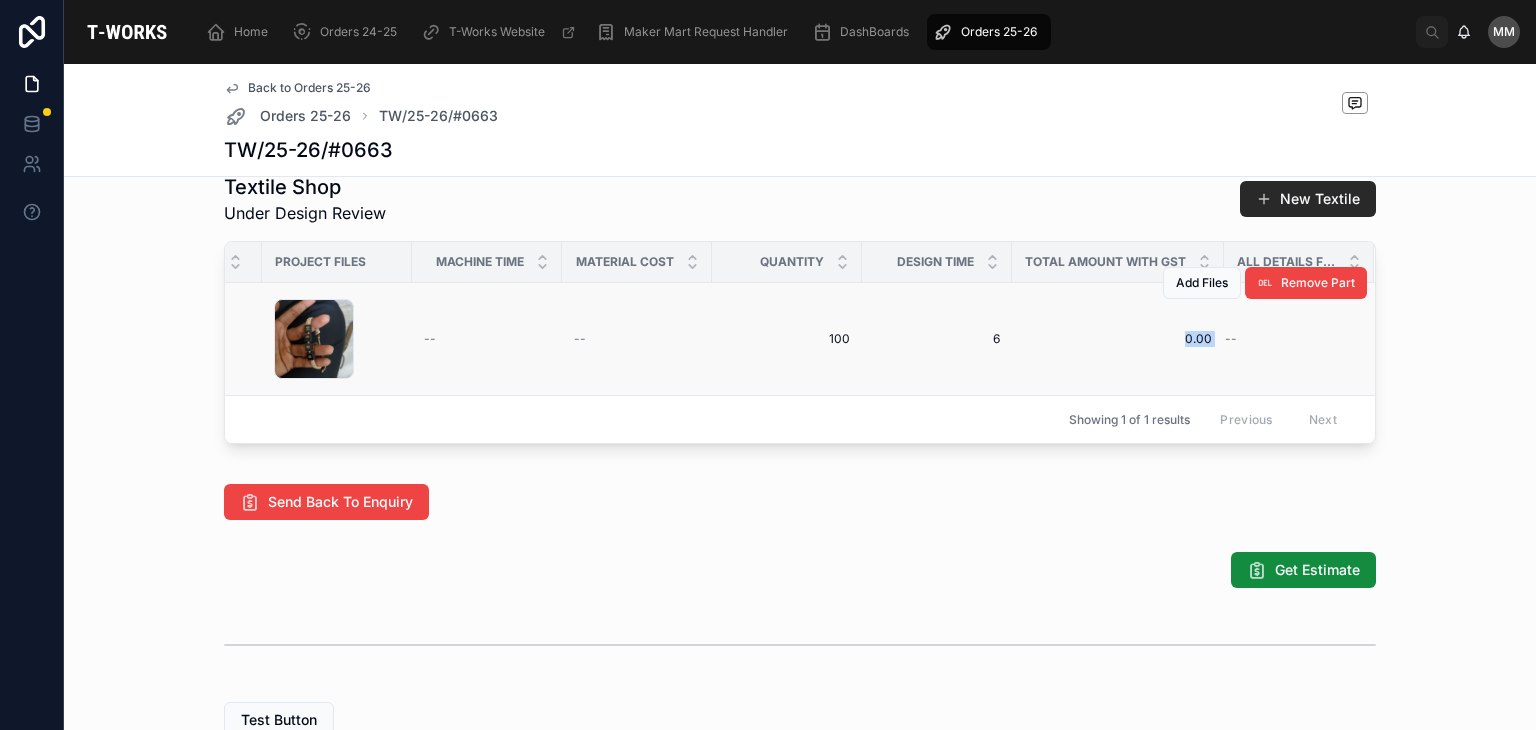 click on "0.00 0.00" at bounding box center (1118, 339) 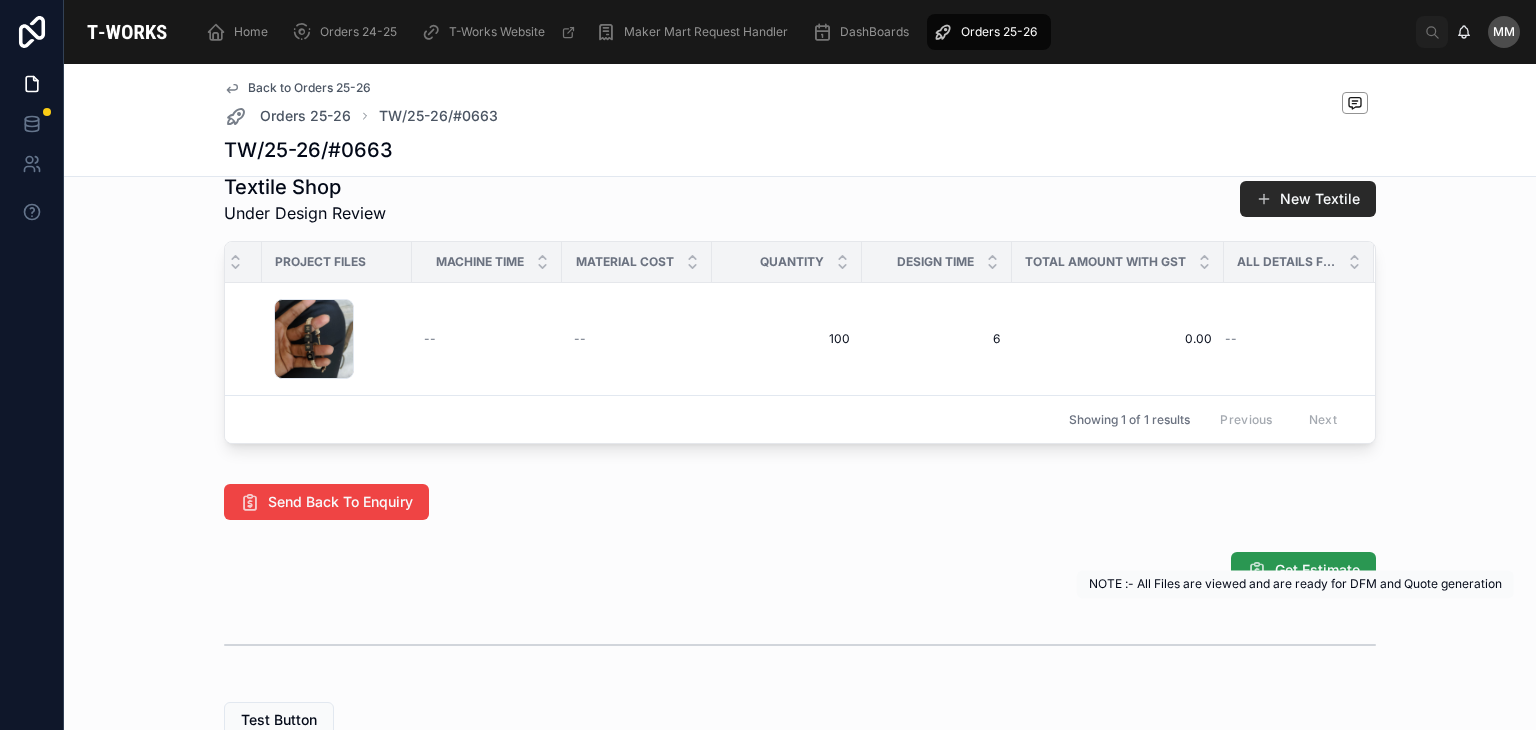 click on "Get Estimate" at bounding box center (1317, 570) 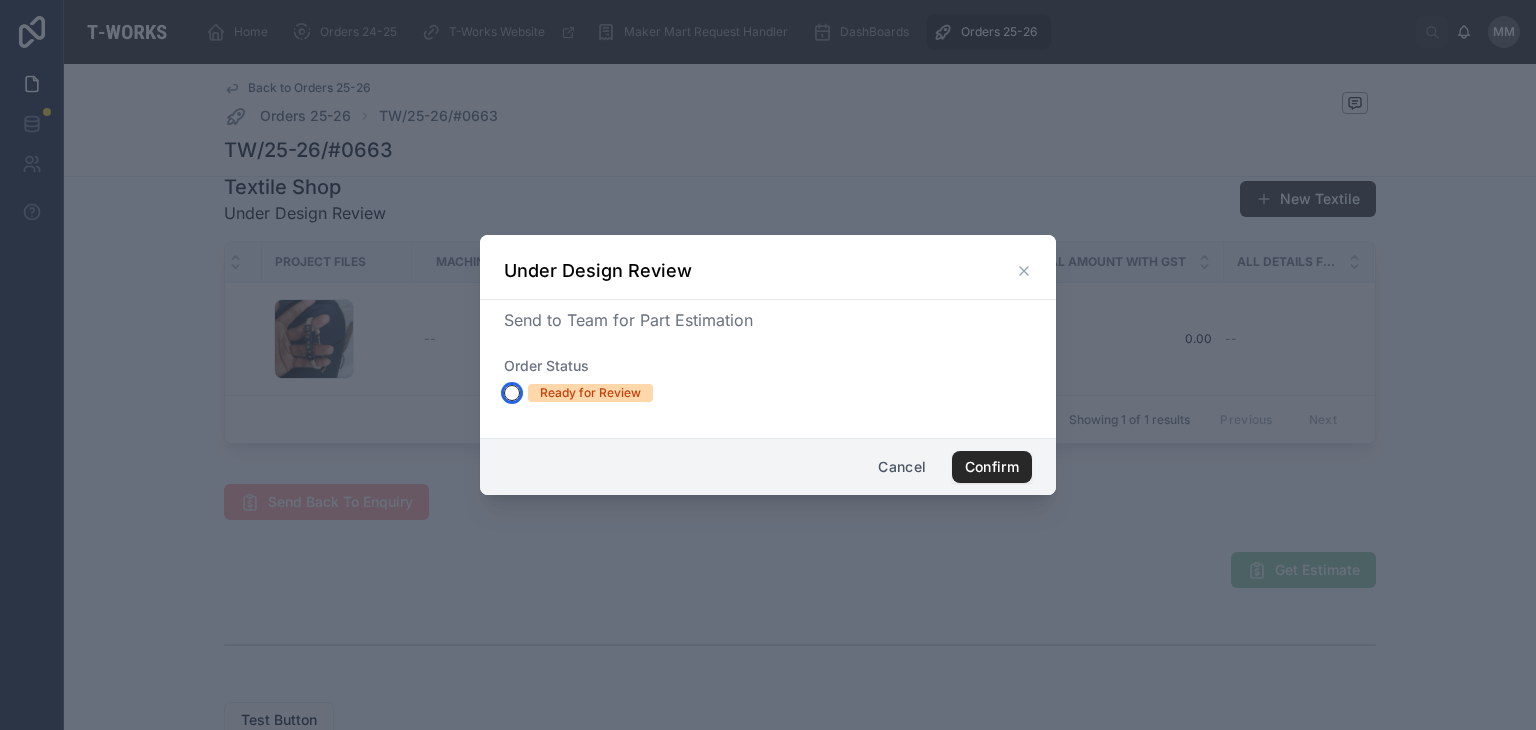 click on "Ready for Review" at bounding box center (512, 393) 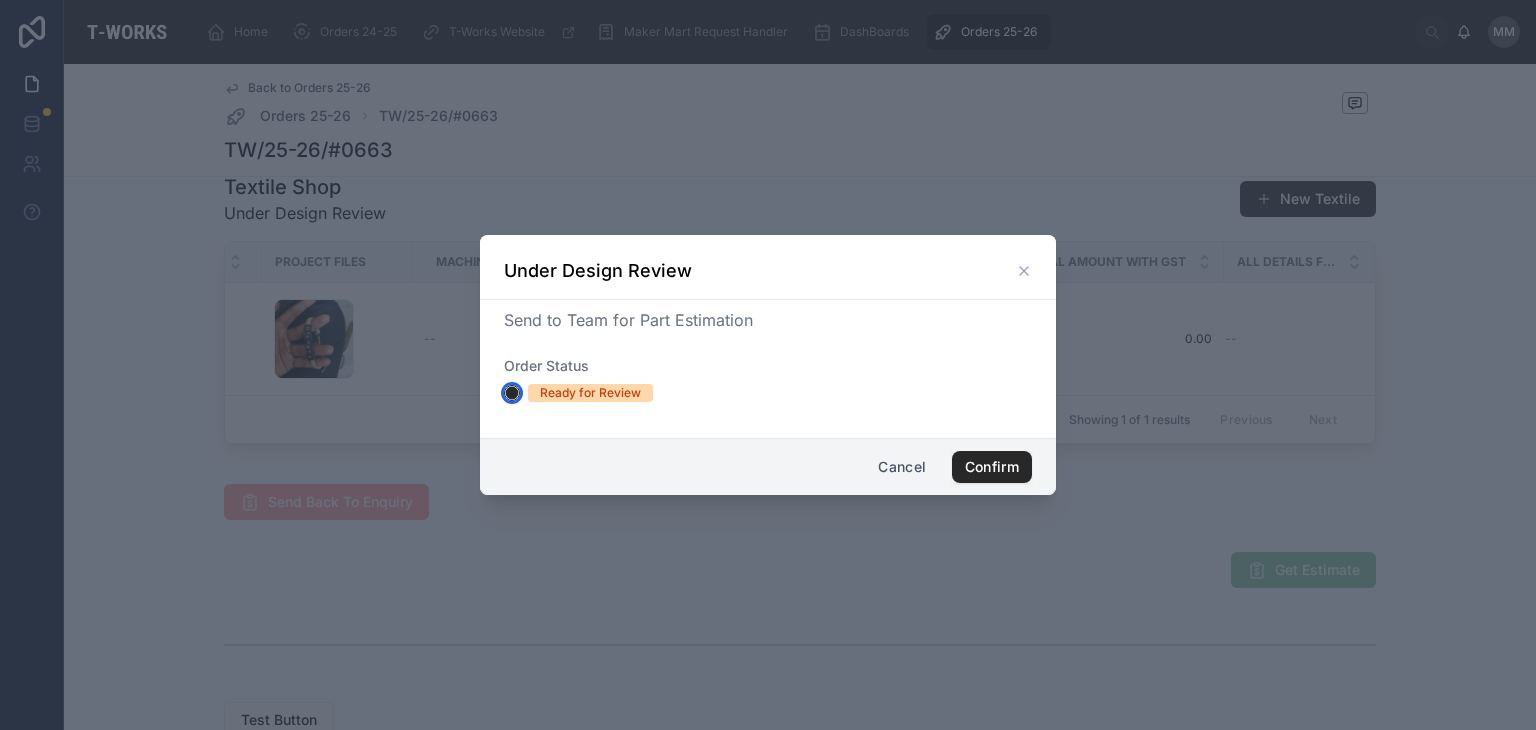 click 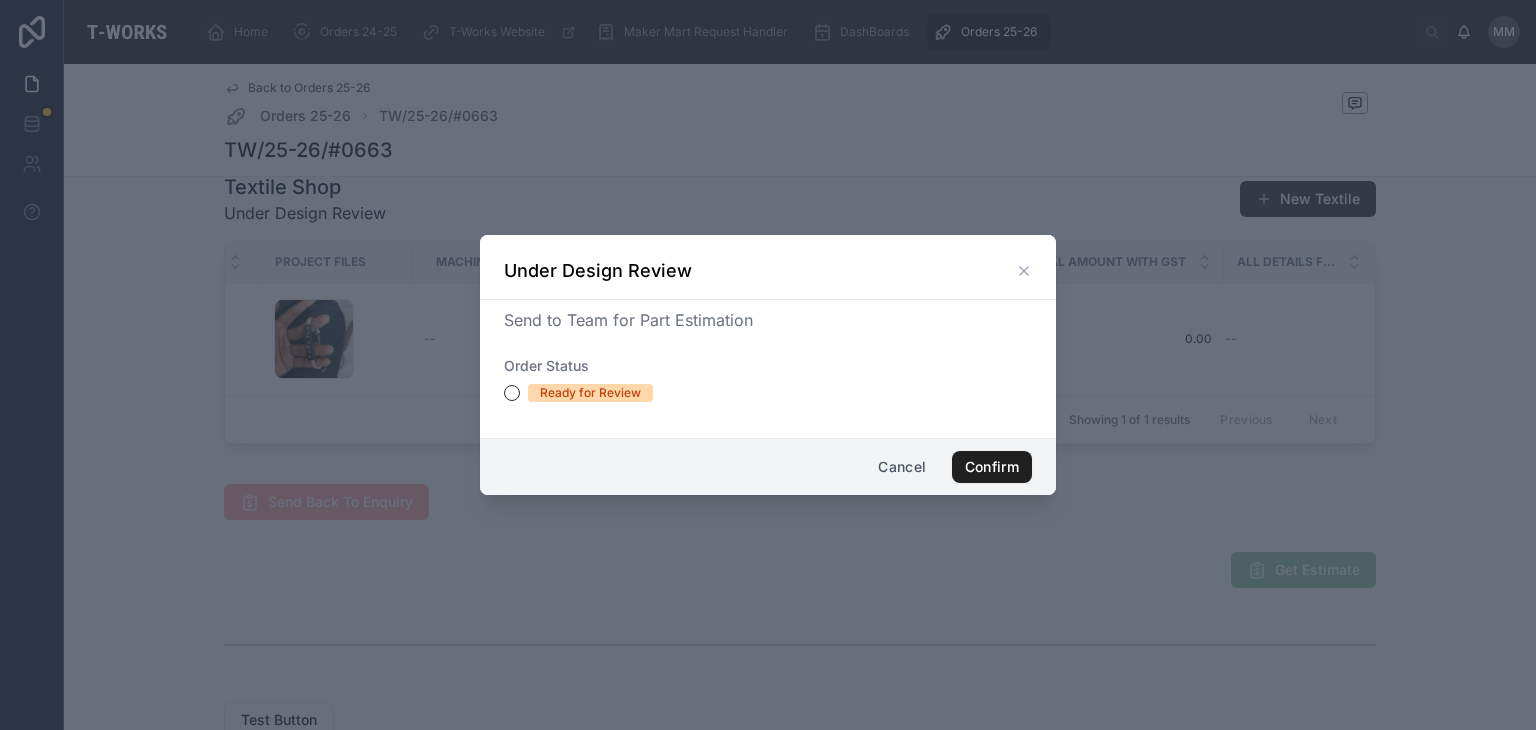 click on "Confirm" at bounding box center [992, 467] 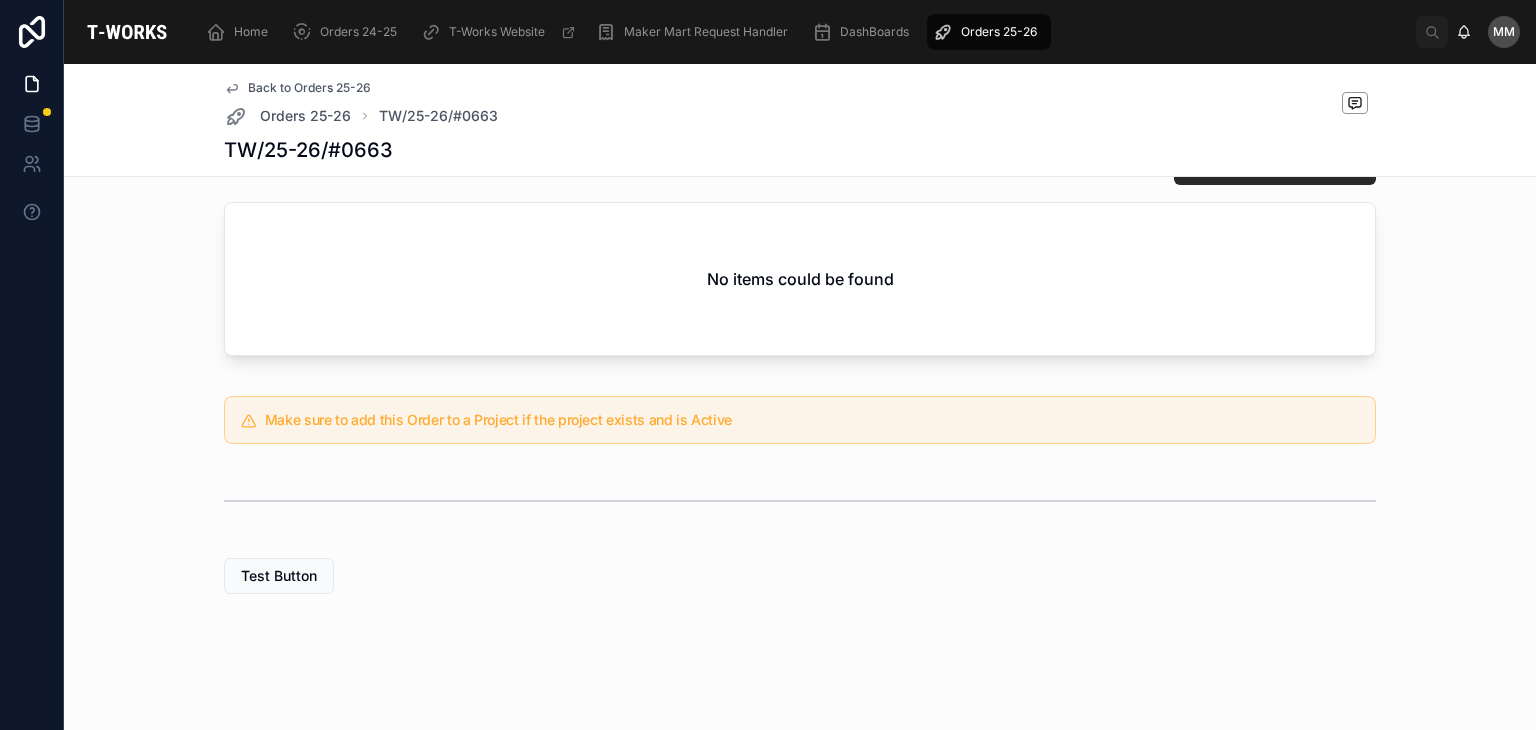 scroll, scrollTop: 0, scrollLeft: 0, axis: both 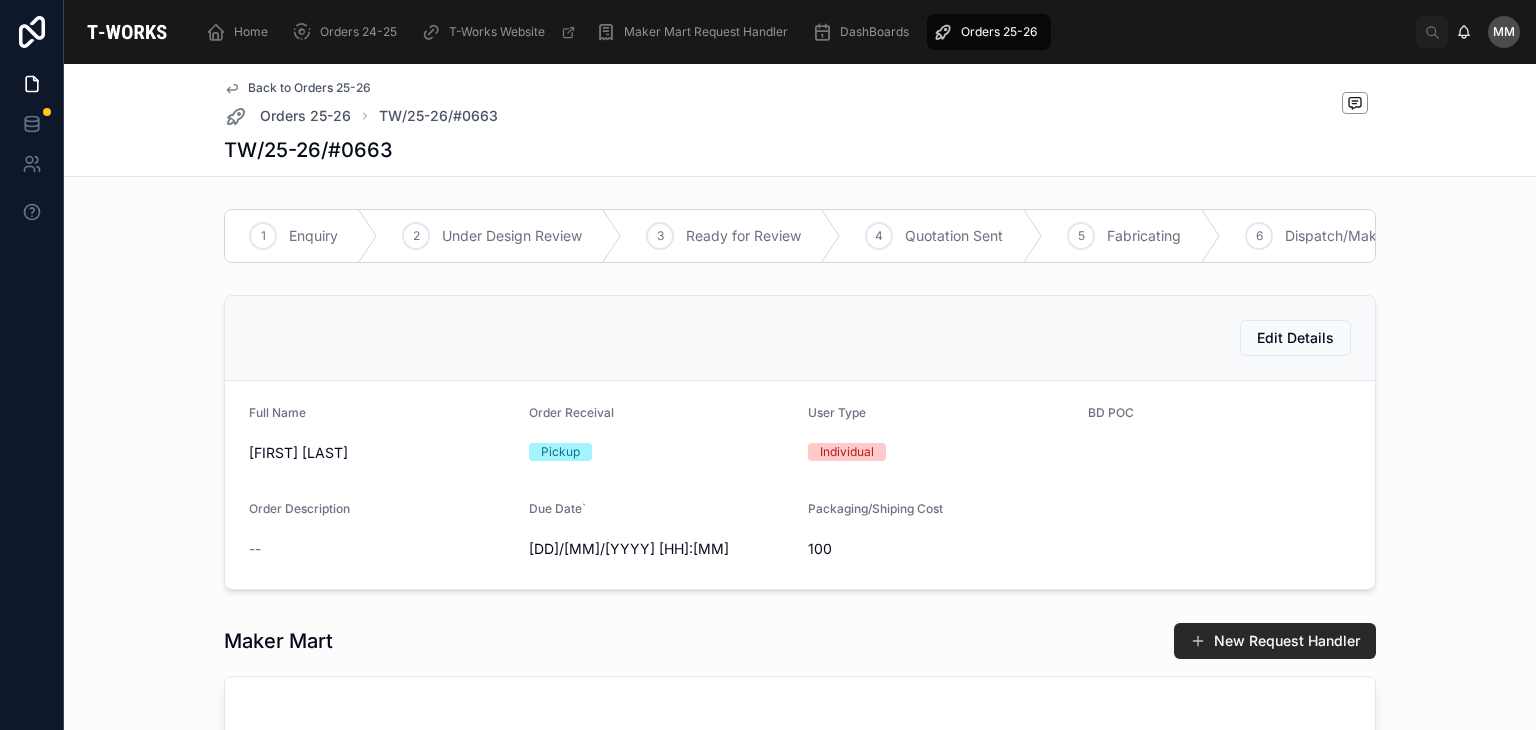 click on "Full Name [FIRST] [LAST] Order Receival Pickup User Type Individual BD POC Order Description -- Due Date` [DD]/[MM]/[YYYY] [HH]:[MM] Packaging/Shiping Cost 100 Maker Mart New Request Handler No items could be found Make sure to add this Order to a Project if the project exists and is Active Test Button" at bounding box center (800, 638) 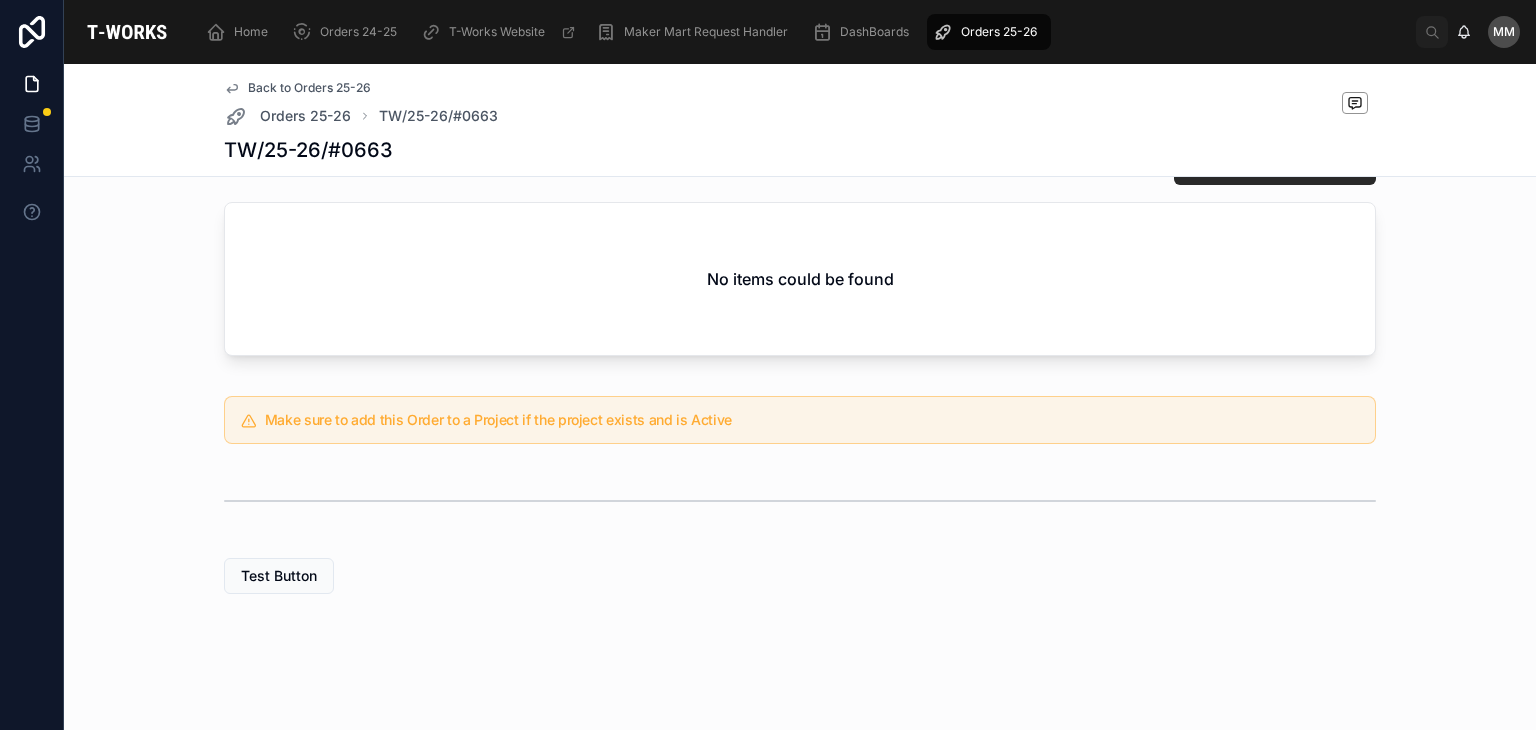 scroll, scrollTop: 0, scrollLeft: 0, axis: both 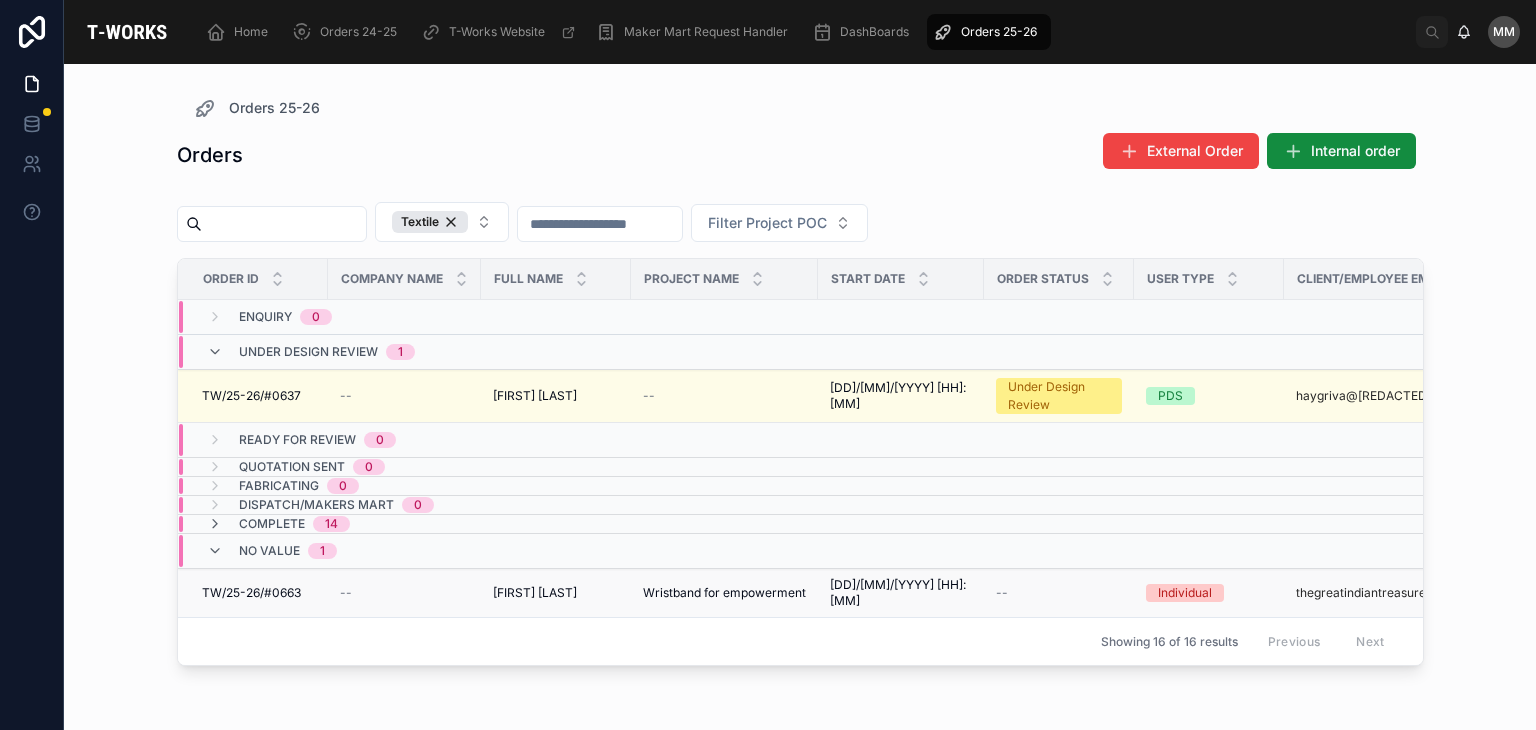 click on "[FIRST] [LAST] [FIRST] [LAST]" at bounding box center [556, 593] 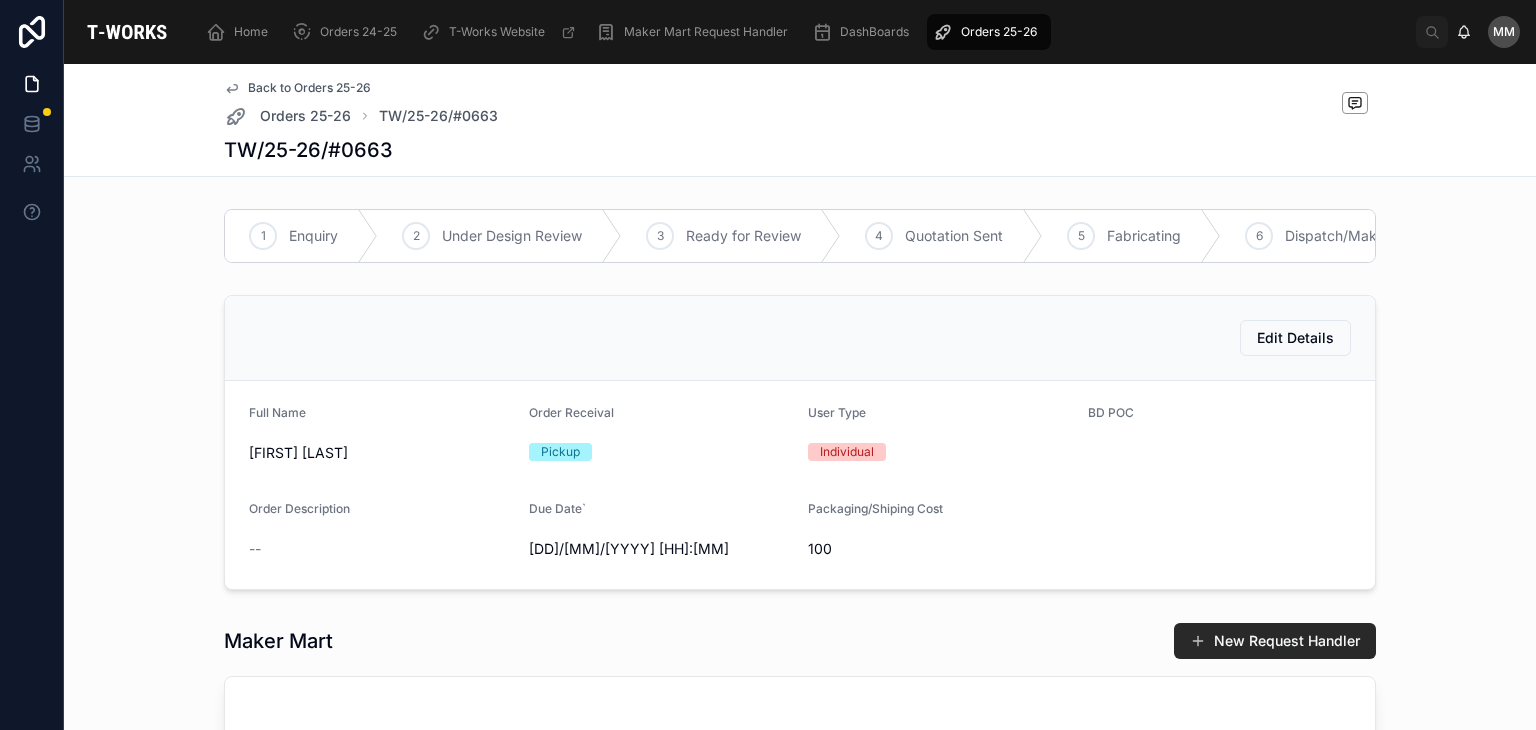 scroll, scrollTop: 487, scrollLeft: 0, axis: vertical 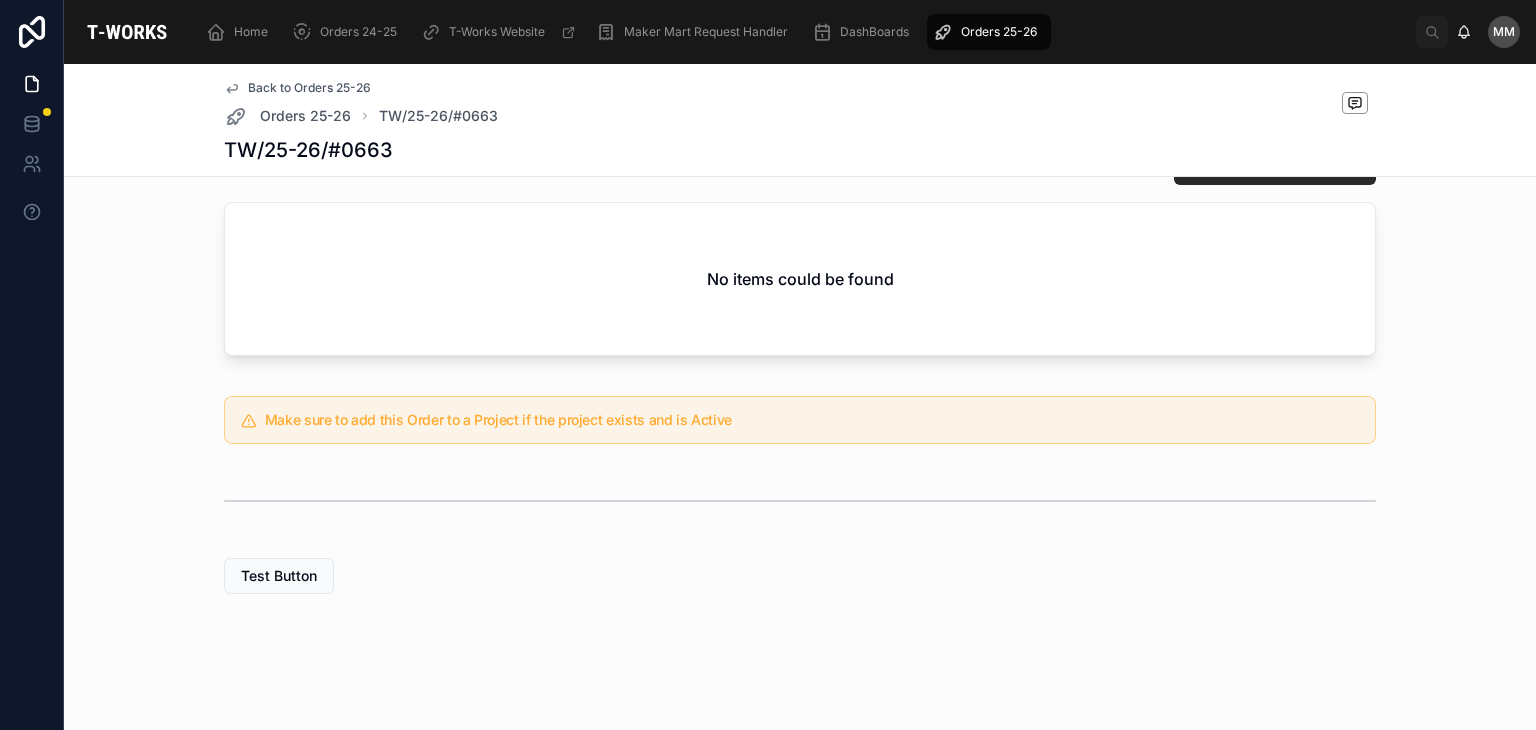 drag, startPoint x: 500, startPoint y: 421, endPoint x: 421, endPoint y: 463, distance: 89.470665 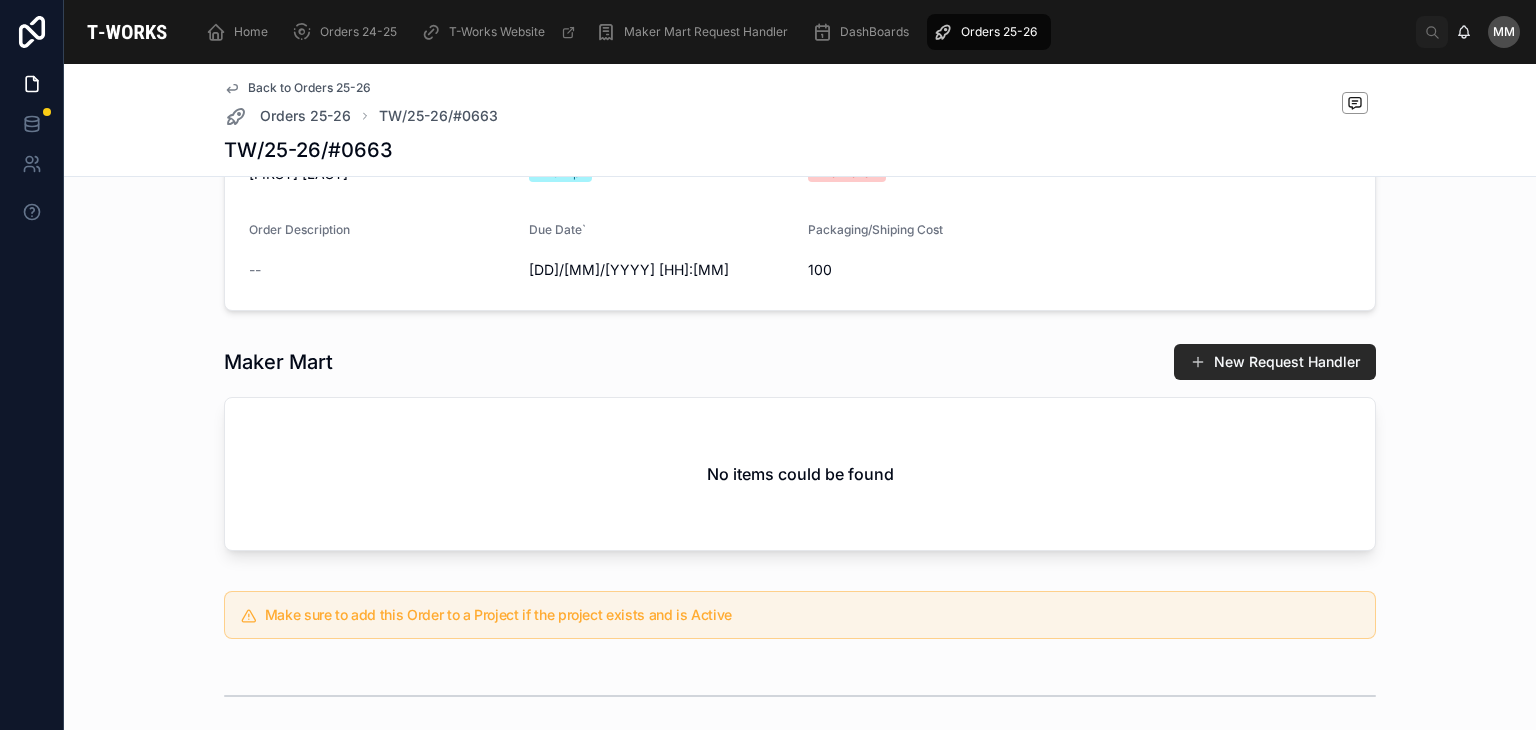 scroll, scrollTop: 0, scrollLeft: 0, axis: both 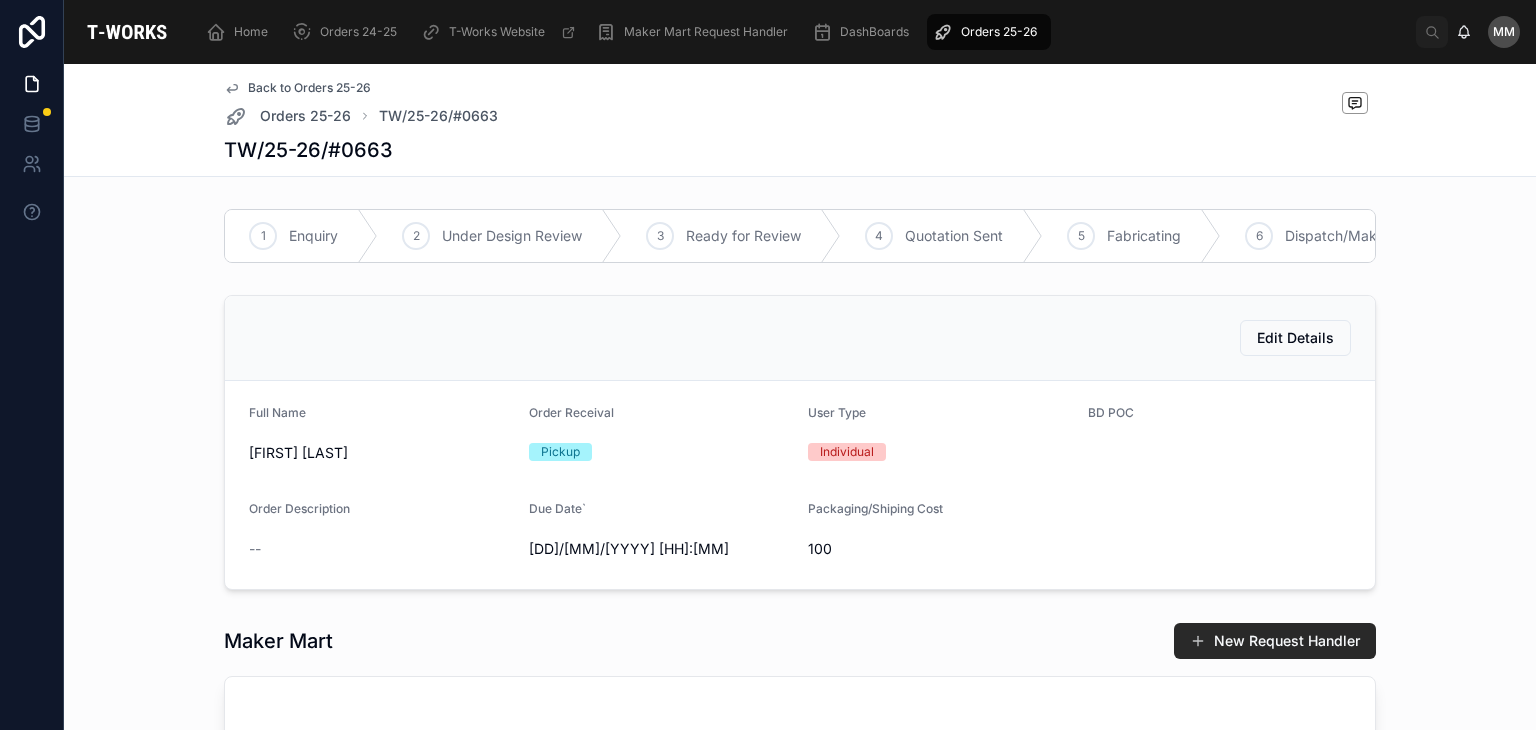 click on "Edit Details" at bounding box center [800, 338] 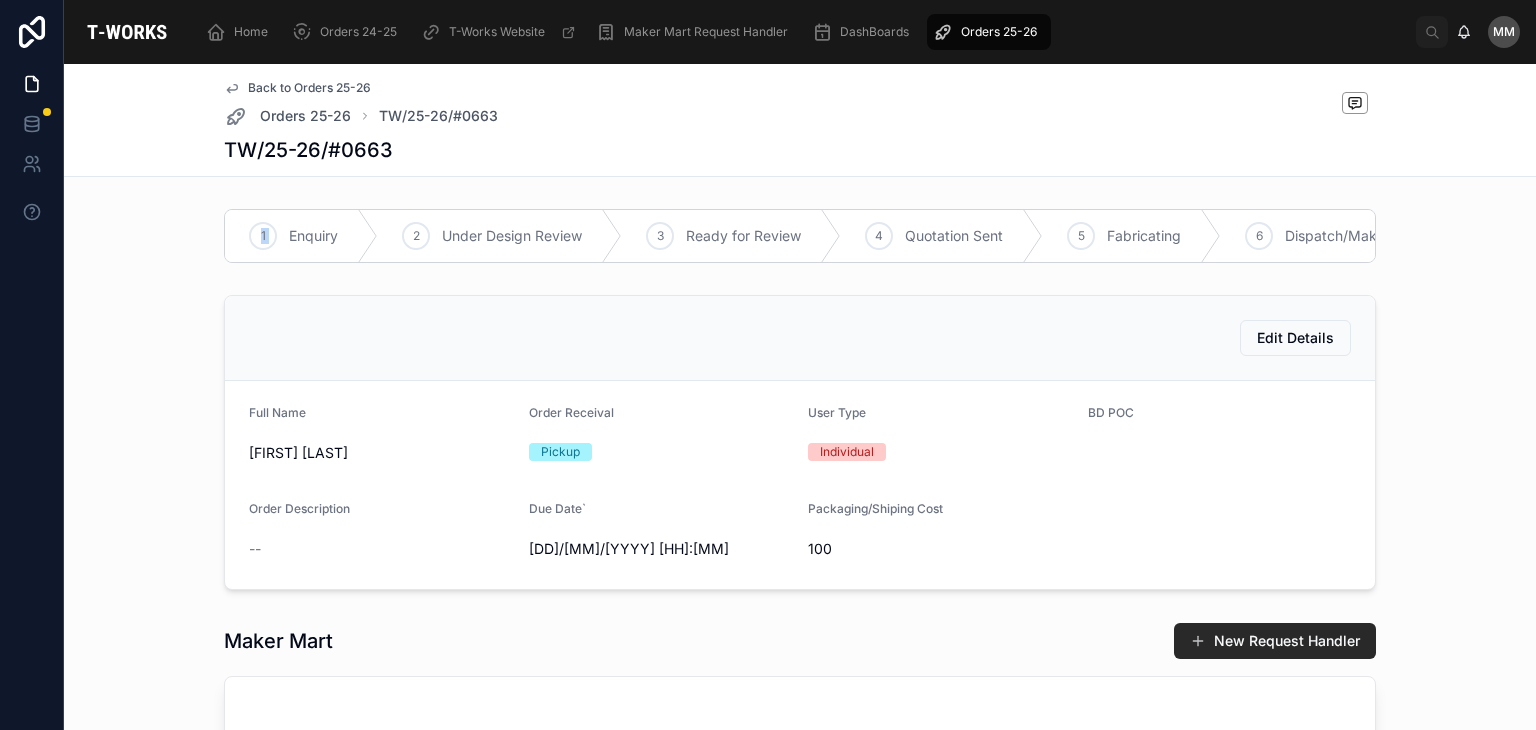 click on "1" at bounding box center [263, 236] 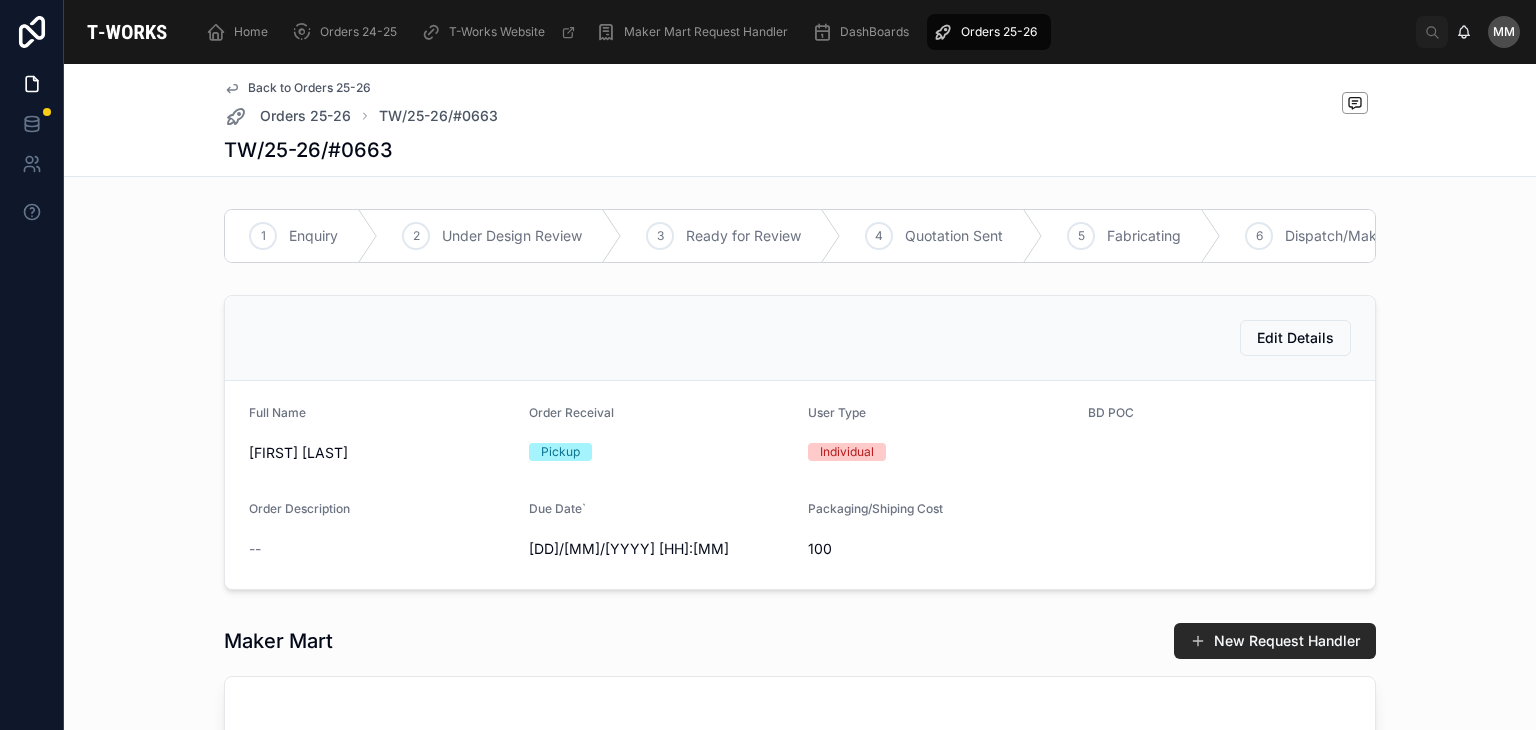 click on "Enquiry" at bounding box center (313, 236) 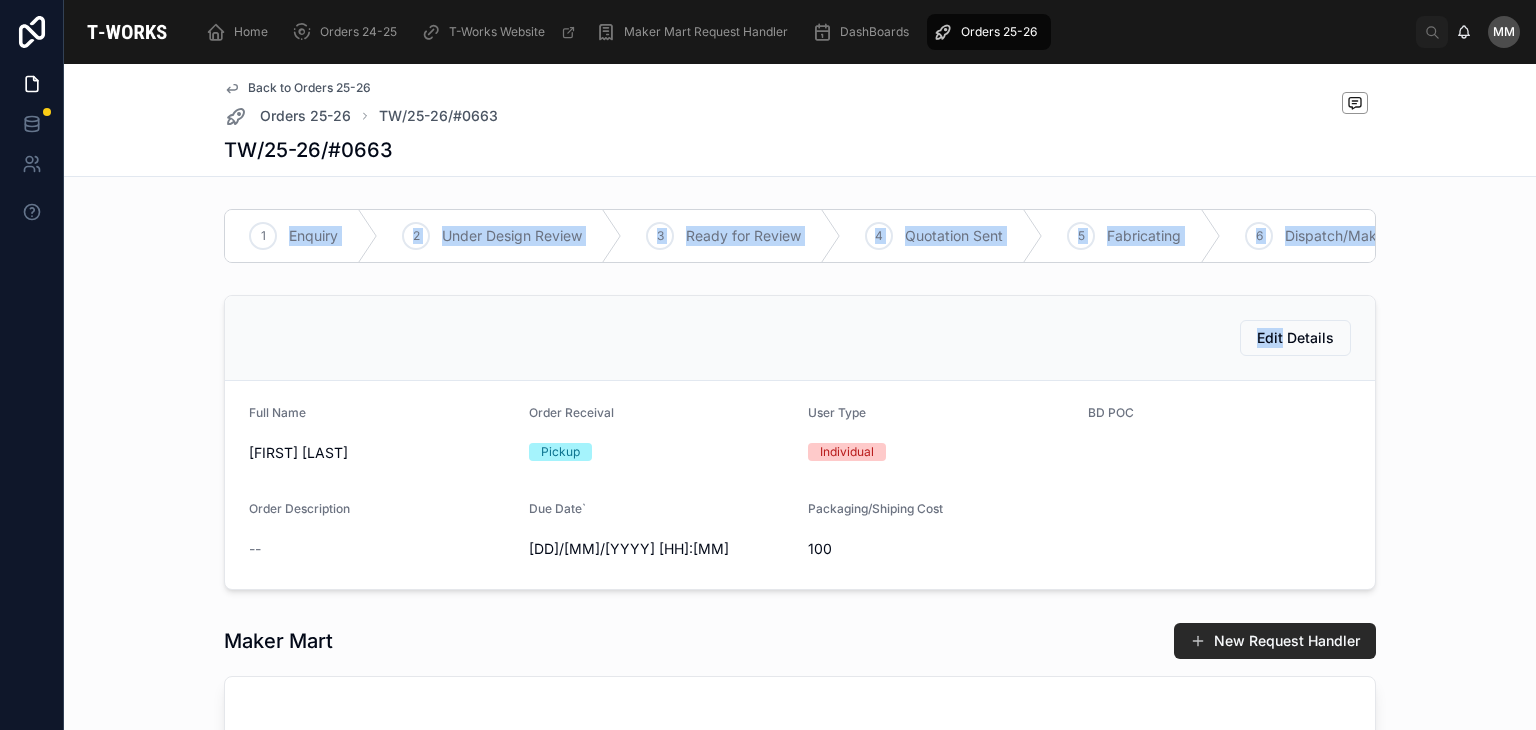 drag, startPoint x: 307, startPoint y: 244, endPoint x: 524, endPoint y: 308, distance: 226.24103 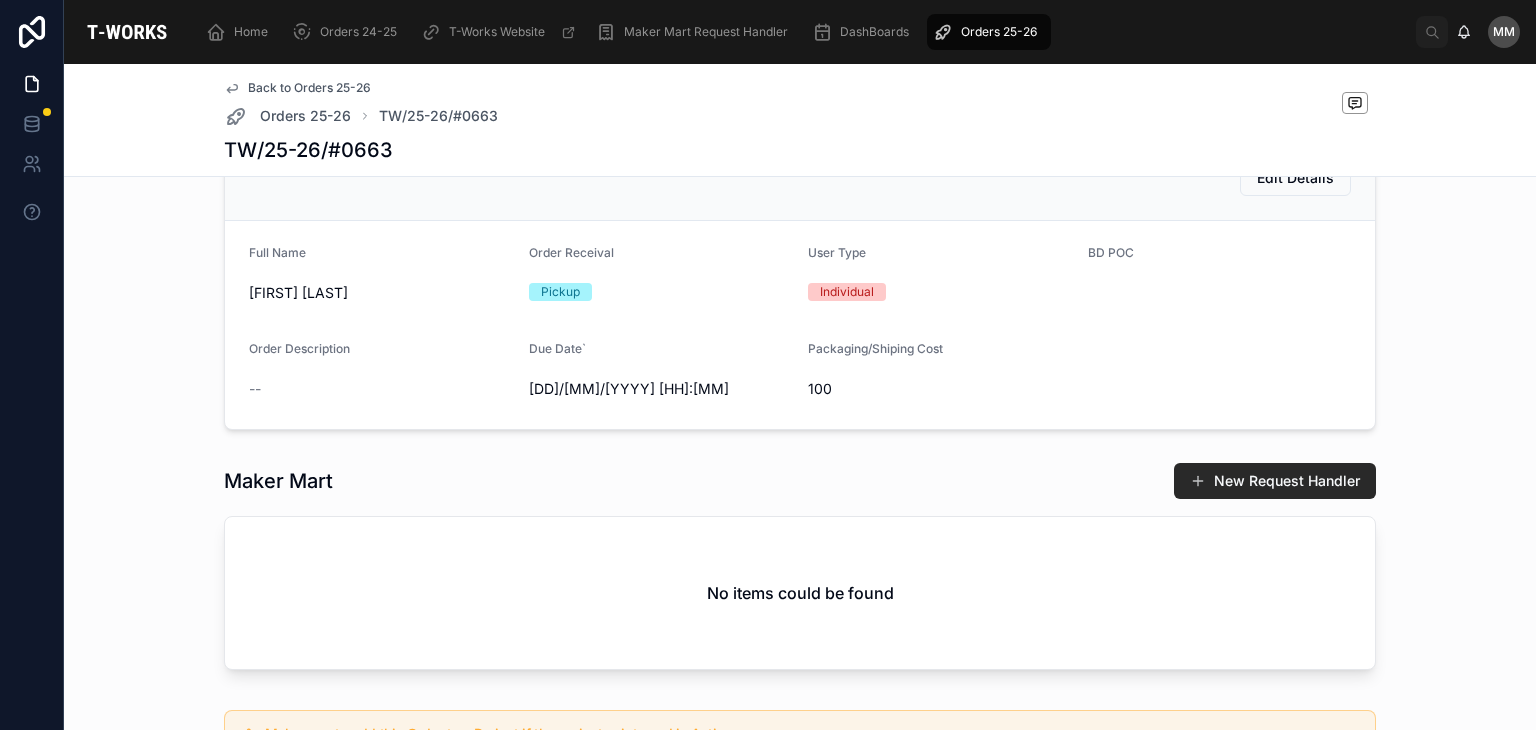 scroll, scrollTop: 0, scrollLeft: 0, axis: both 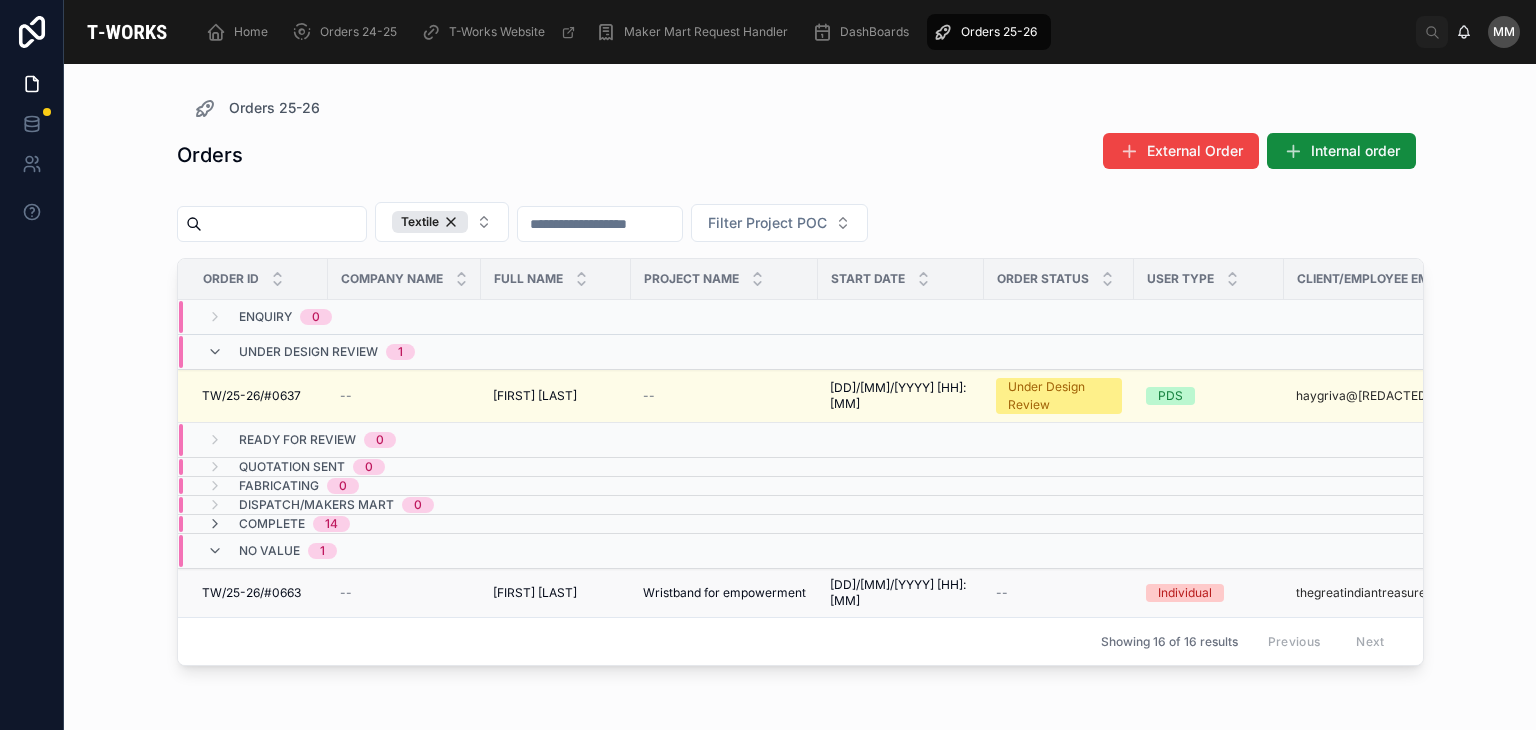 click on "Individual" at bounding box center (1185, 593) 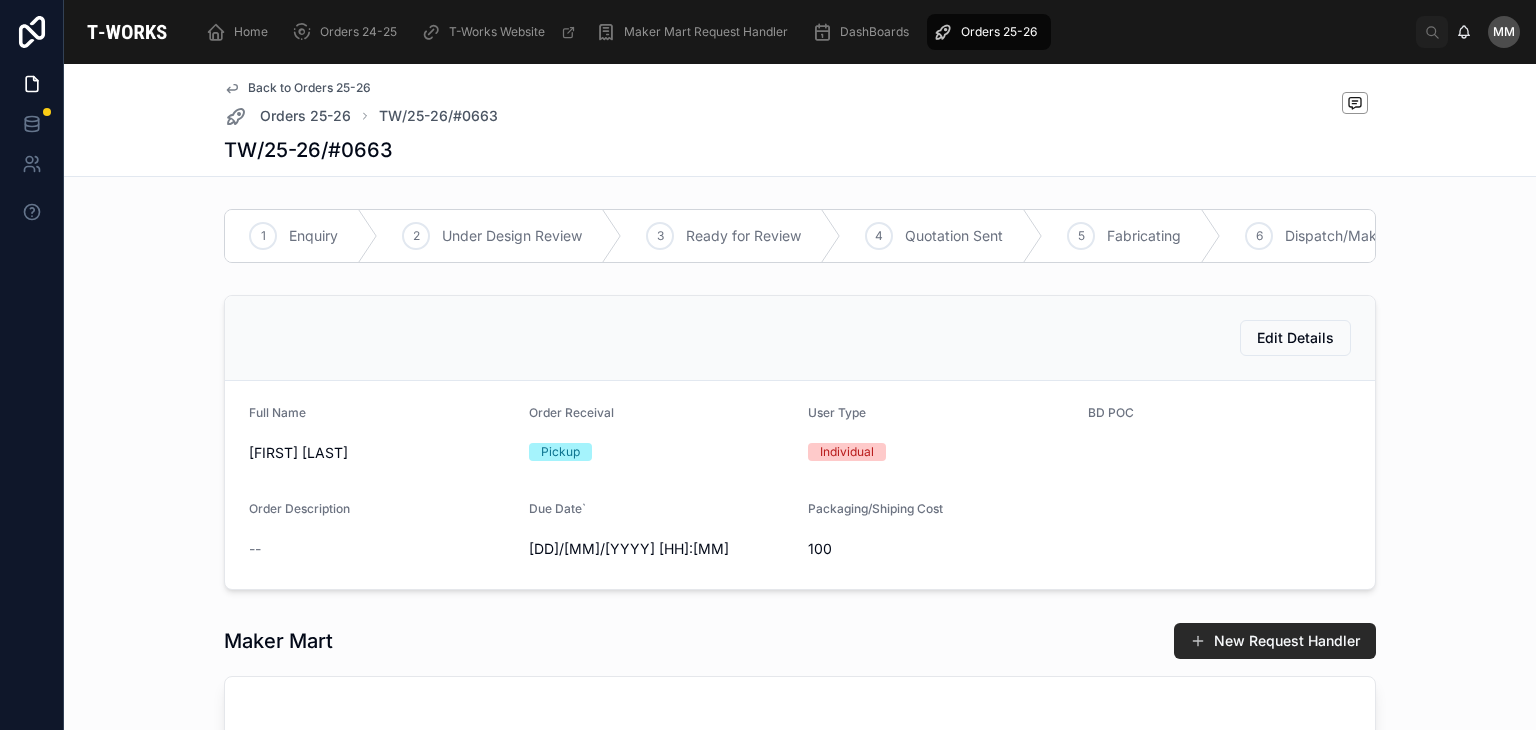 click on "Full Name [FIRST] [LAST] Order Receival Pickup User Type Individual BD POC Order Description -- Due Date` [DD]/[MM]/[YYYY] [HH]:[MM] Packaging/Shiping Cost 100" at bounding box center [800, 485] 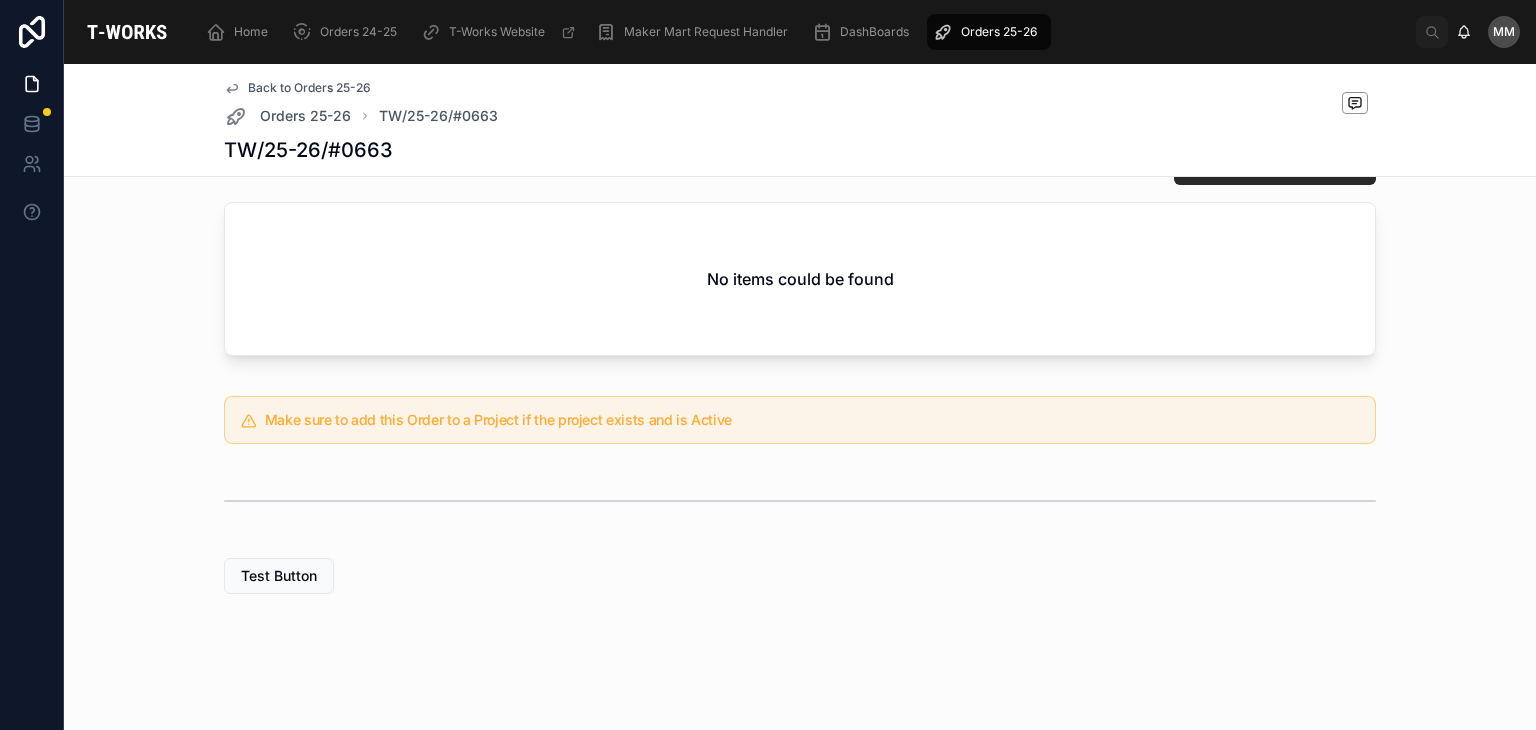 scroll, scrollTop: 0, scrollLeft: 0, axis: both 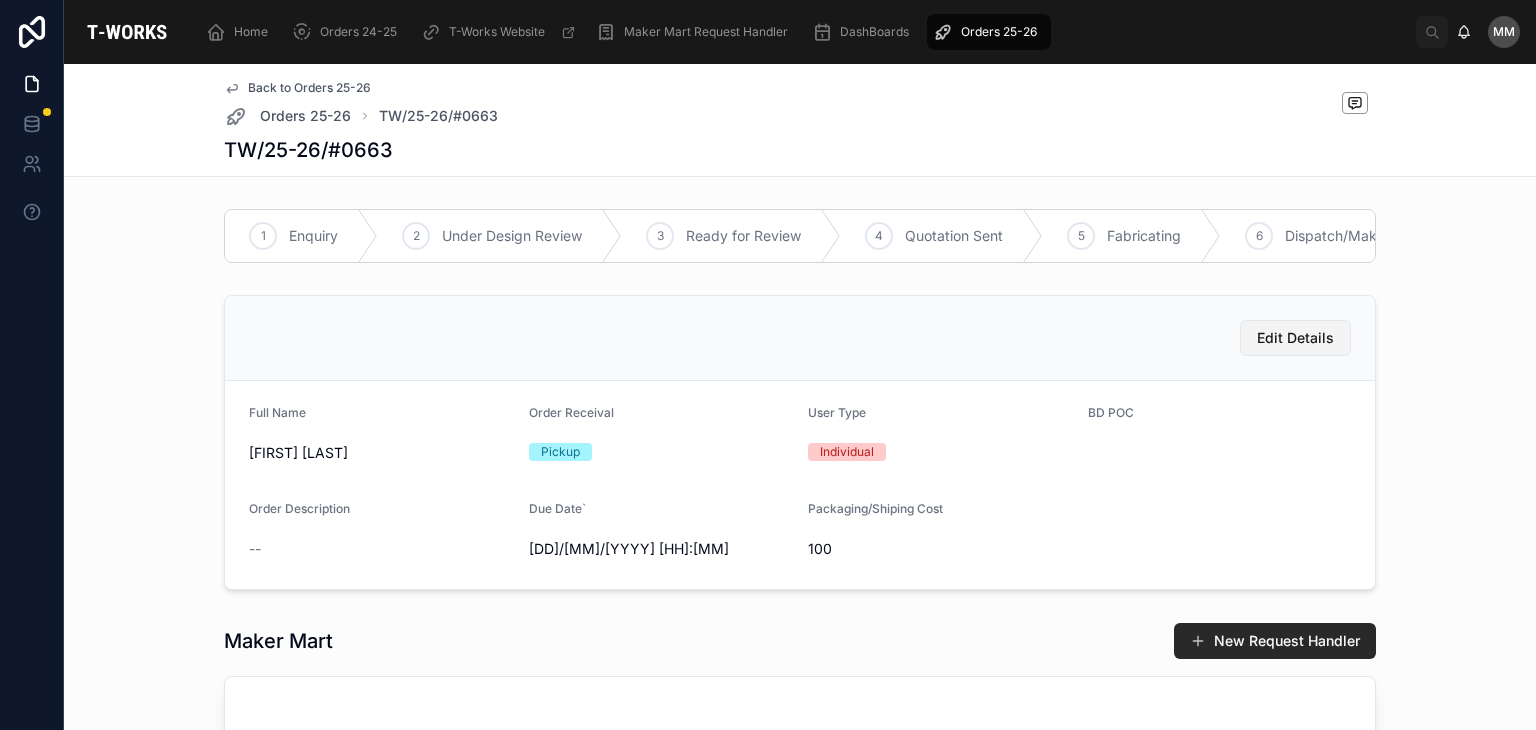 click on "Edit Details" at bounding box center [1295, 338] 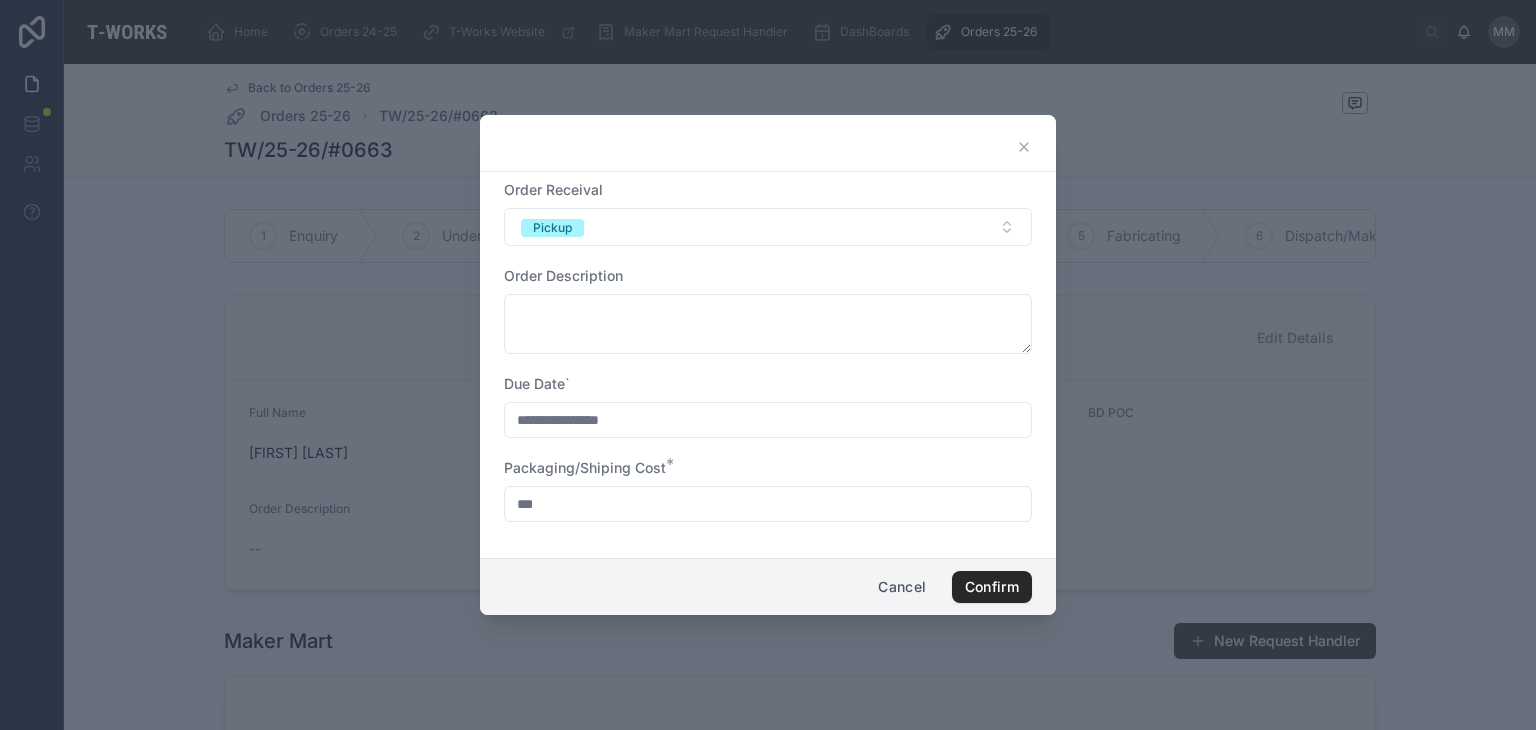 click at bounding box center (768, 365) 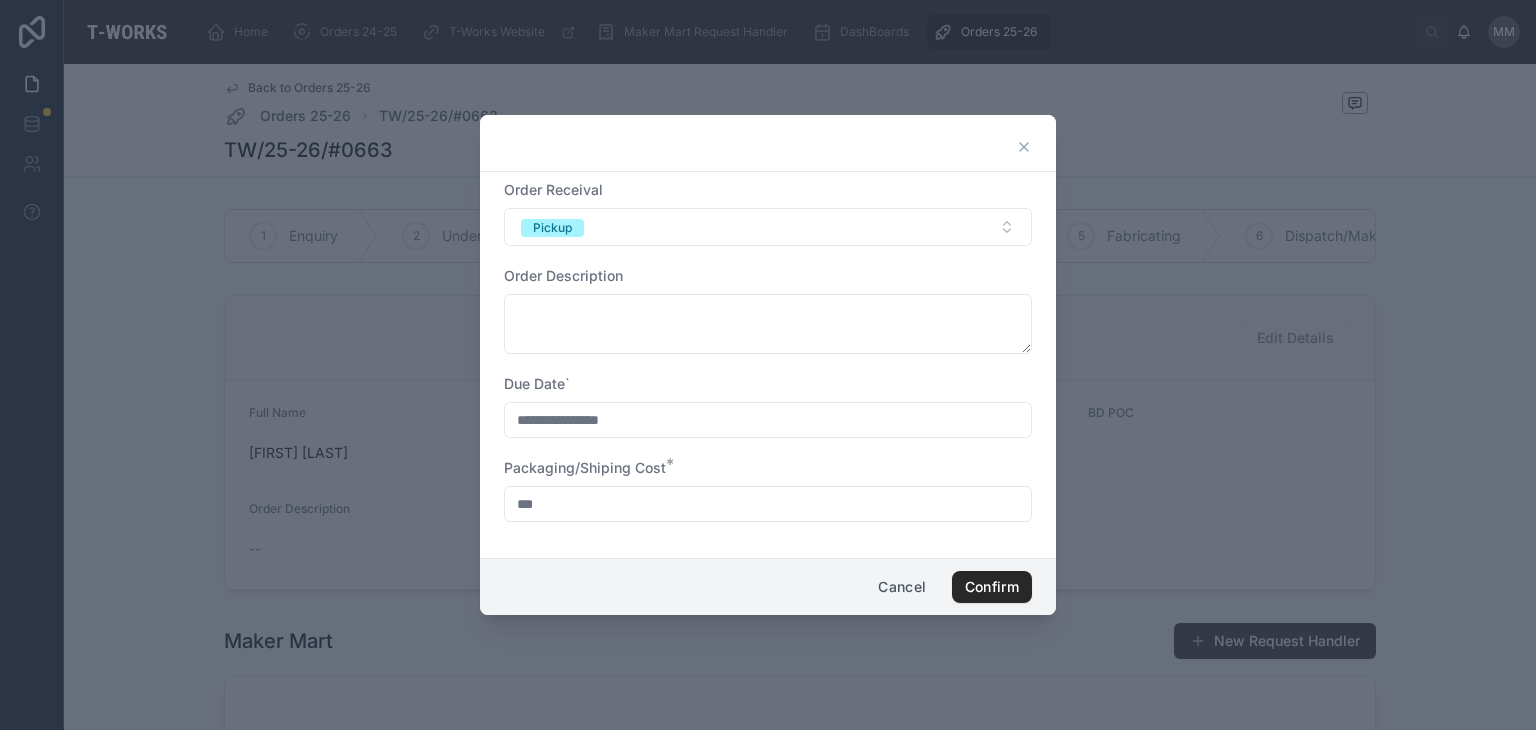 click on "Cancel" at bounding box center [902, 587] 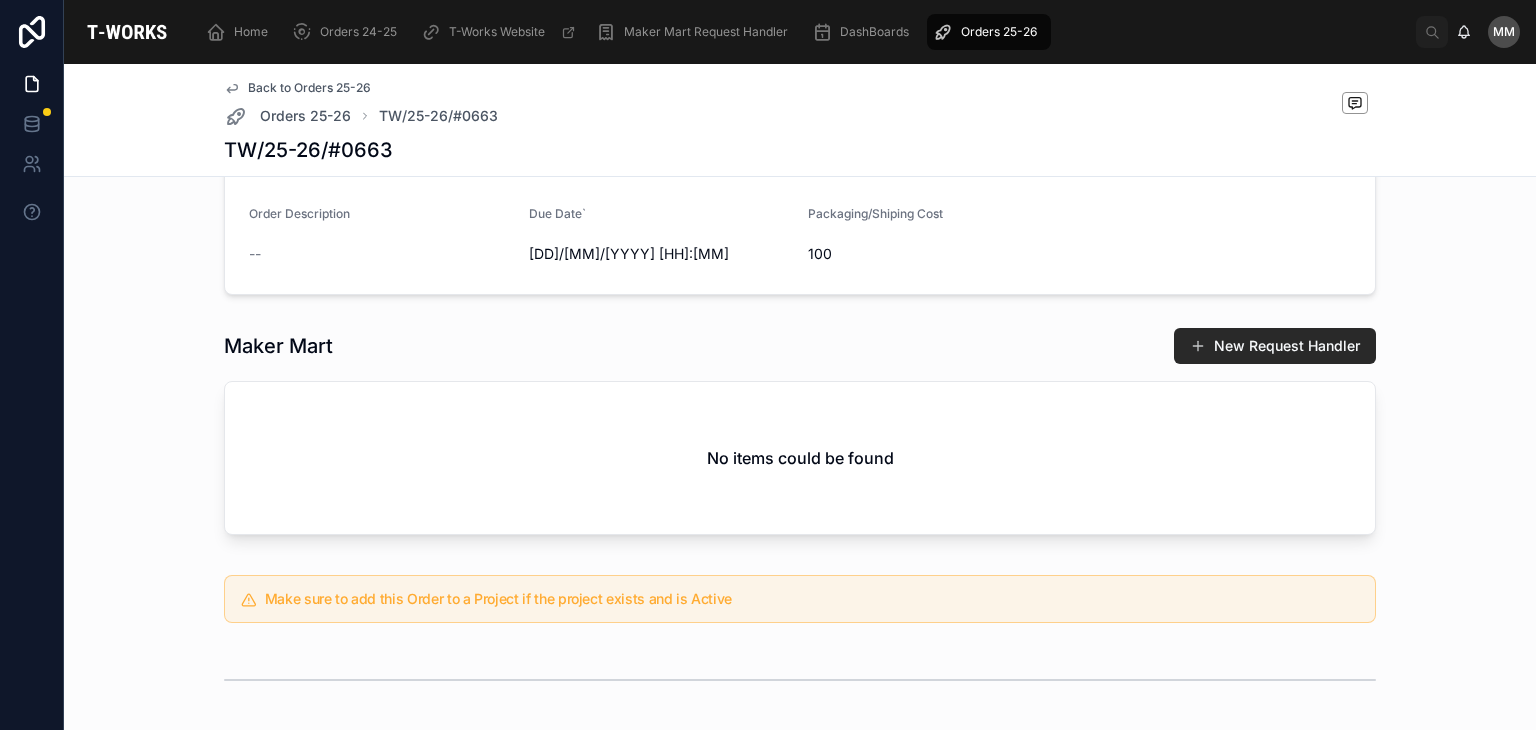 scroll, scrollTop: 296, scrollLeft: 0, axis: vertical 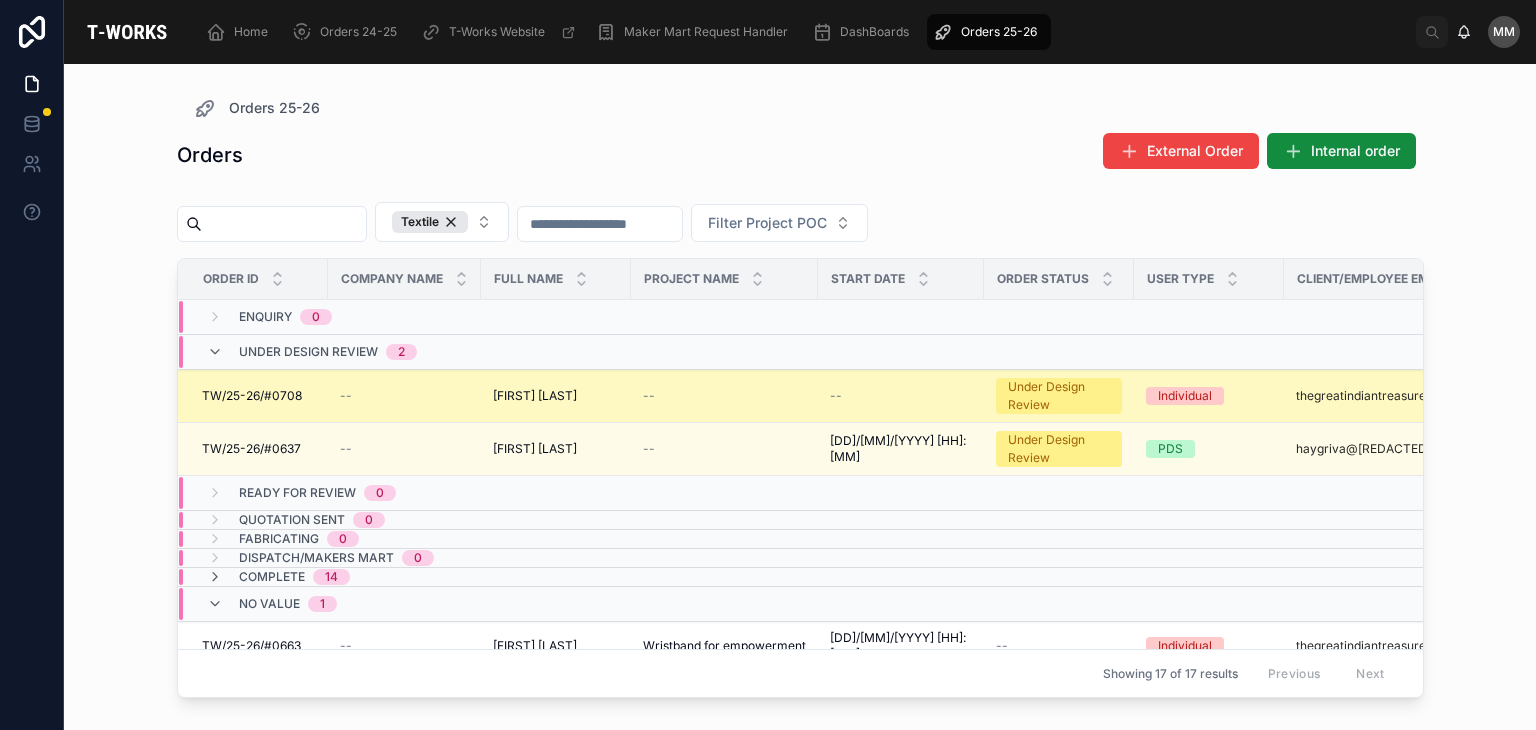click on "[FIRST] [LAST] [FIRST] [LAST]" at bounding box center (556, 396) 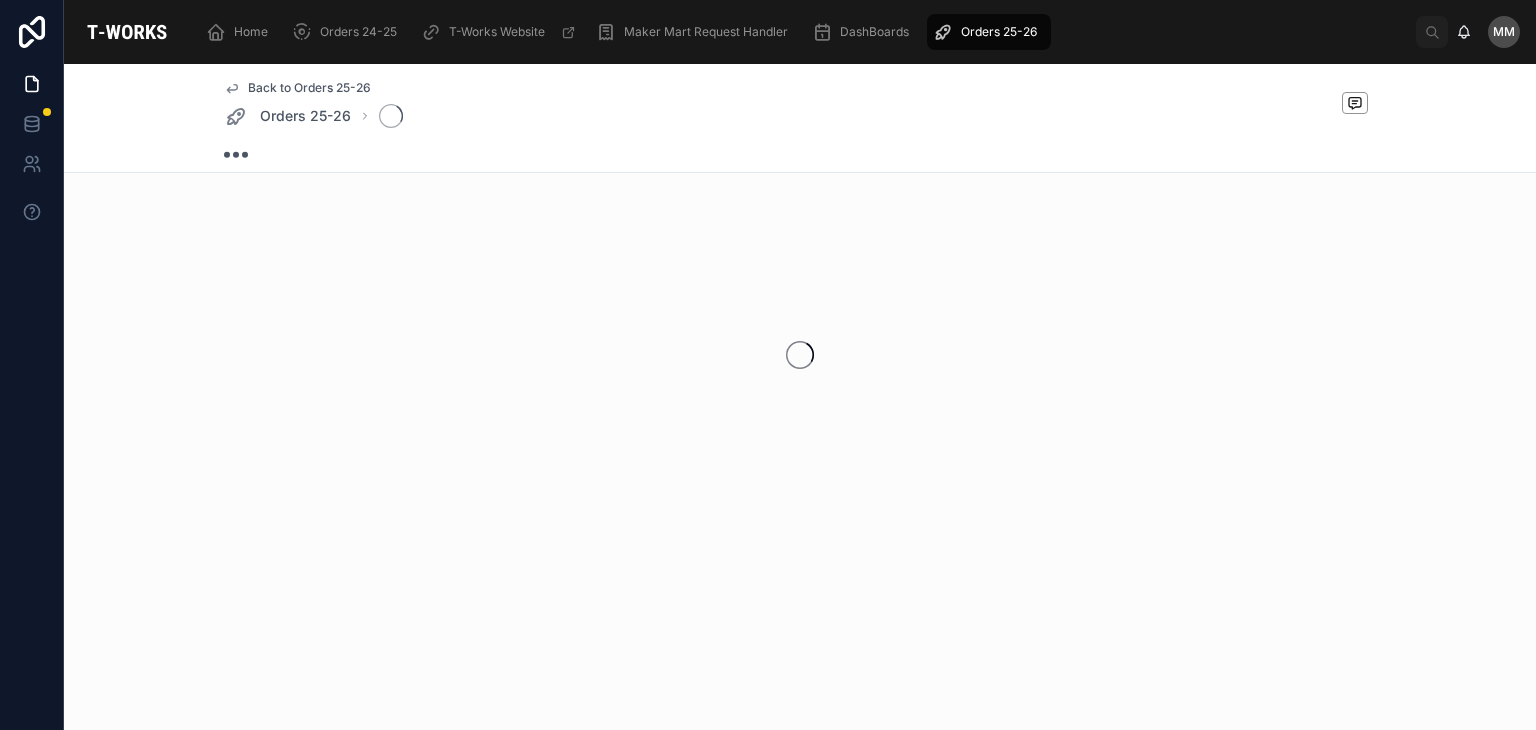 click at bounding box center [800, 355] 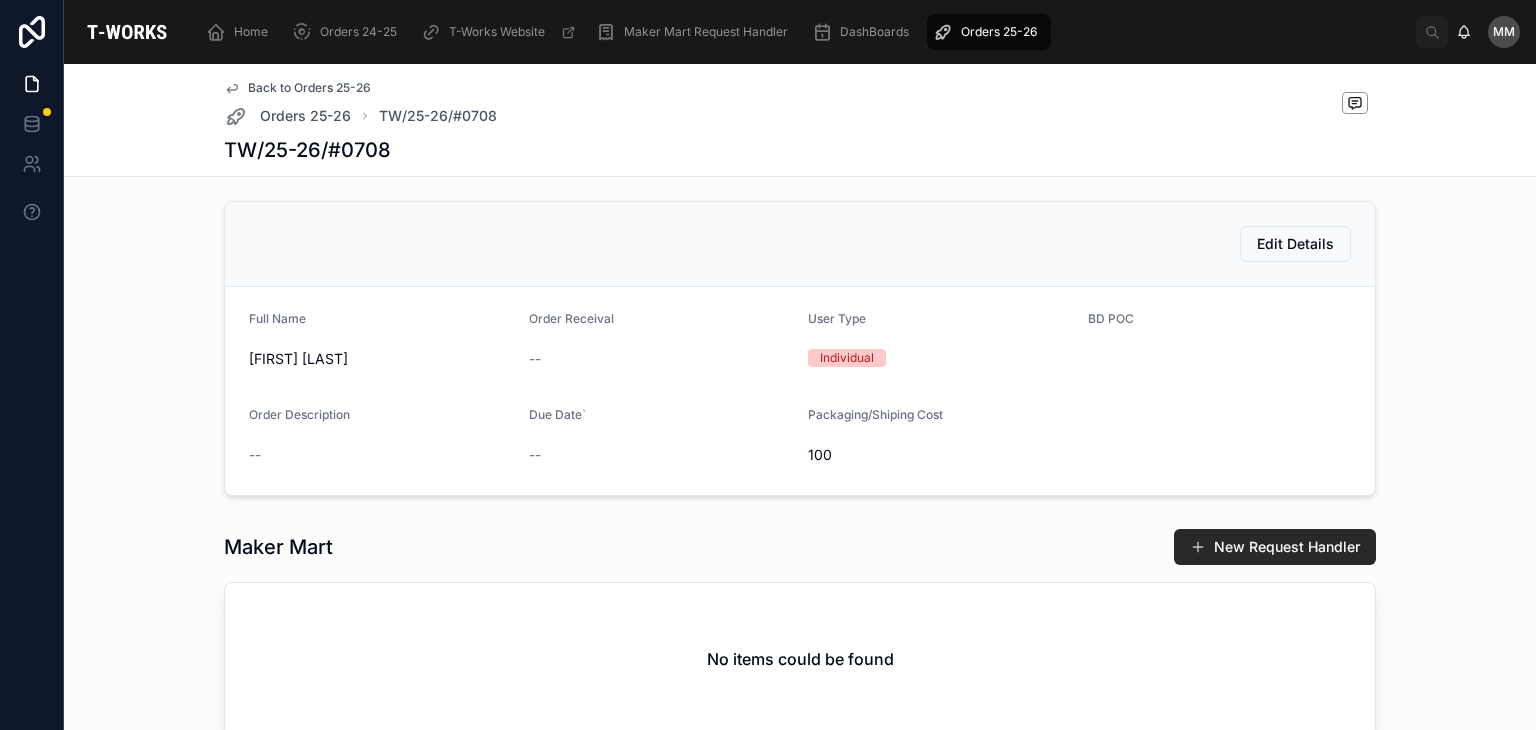 scroll, scrollTop: 349, scrollLeft: 0, axis: vertical 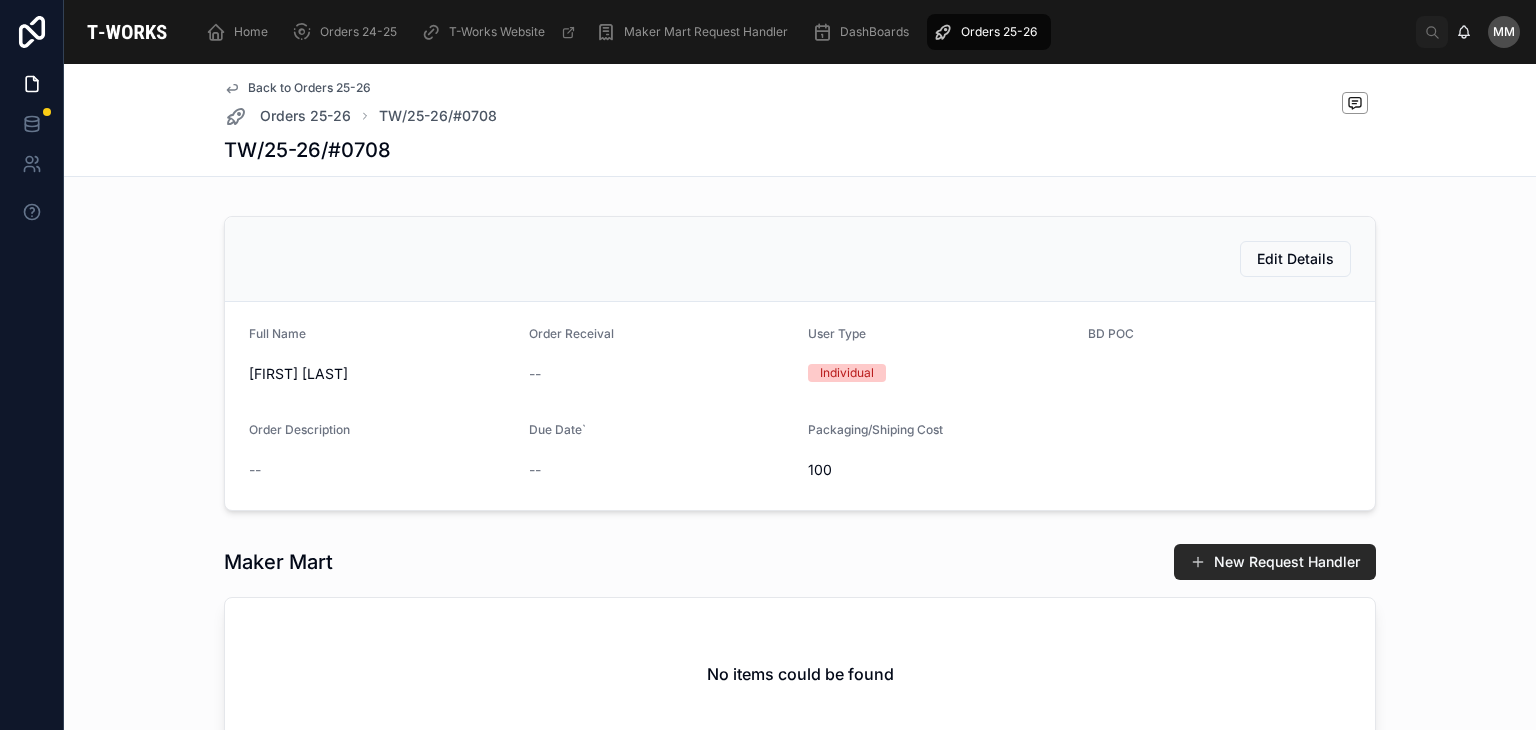 click on "--" at bounding box center (661, 470) 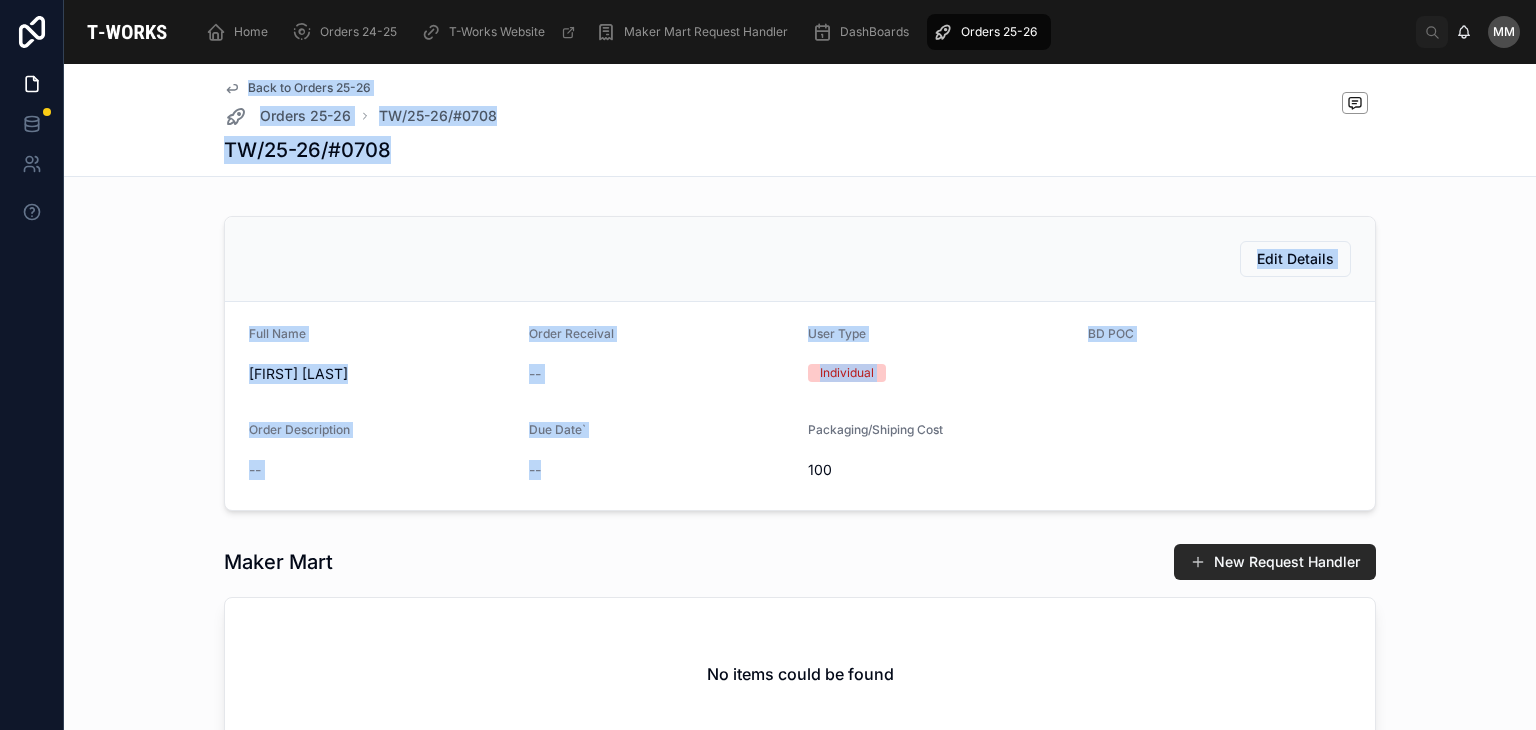 scroll, scrollTop: 0, scrollLeft: 0, axis: both 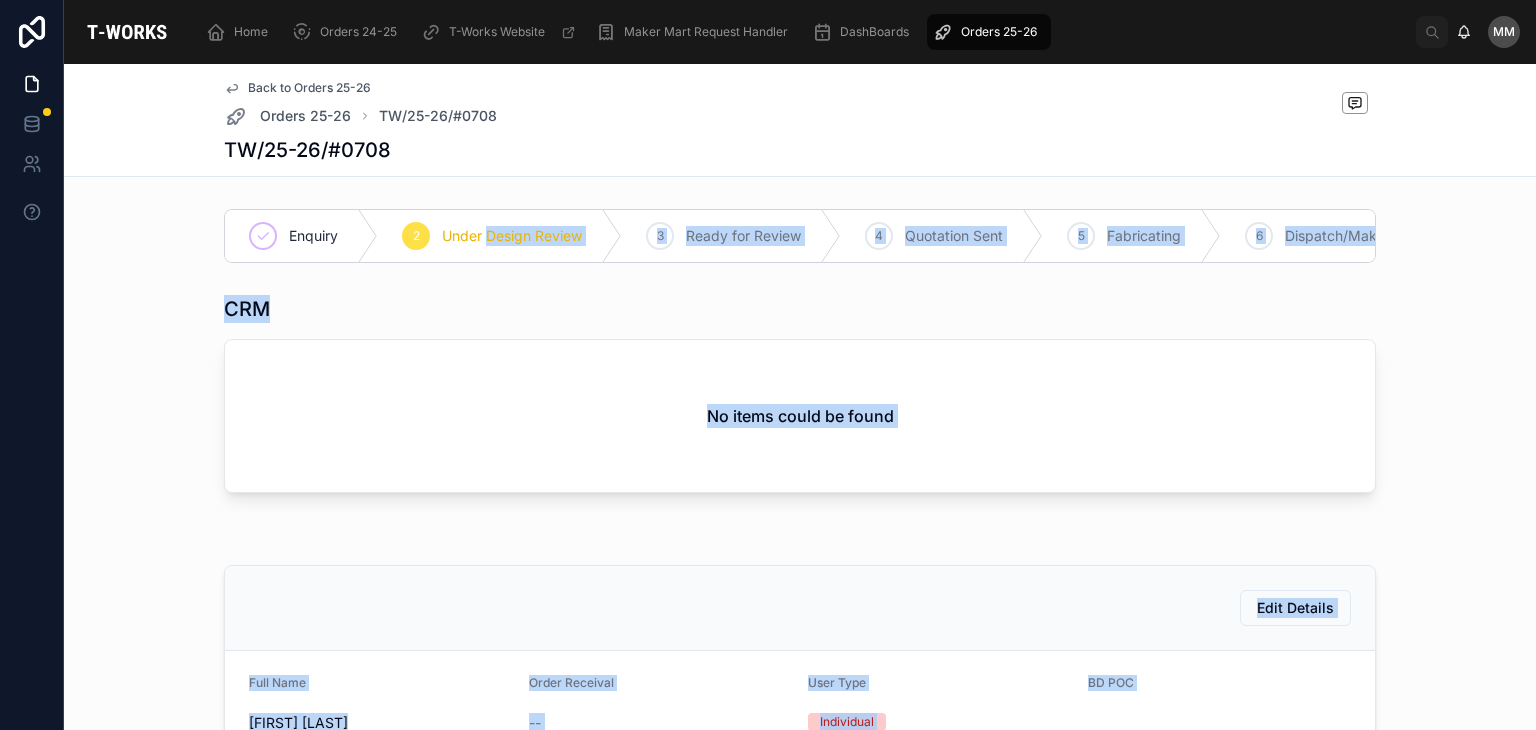 drag, startPoint x: 568, startPoint y: 467, endPoint x: 481, endPoint y: 205, distance: 276.06702 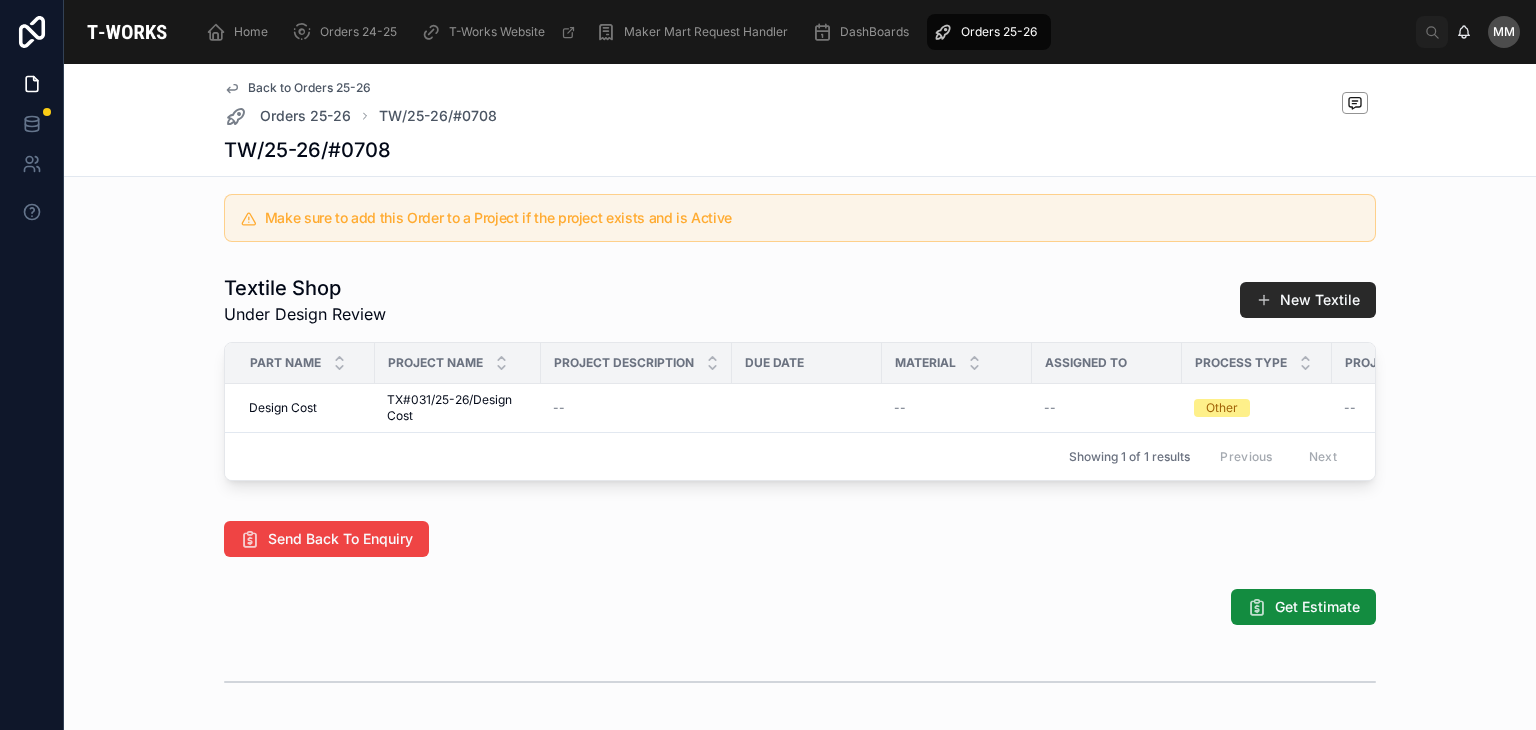 scroll, scrollTop: 956, scrollLeft: 0, axis: vertical 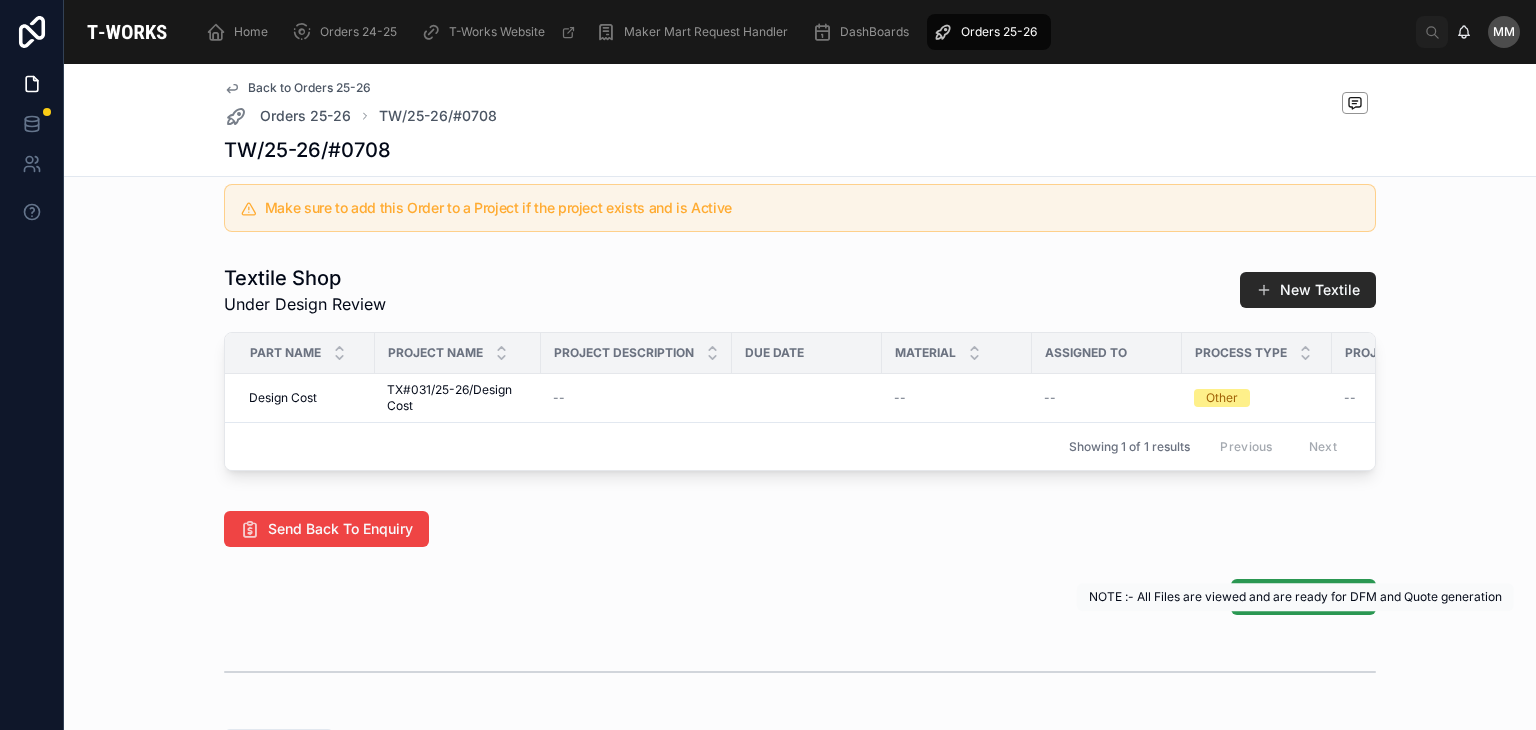 click on "Get Estimate" at bounding box center [1303, 597] 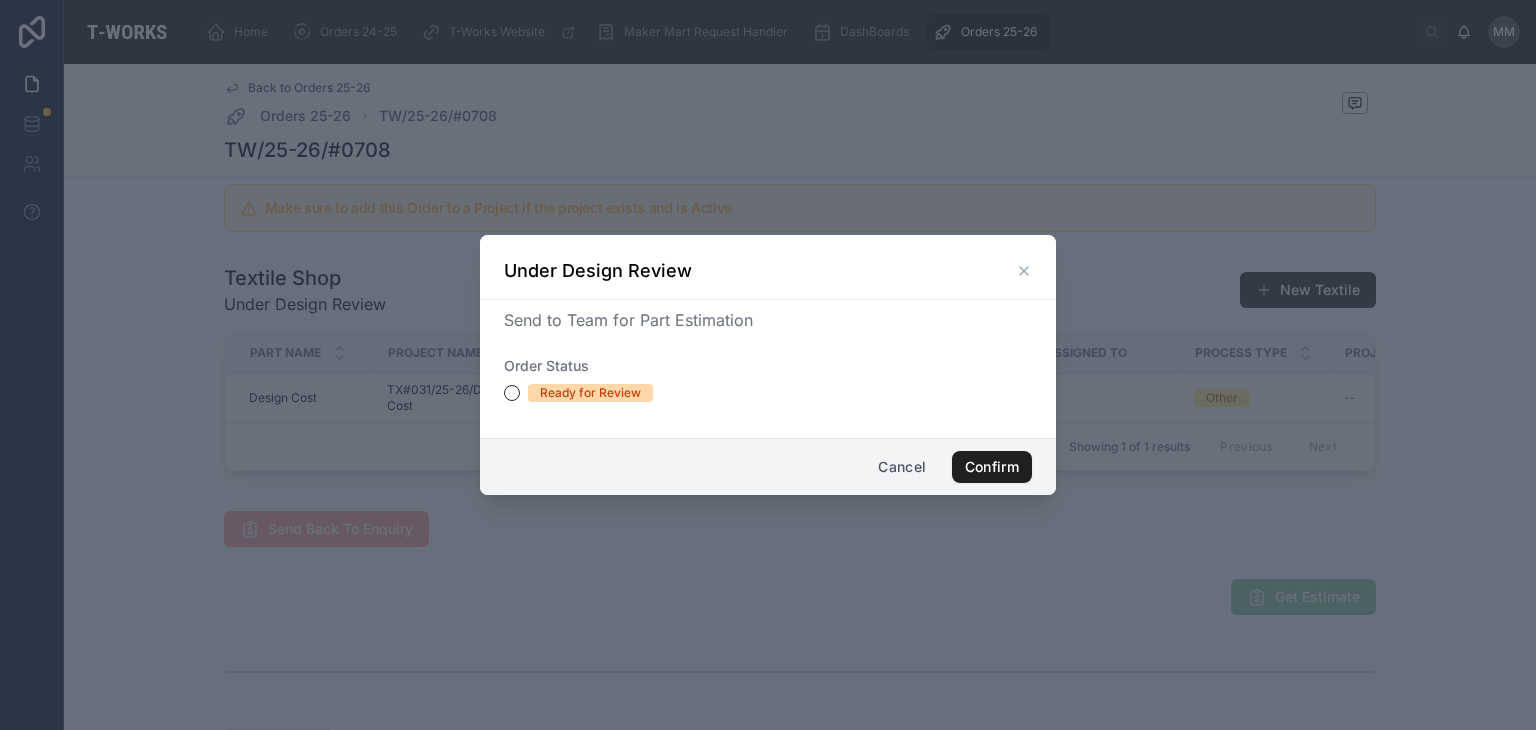 click on "Confirm" at bounding box center (992, 467) 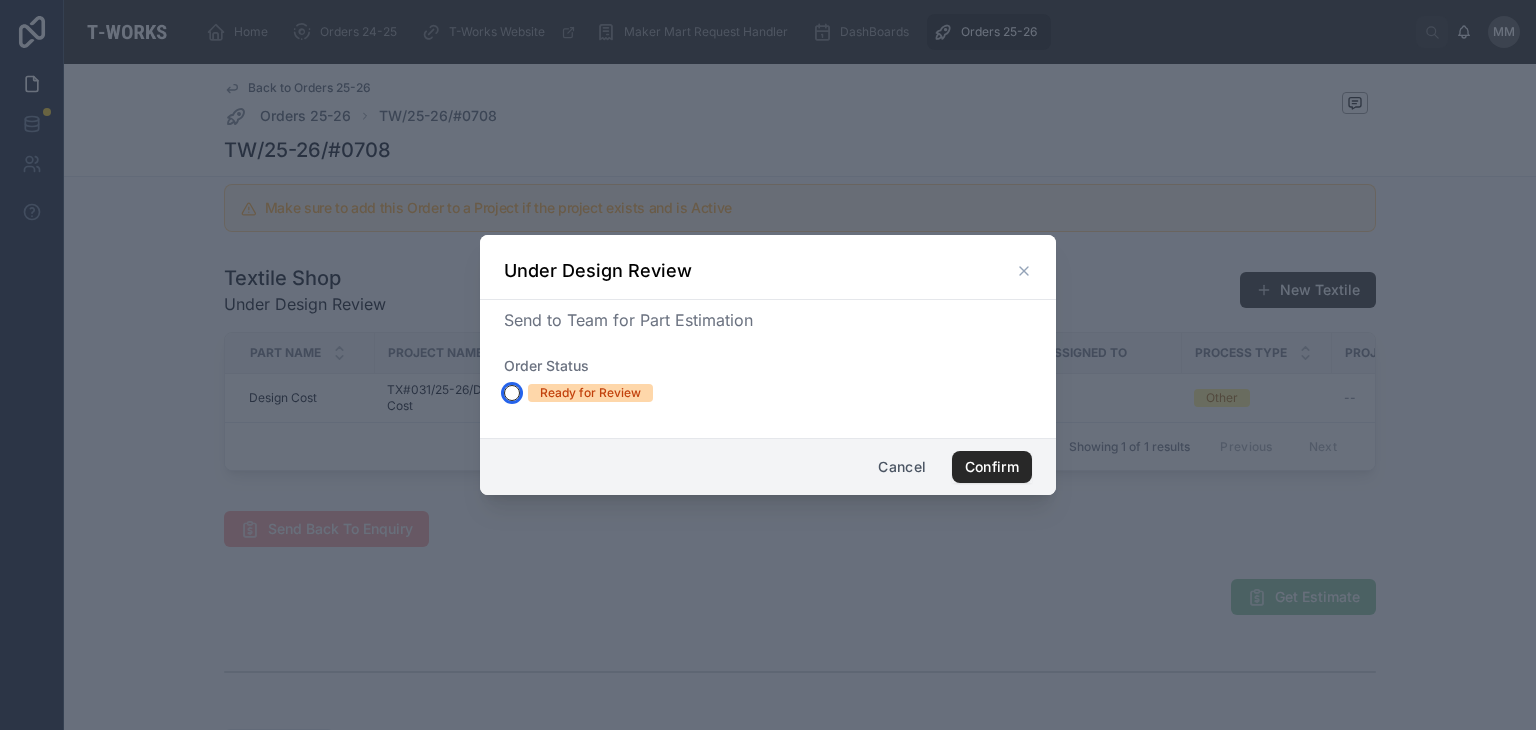 click on "Ready for Review" at bounding box center [512, 393] 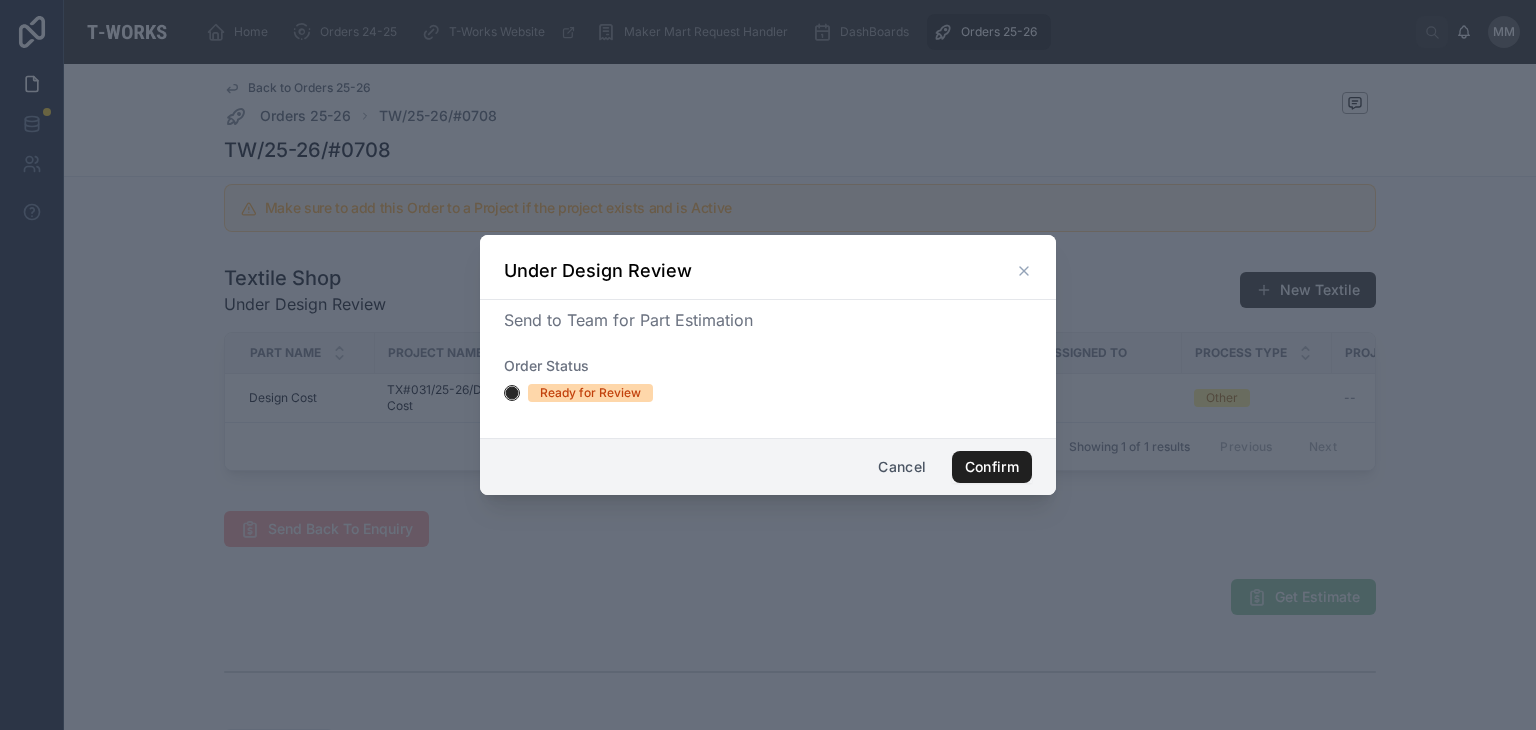 click on "Confirm" at bounding box center (992, 467) 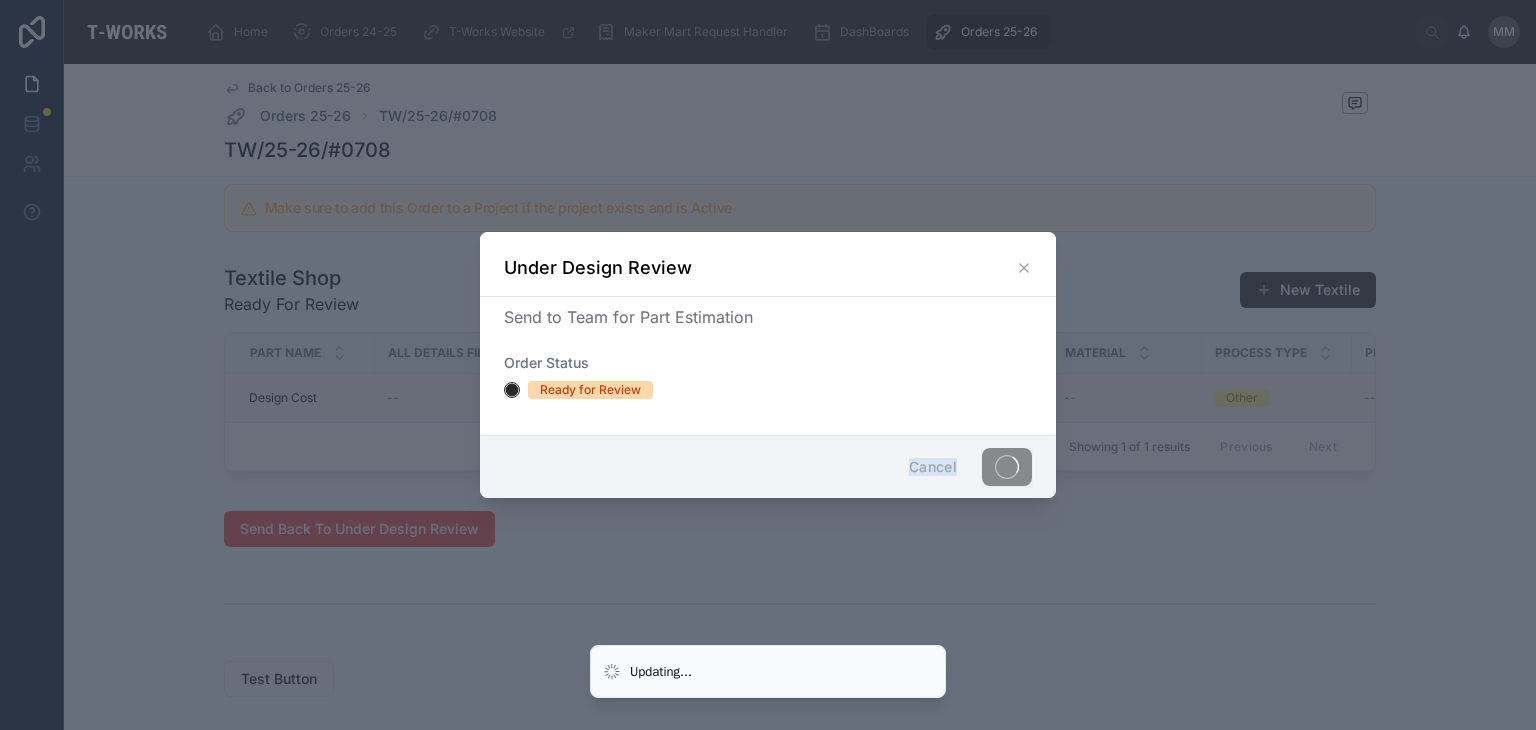 click on "Cancel" at bounding box center (768, 466) 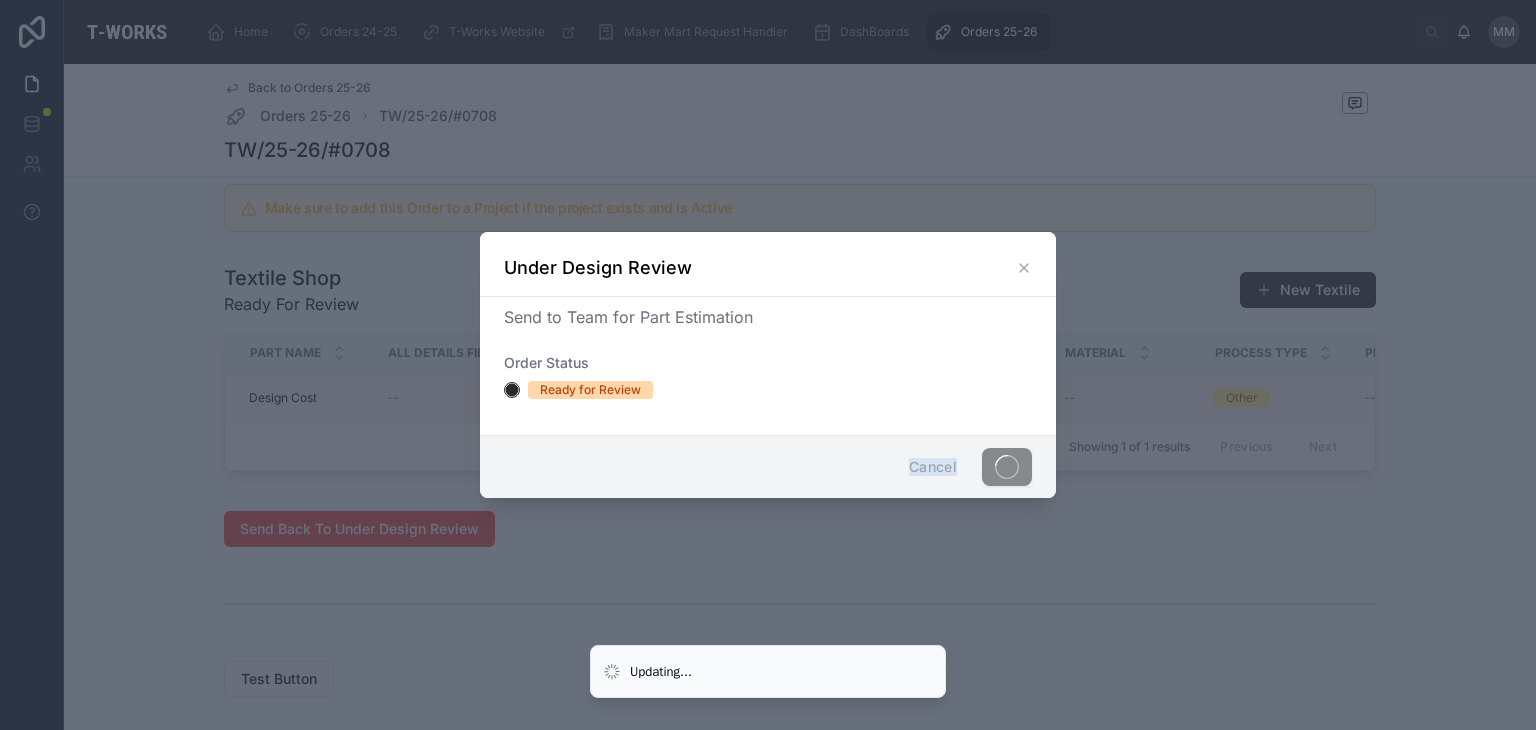 click on "Cancel" at bounding box center [768, 466] 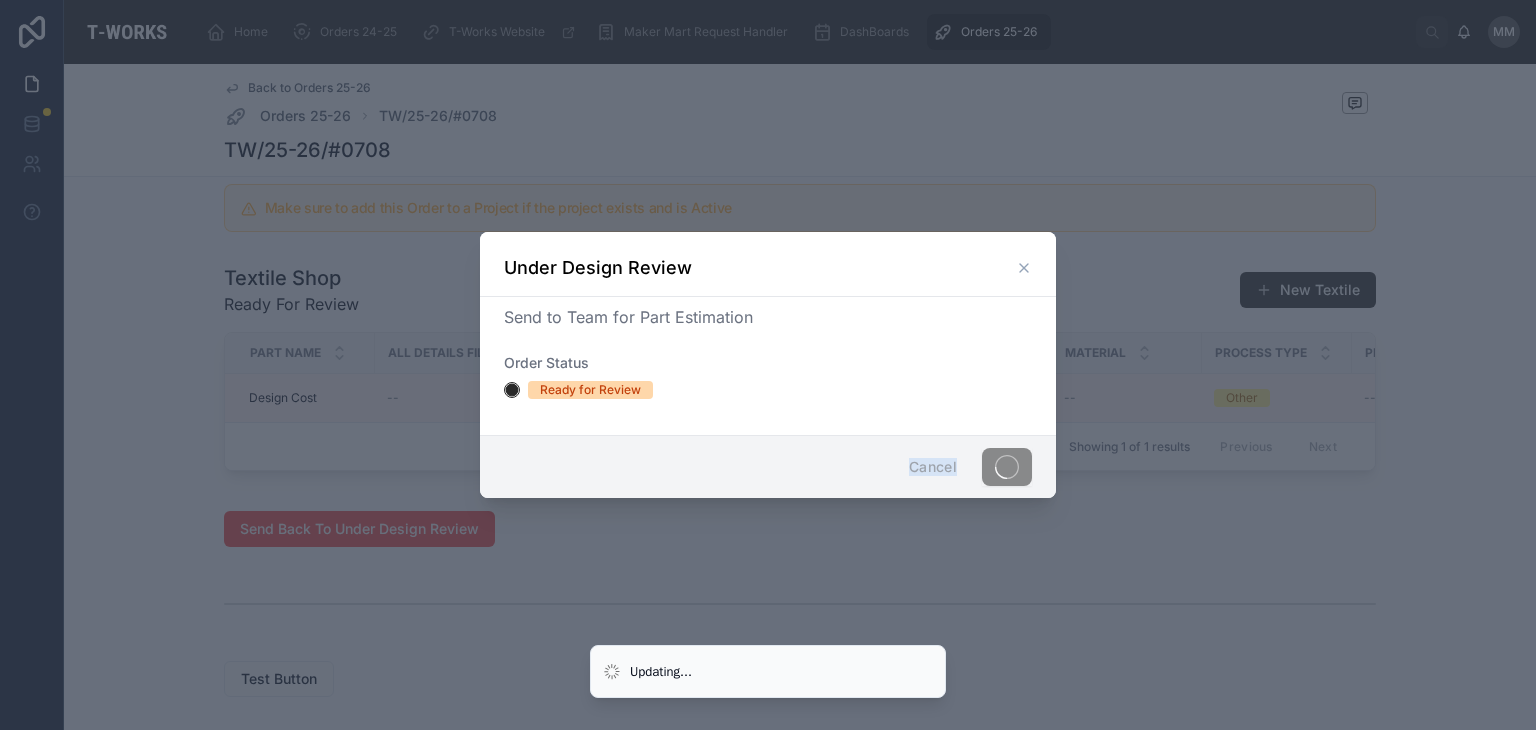 click on "Cancel" at bounding box center [768, 466] 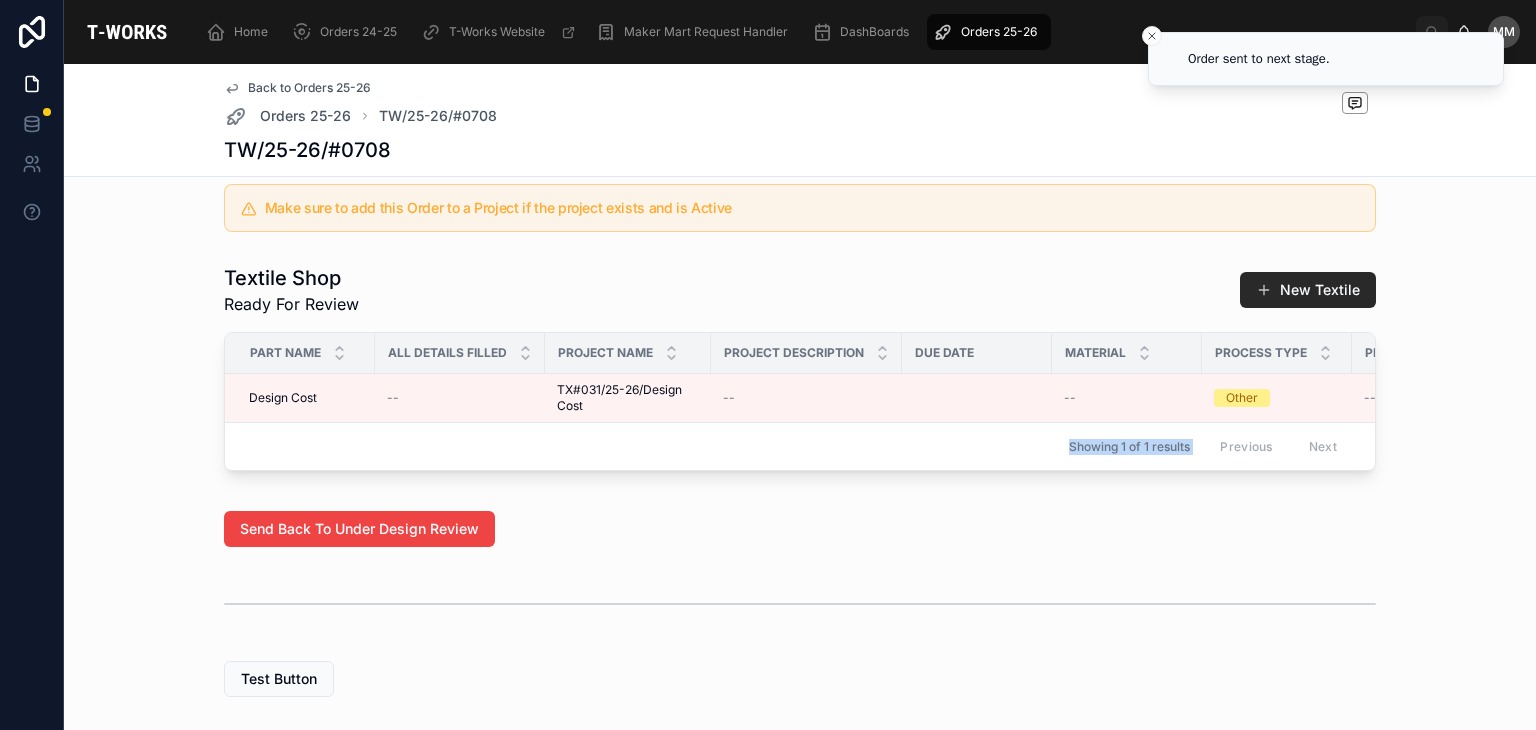 click on "Showing 1 of 1 results Previous Next" at bounding box center [800, 446] 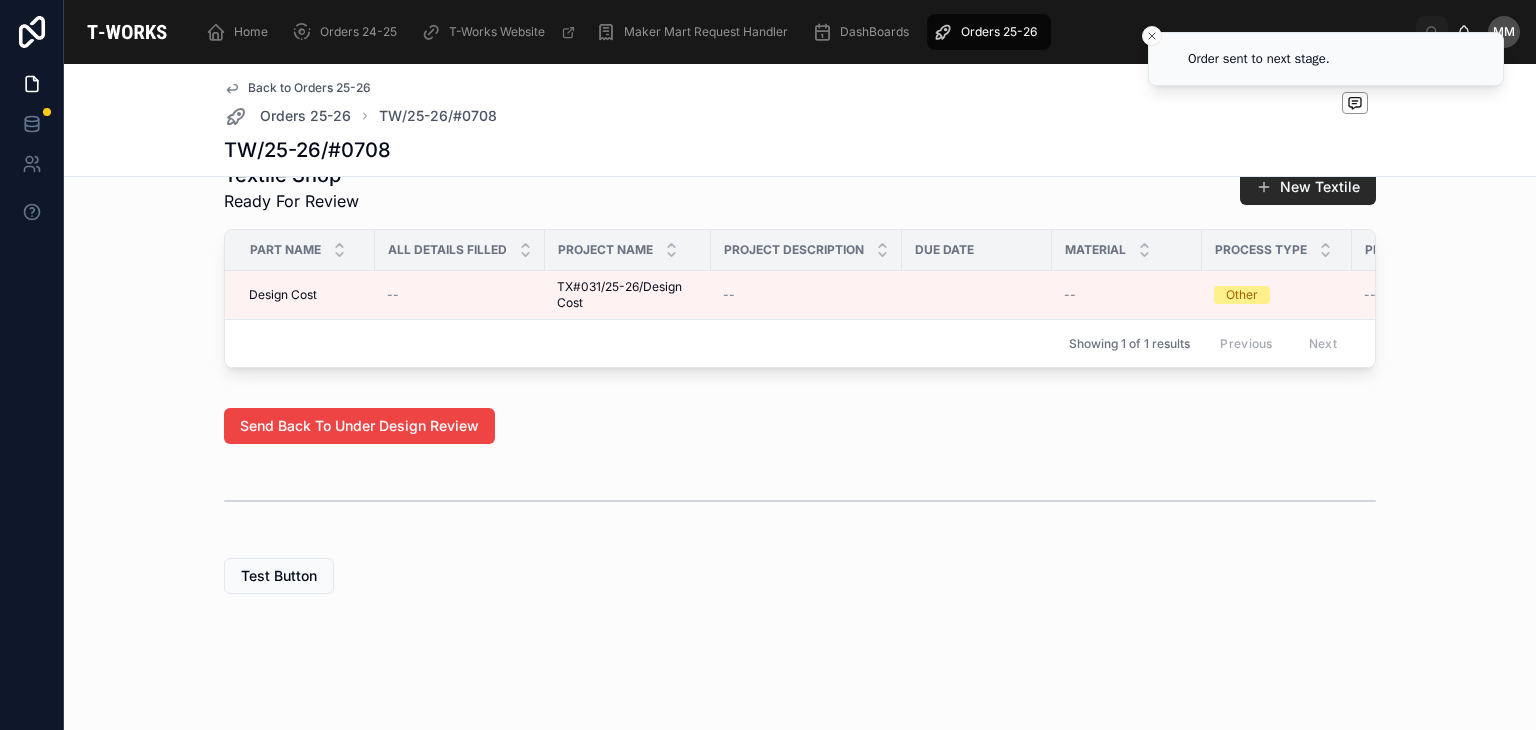 click on "Test Button" at bounding box center (800, 576) 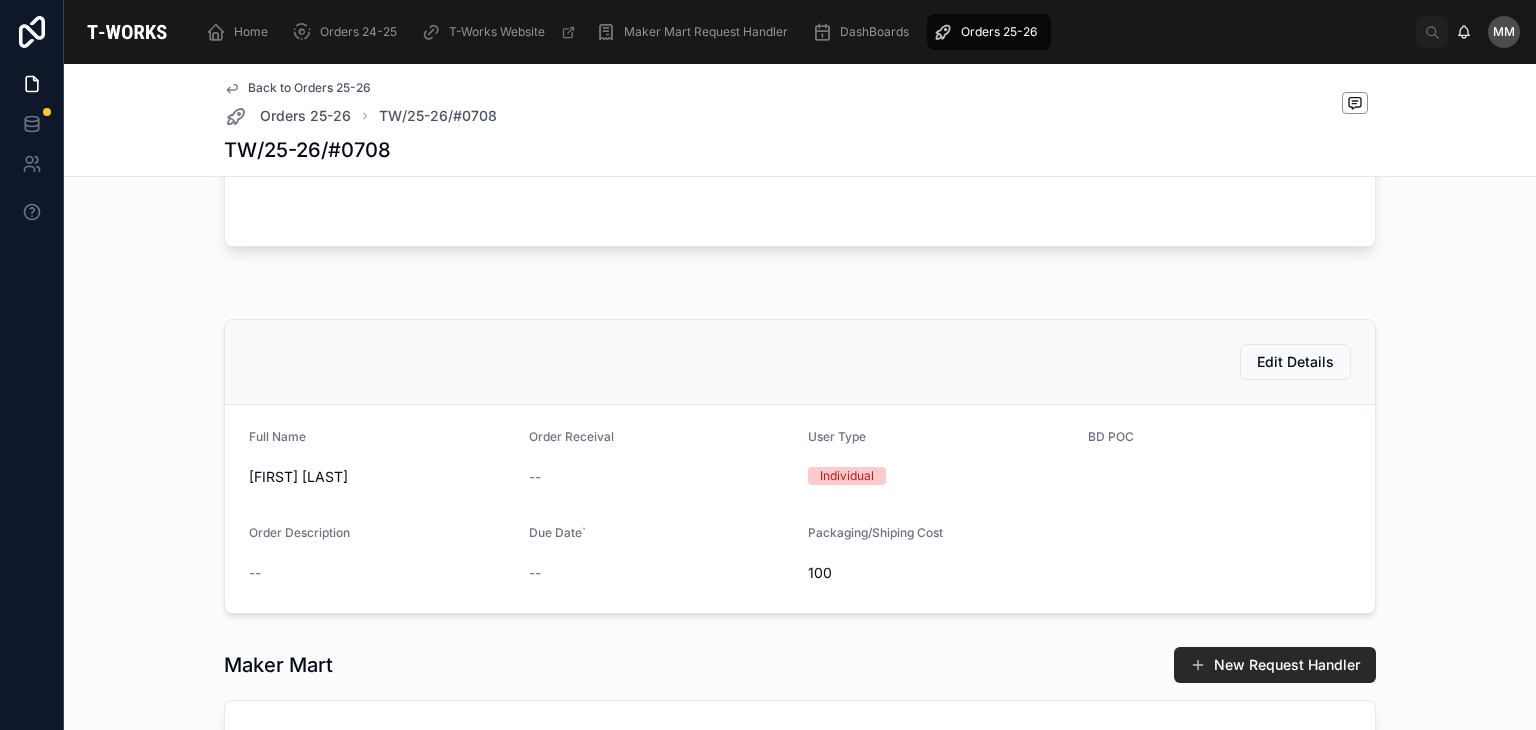 scroll, scrollTop: 230, scrollLeft: 0, axis: vertical 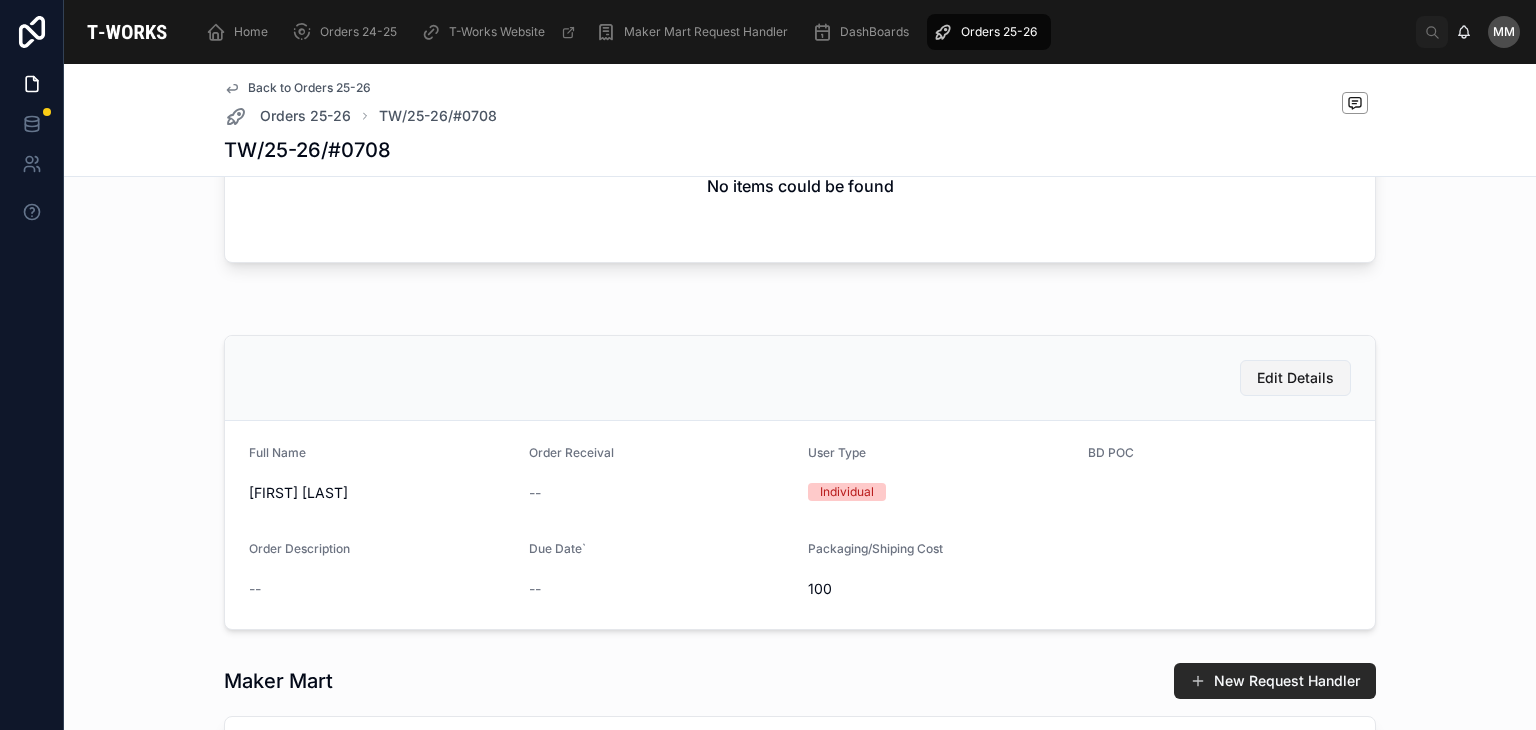 click on "Edit Details" at bounding box center [1295, 378] 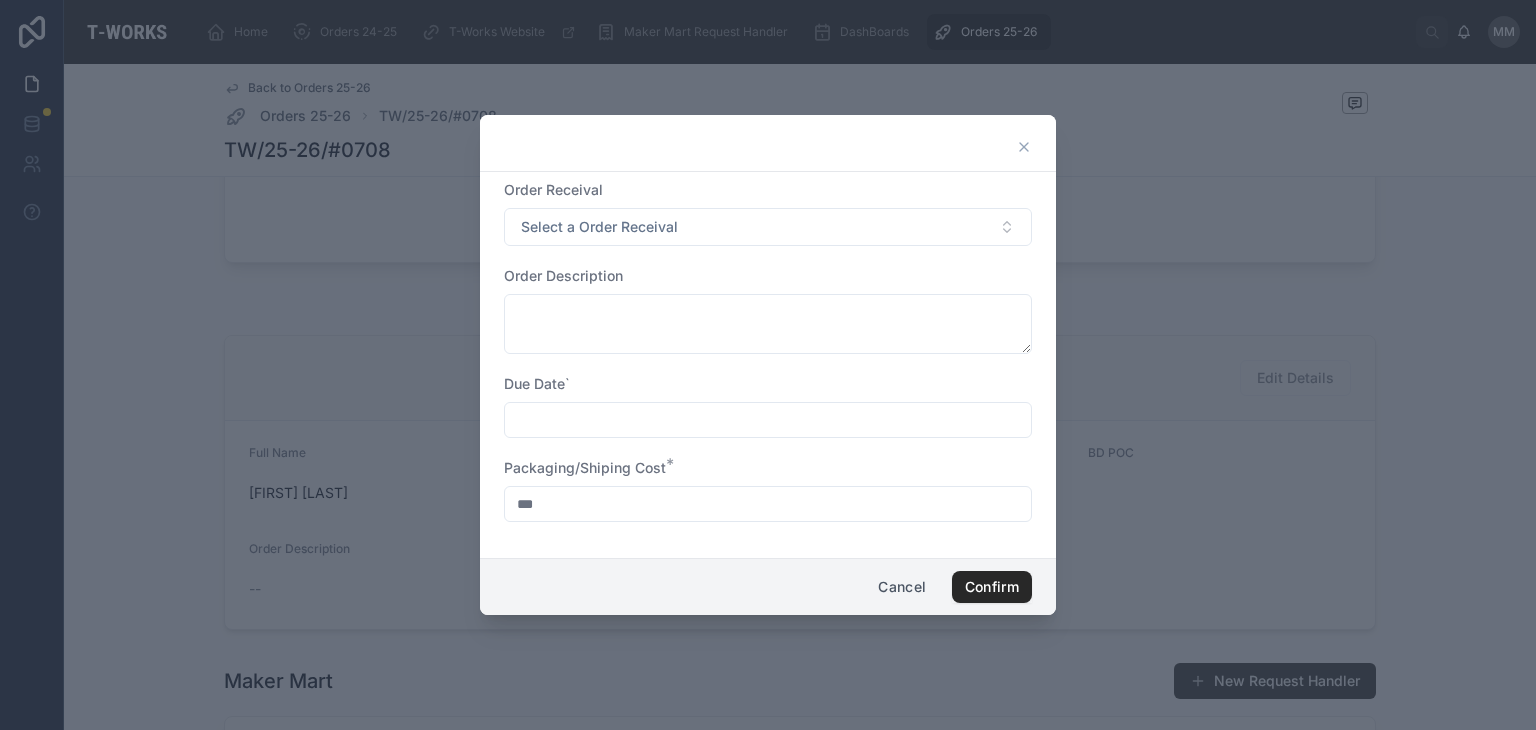 click at bounding box center [768, 365] 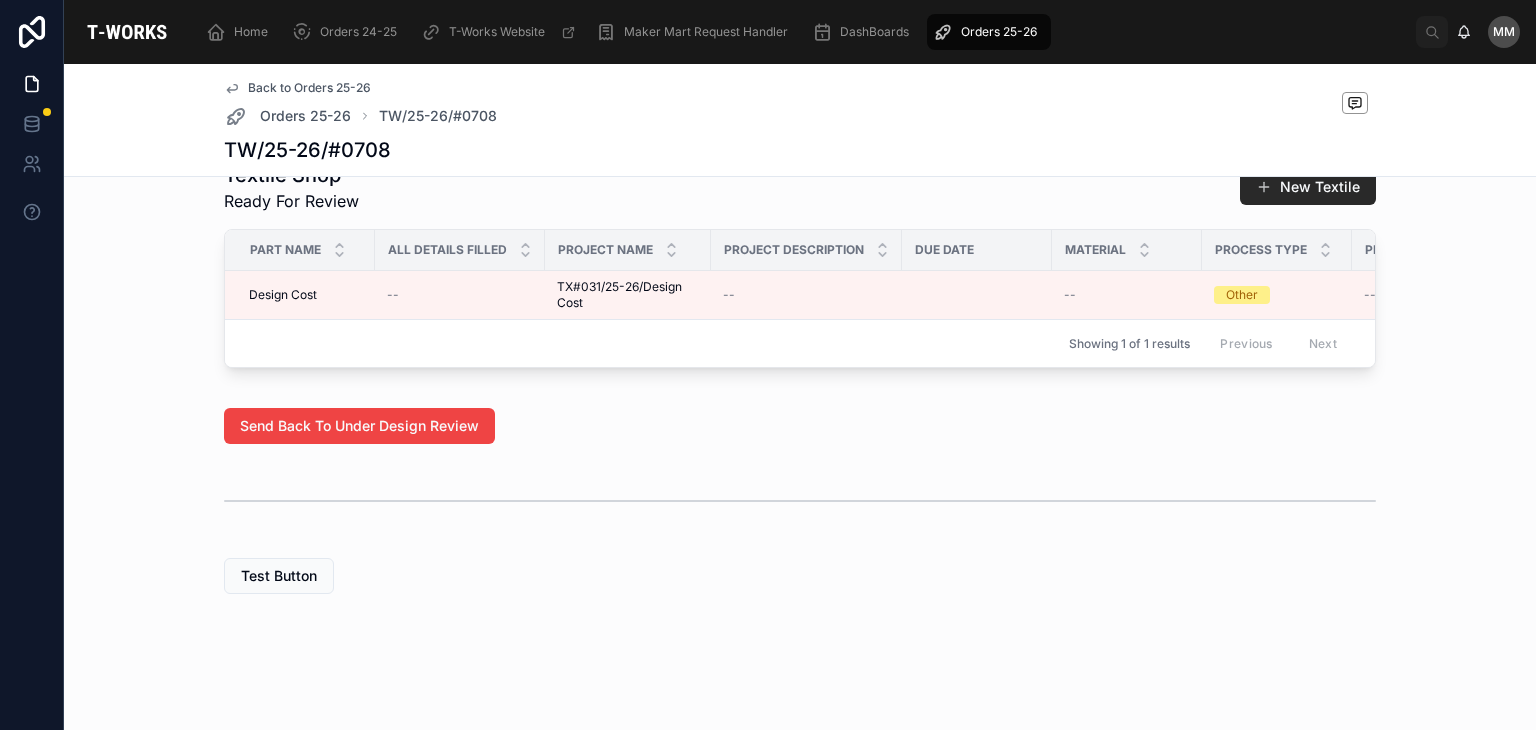 scroll, scrollTop: 1085, scrollLeft: 0, axis: vertical 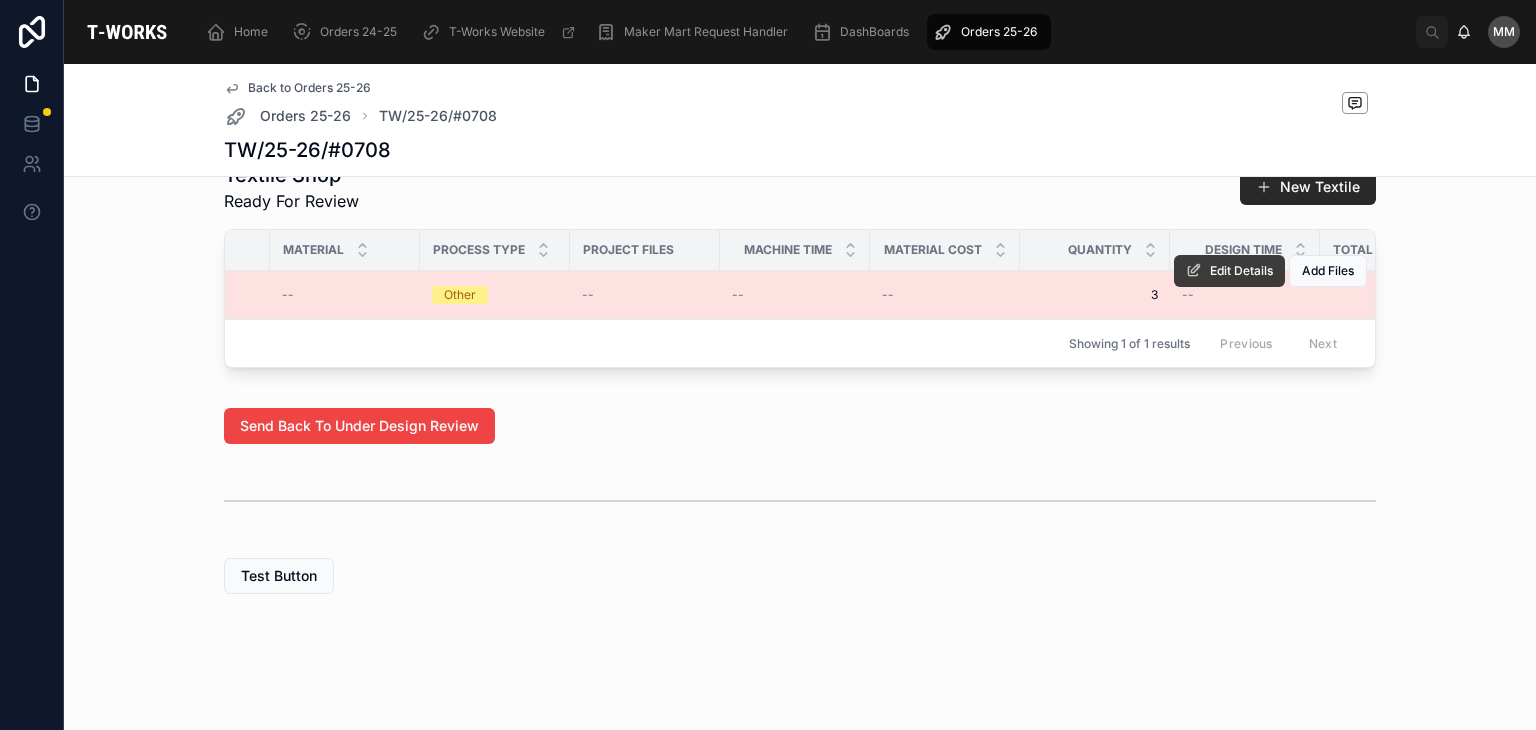 click on "Edit Details" at bounding box center (1229, 271) 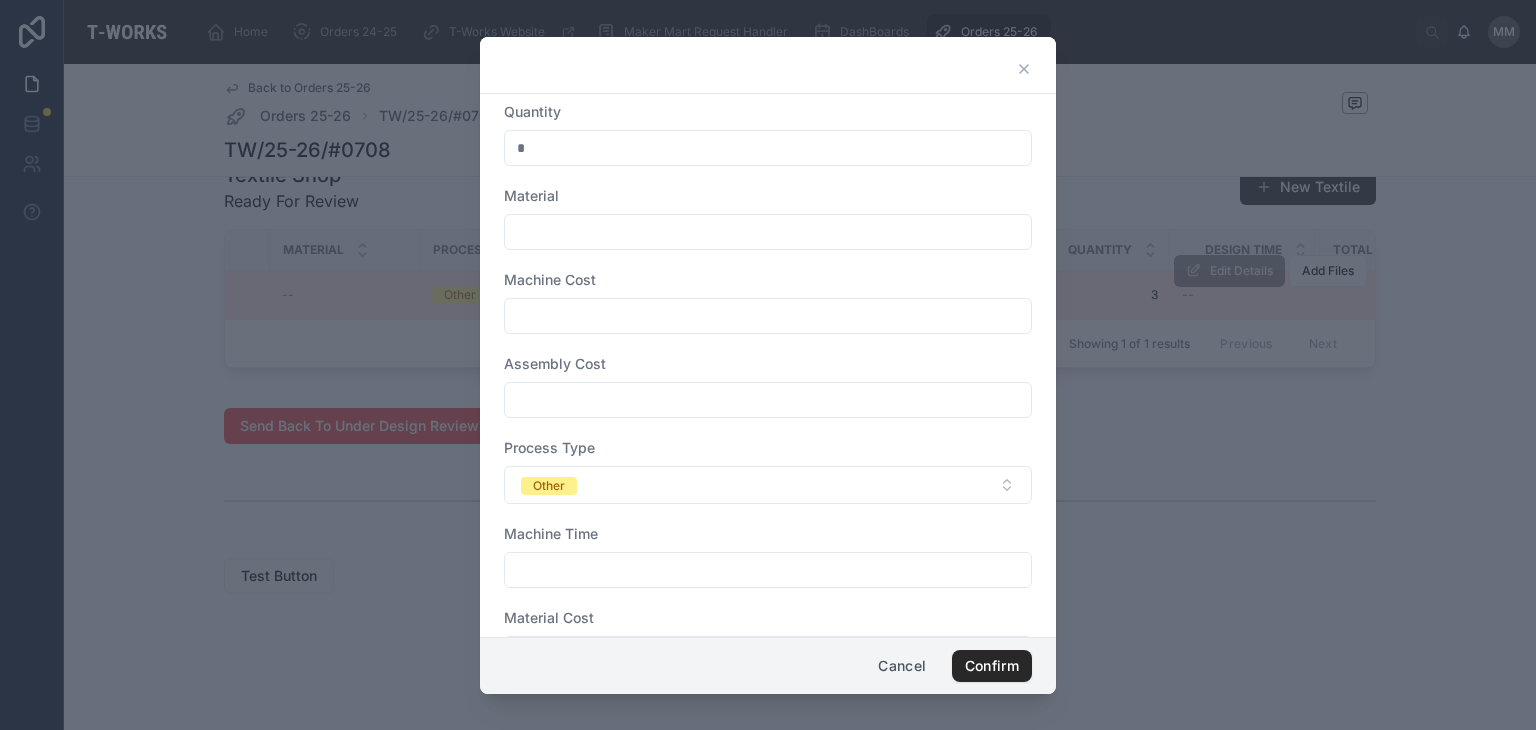 scroll, scrollTop: 153, scrollLeft: 0, axis: vertical 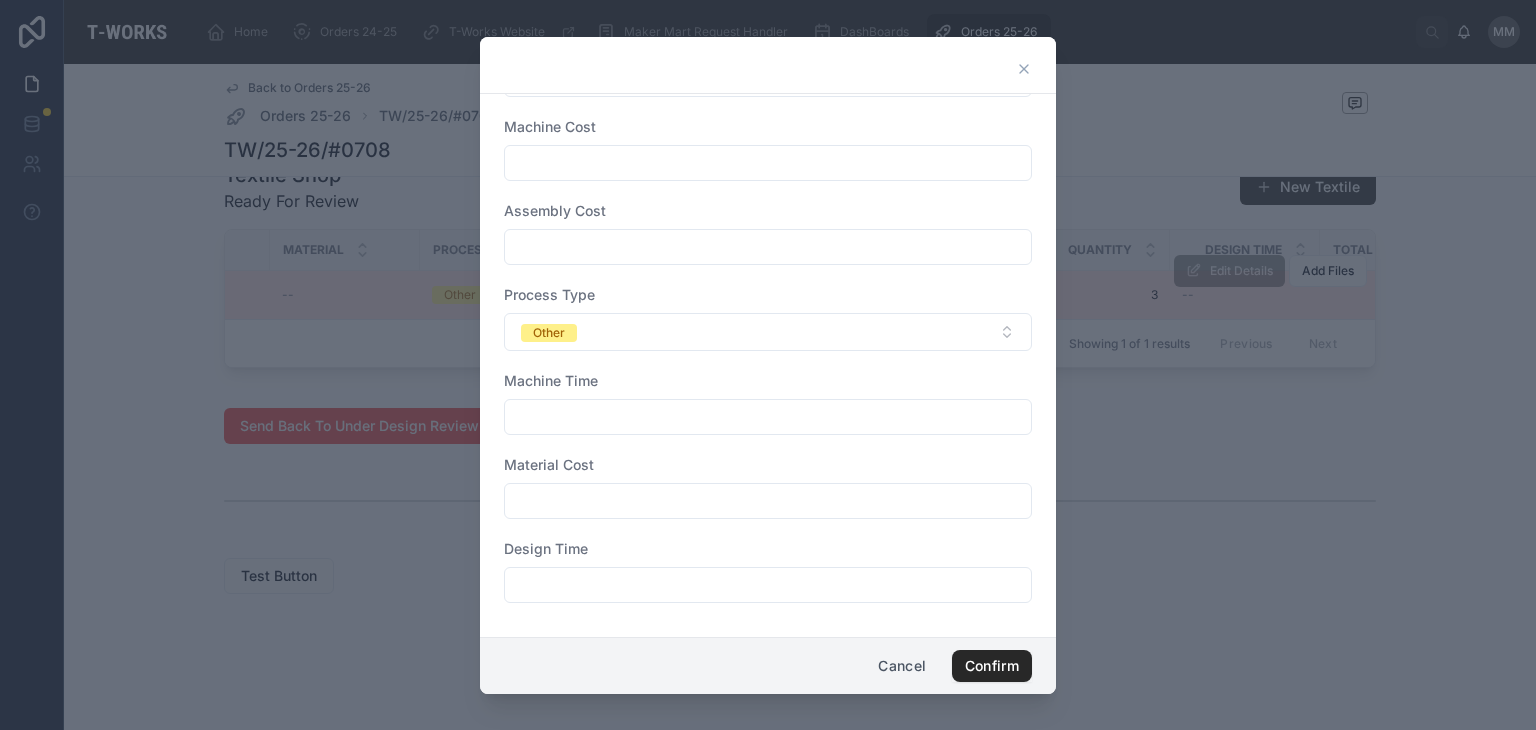 click at bounding box center [768, 585] 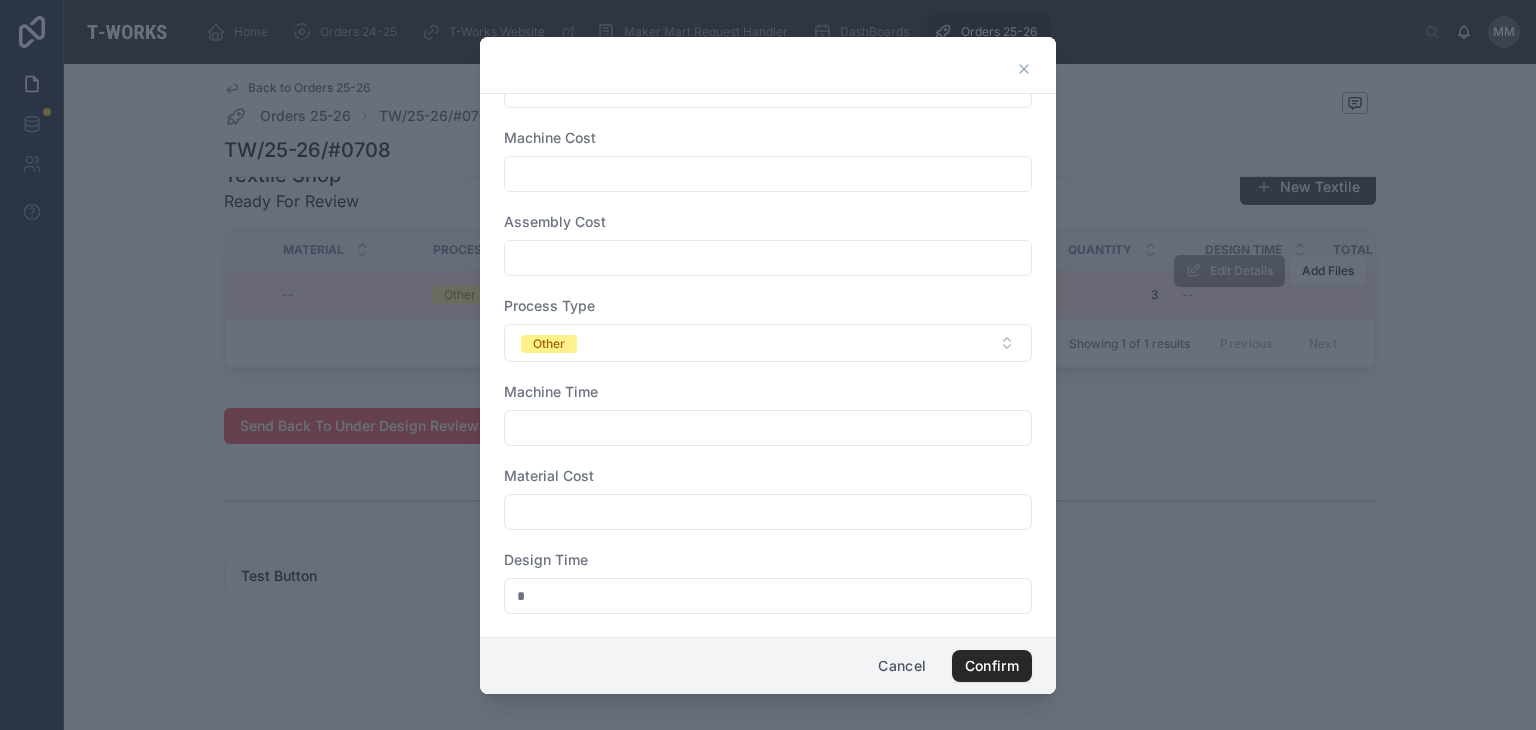 scroll, scrollTop: 0, scrollLeft: 0, axis: both 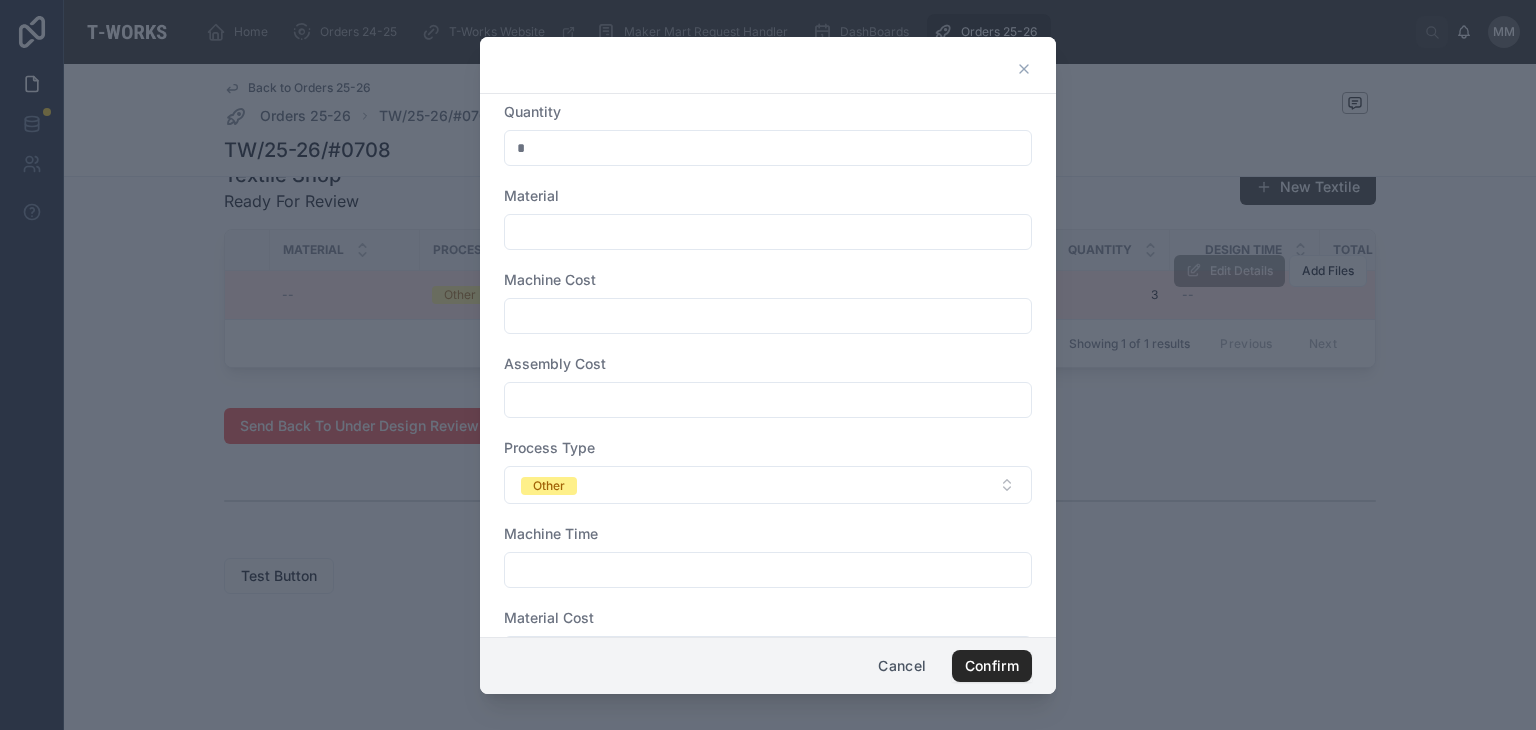 type on "*" 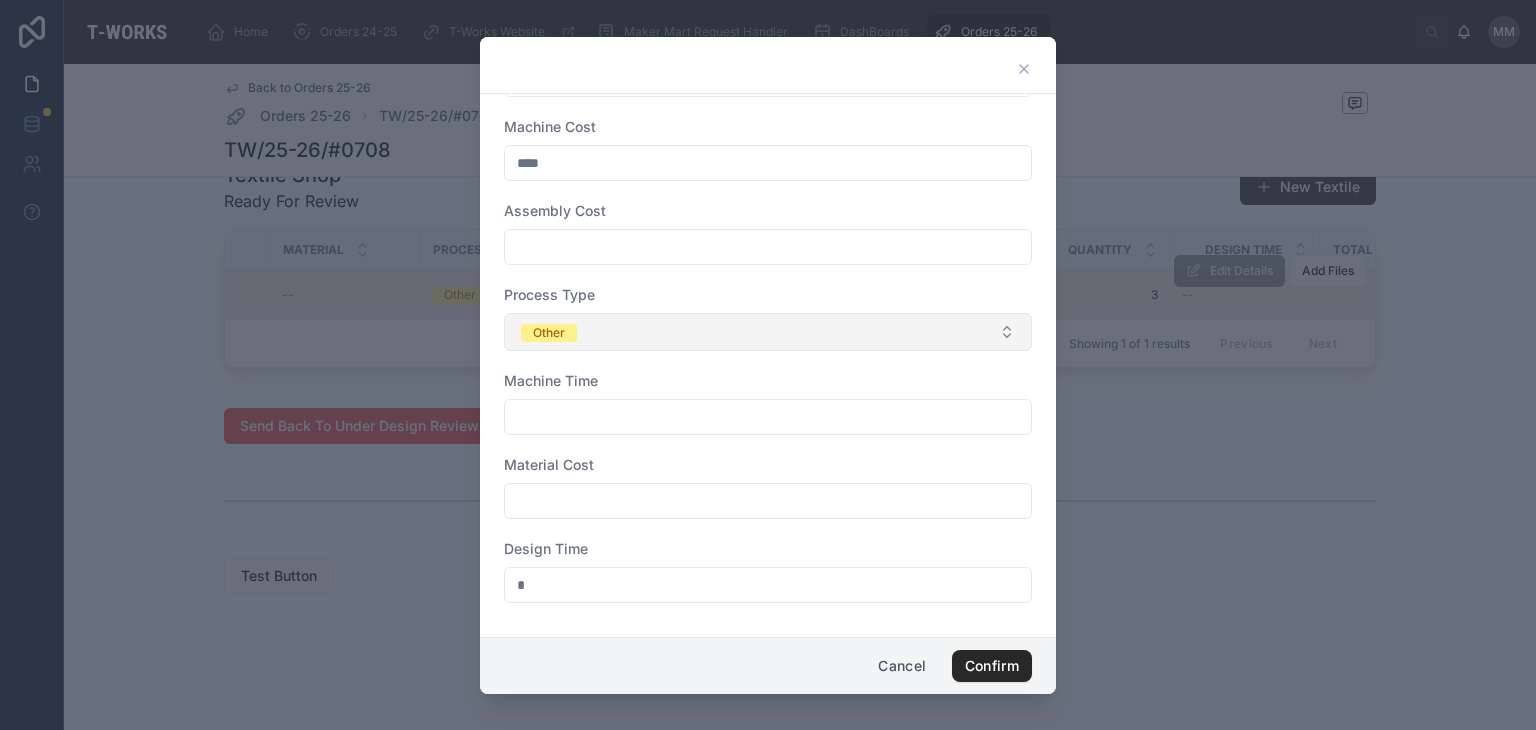 scroll, scrollTop: 0, scrollLeft: 0, axis: both 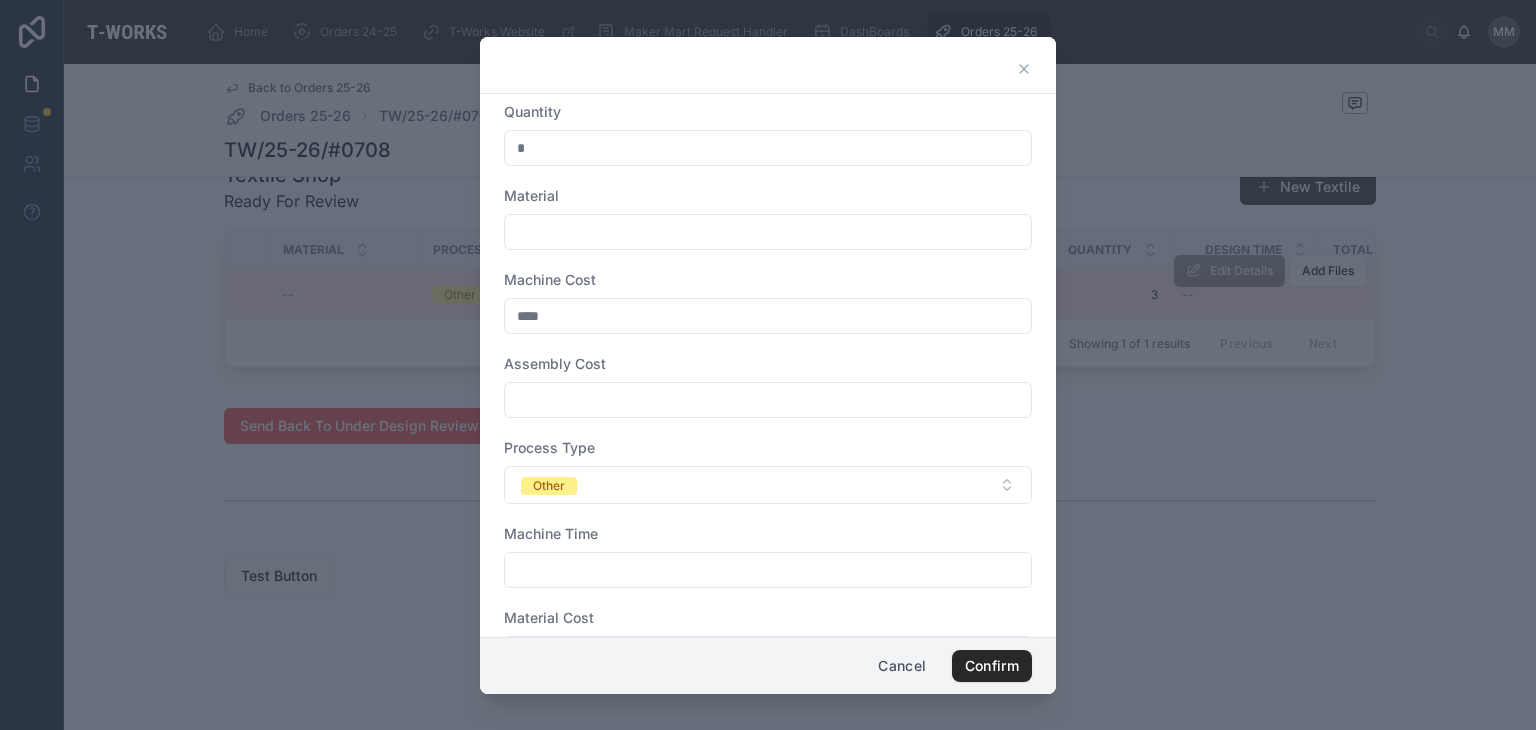 click at bounding box center (768, 365) 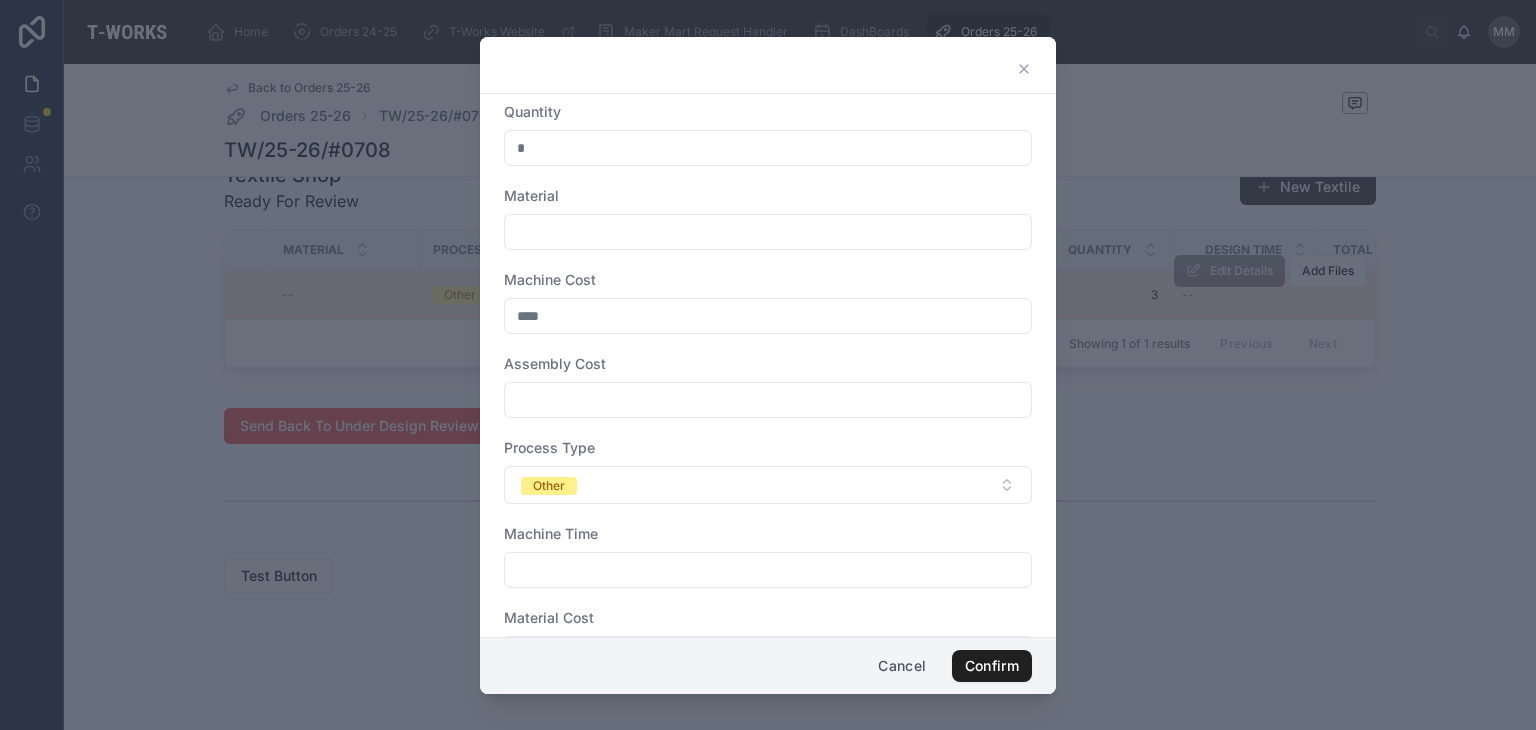 click on "Confirm" at bounding box center (992, 666) 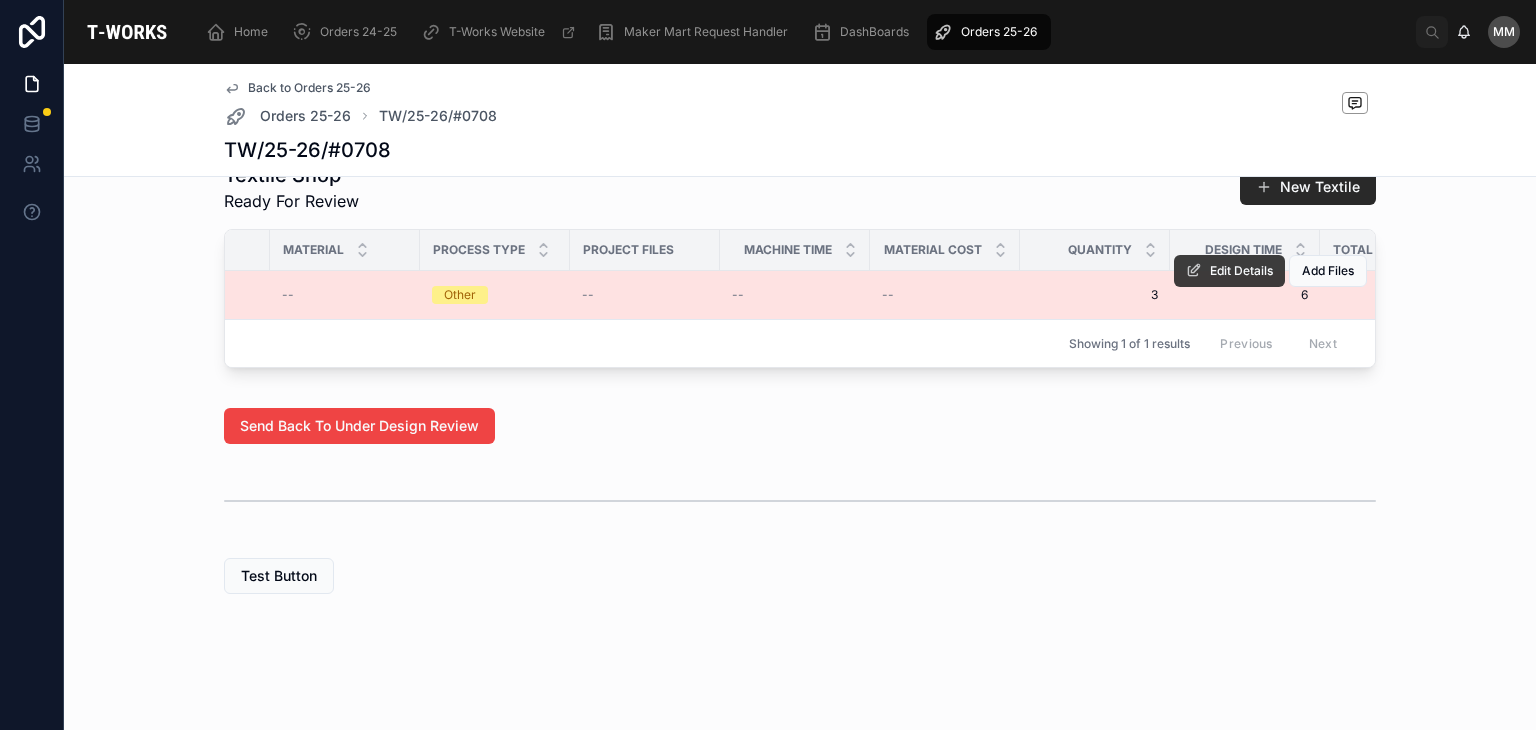 click on "Edit Details" at bounding box center [1241, 271] 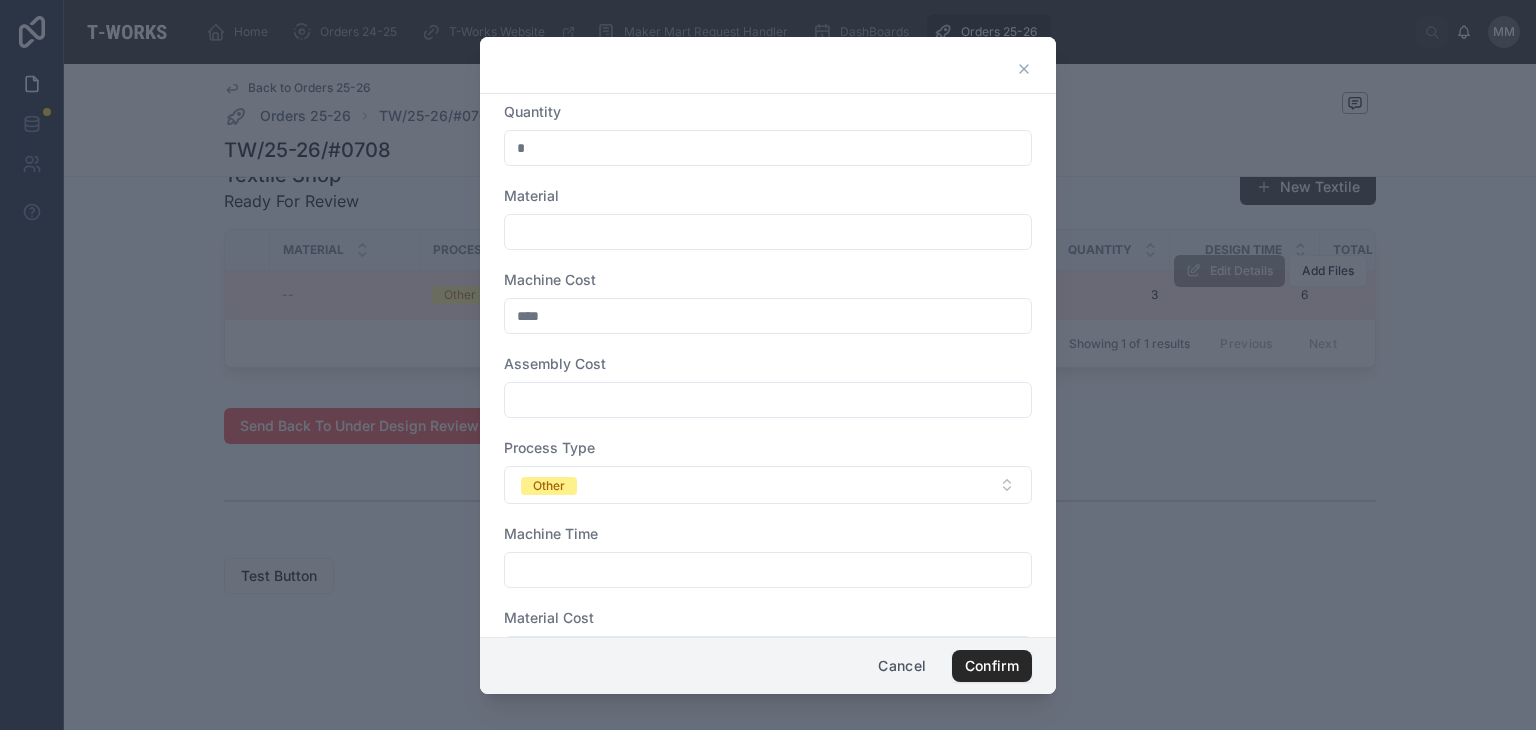 click on "*" at bounding box center [768, 148] 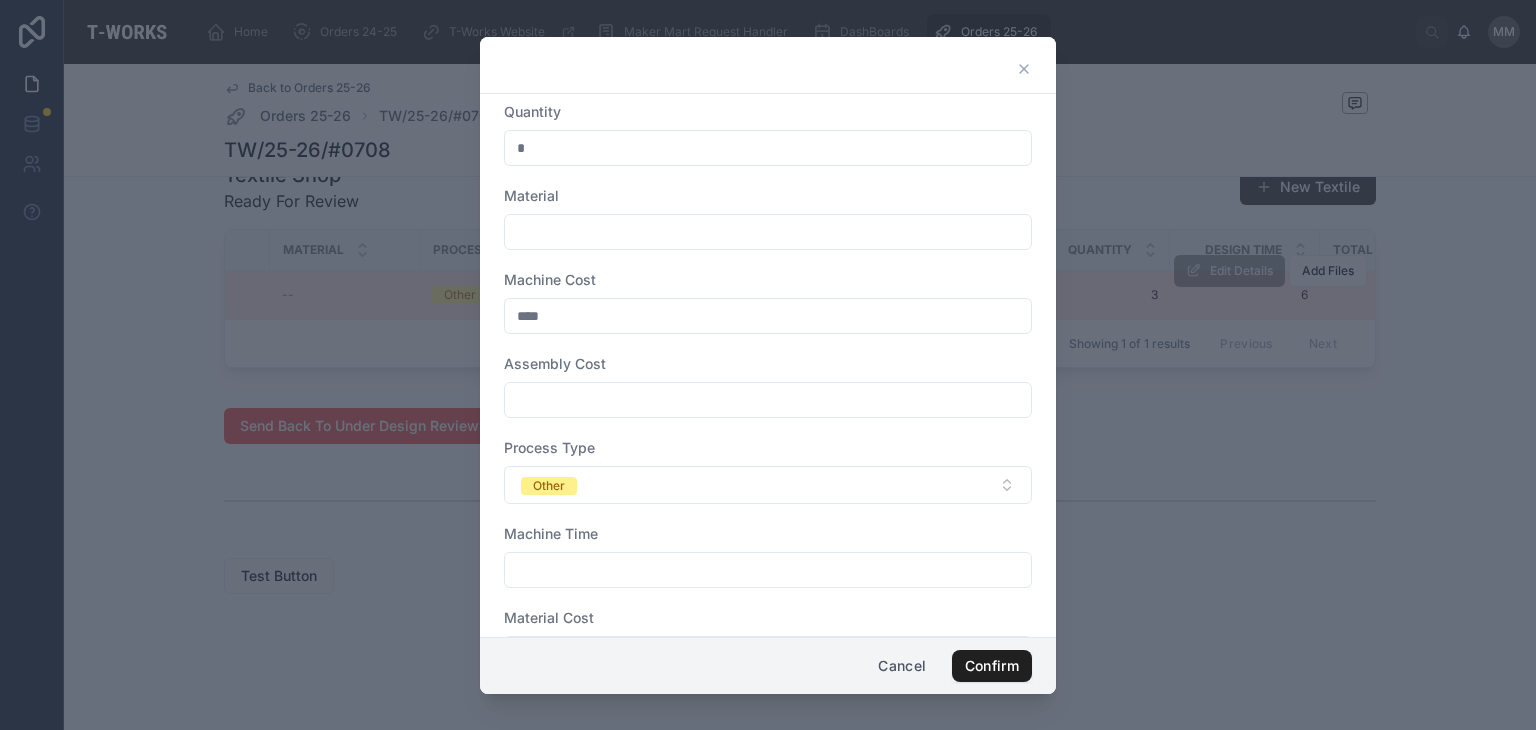 type on "*" 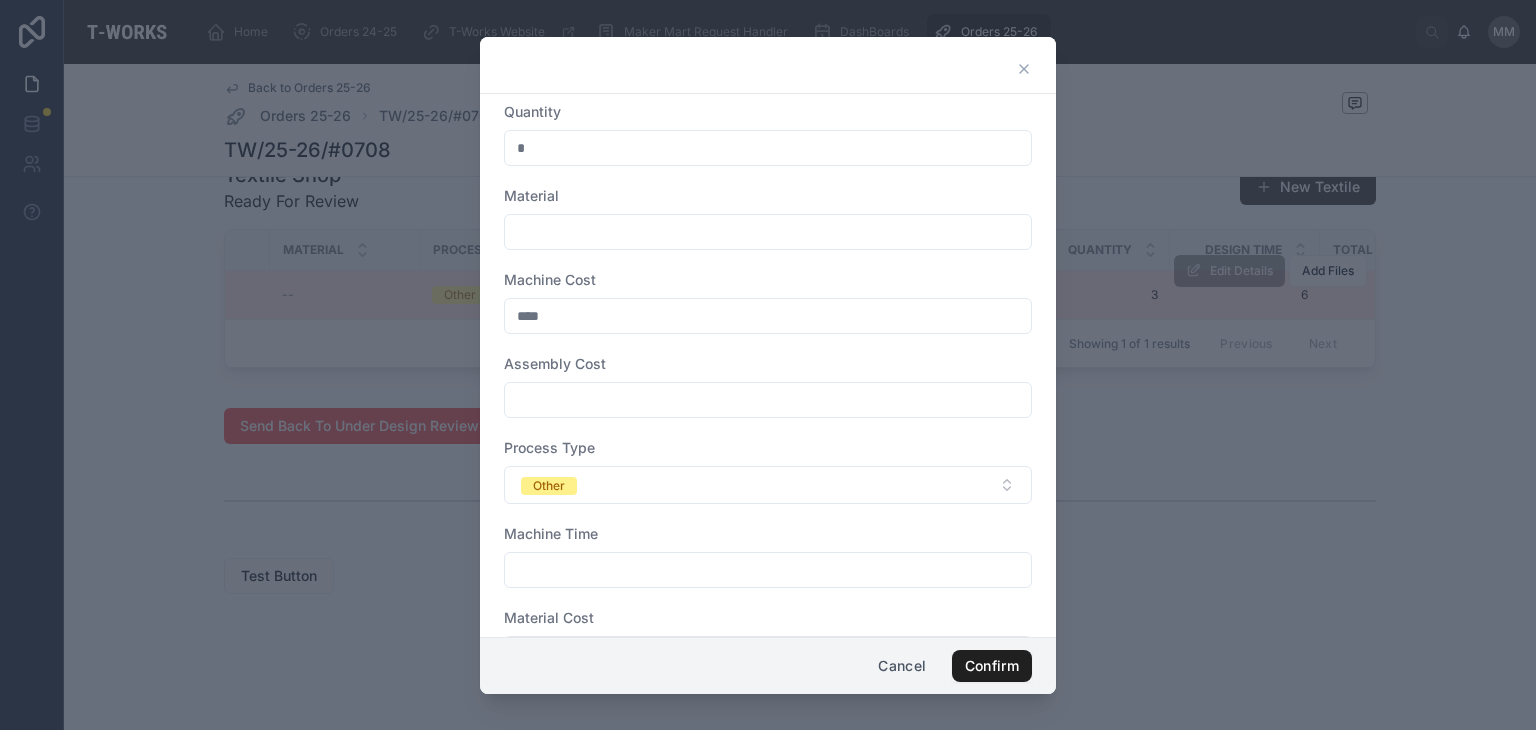 click on "Confirm" at bounding box center [992, 666] 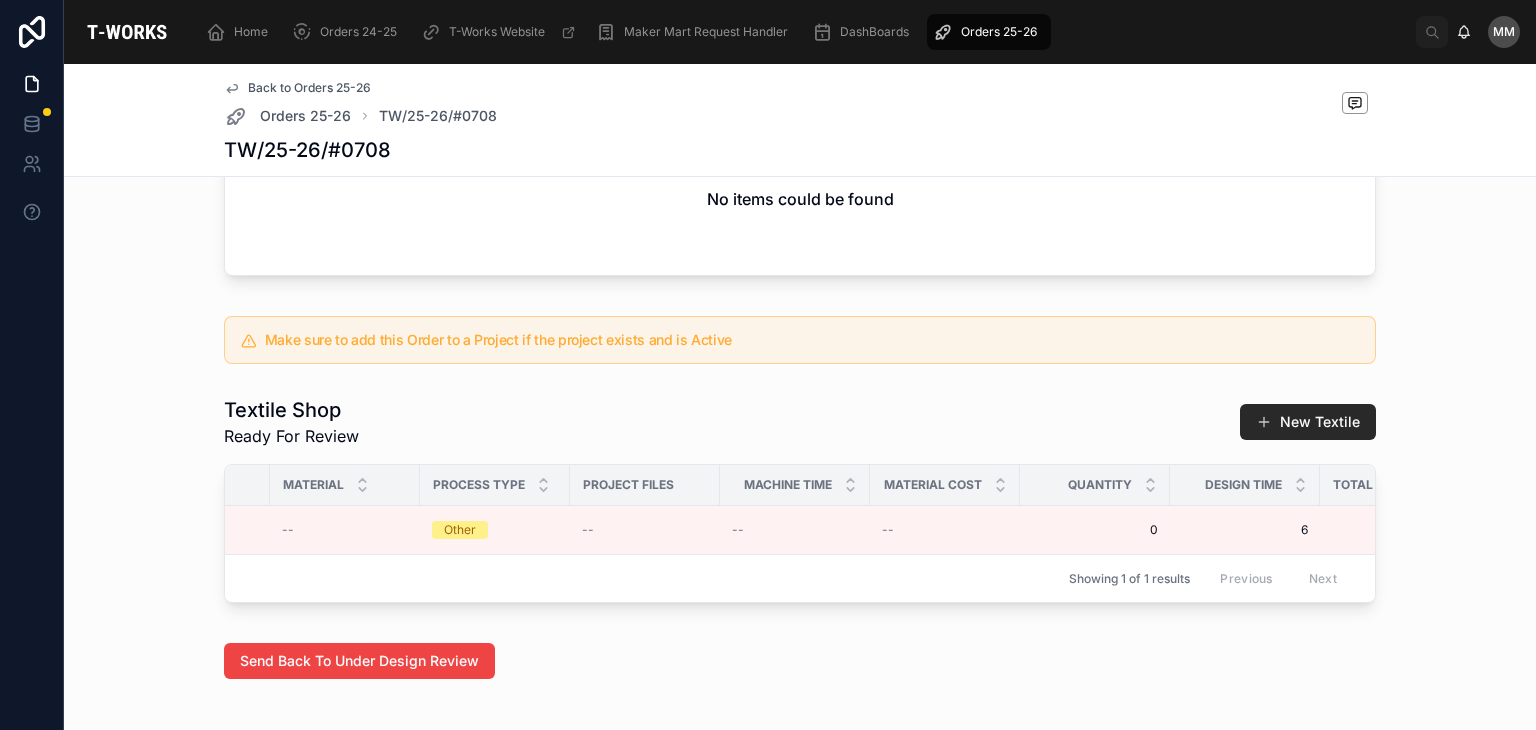 scroll, scrollTop: 780, scrollLeft: 0, axis: vertical 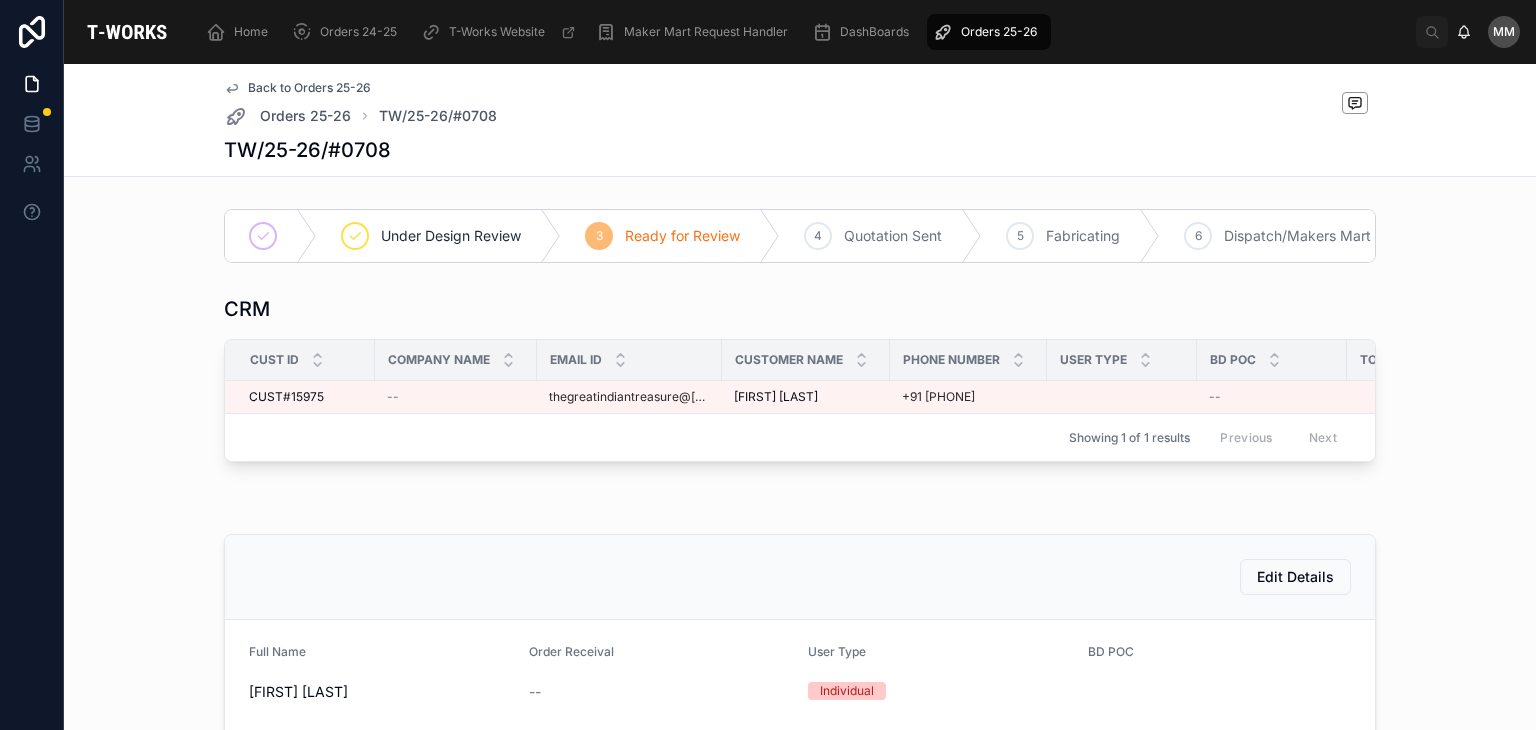 click on "4 Quotation Sent" at bounding box center (881, 236) 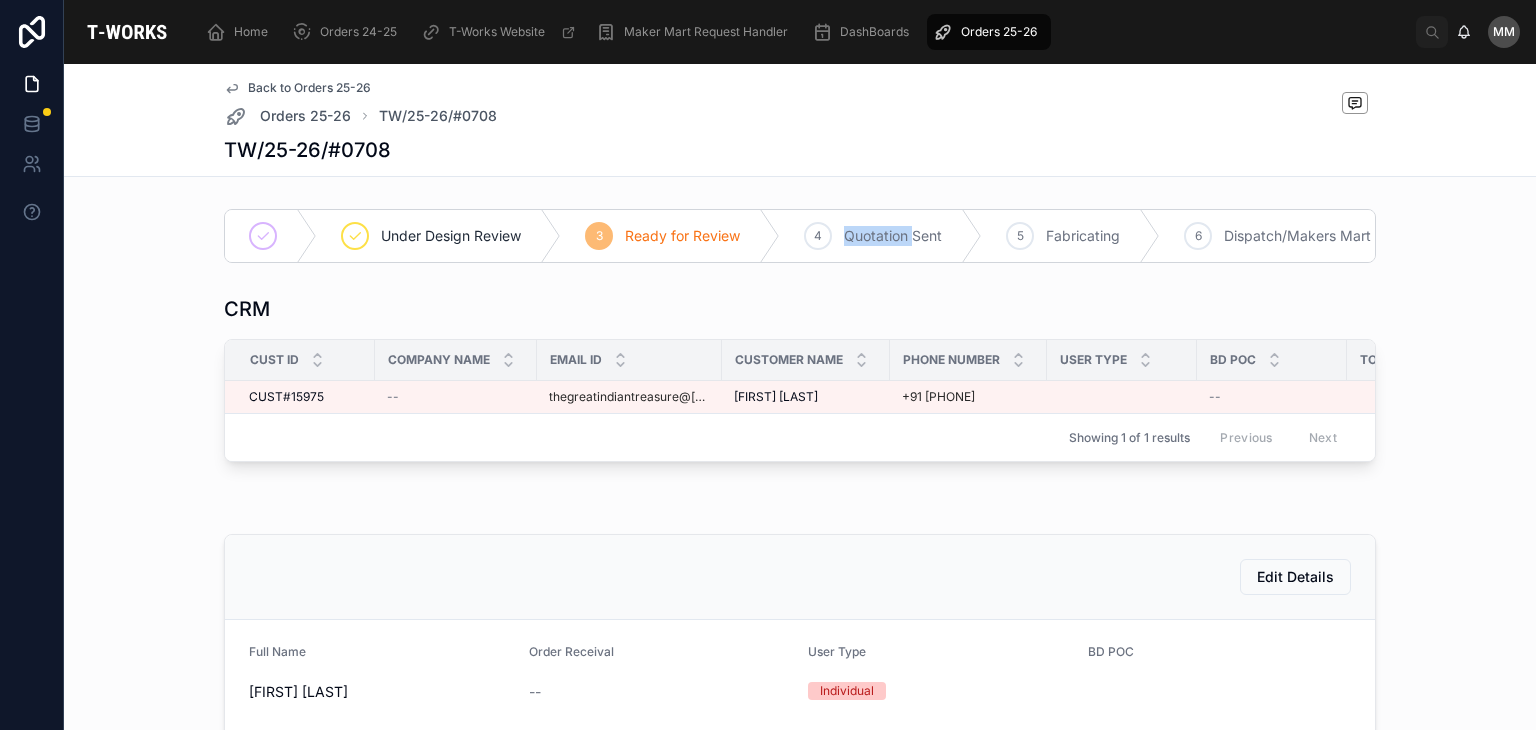 click on "4 Quotation Sent" at bounding box center (881, 236) 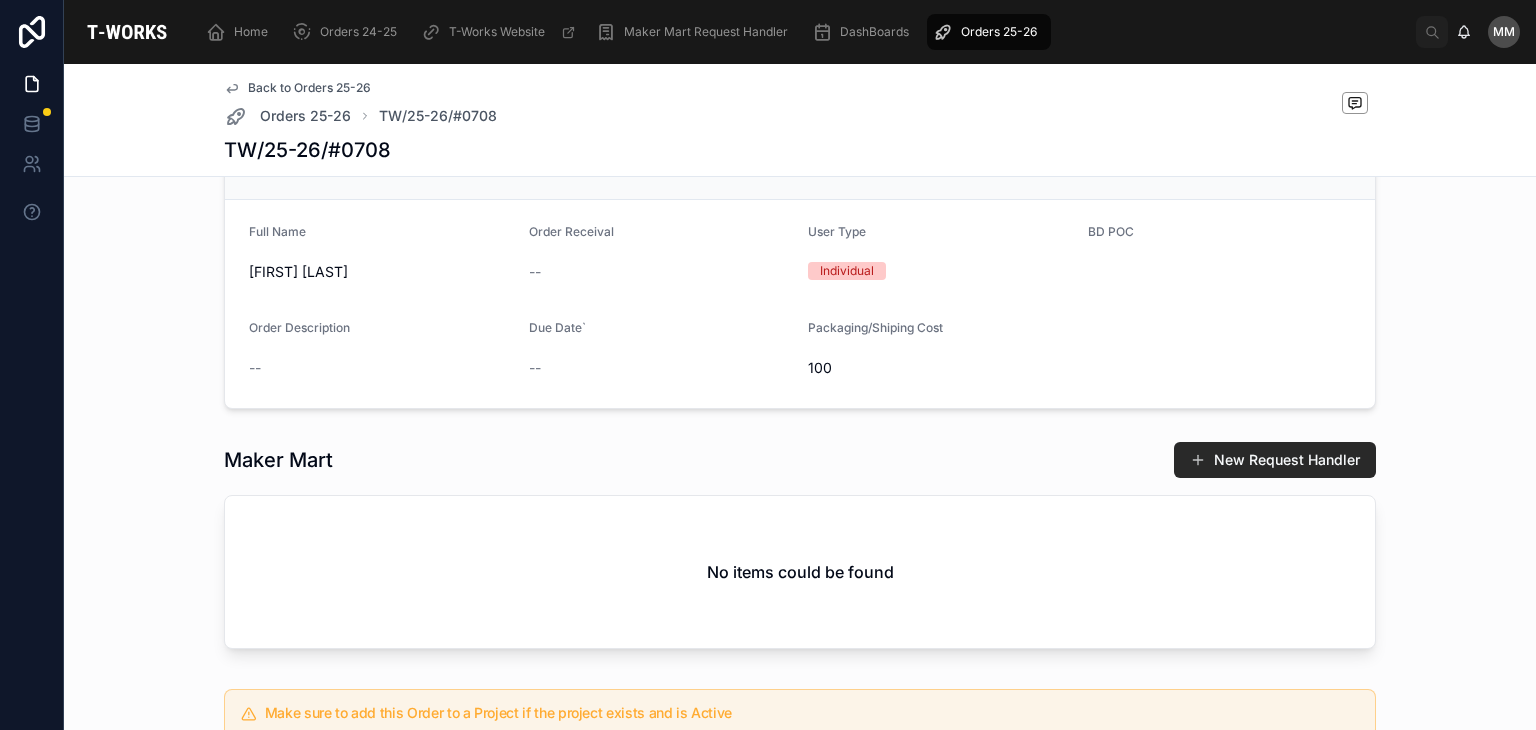 scroll, scrollTop: 1068, scrollLeft: 0, axis: vertical 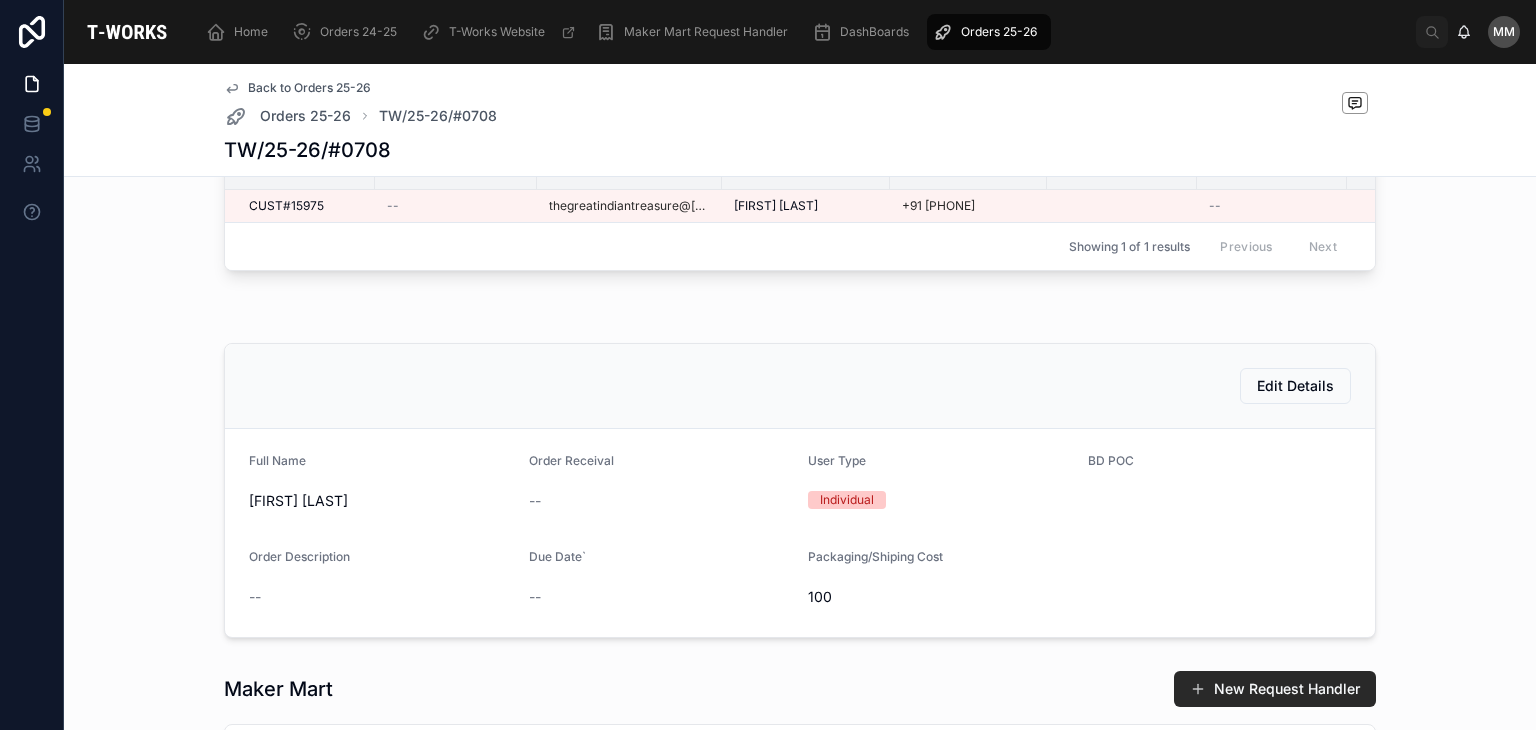 click on "Showing 1 of 1 results Previous Next" at bounding box center [800, 246] 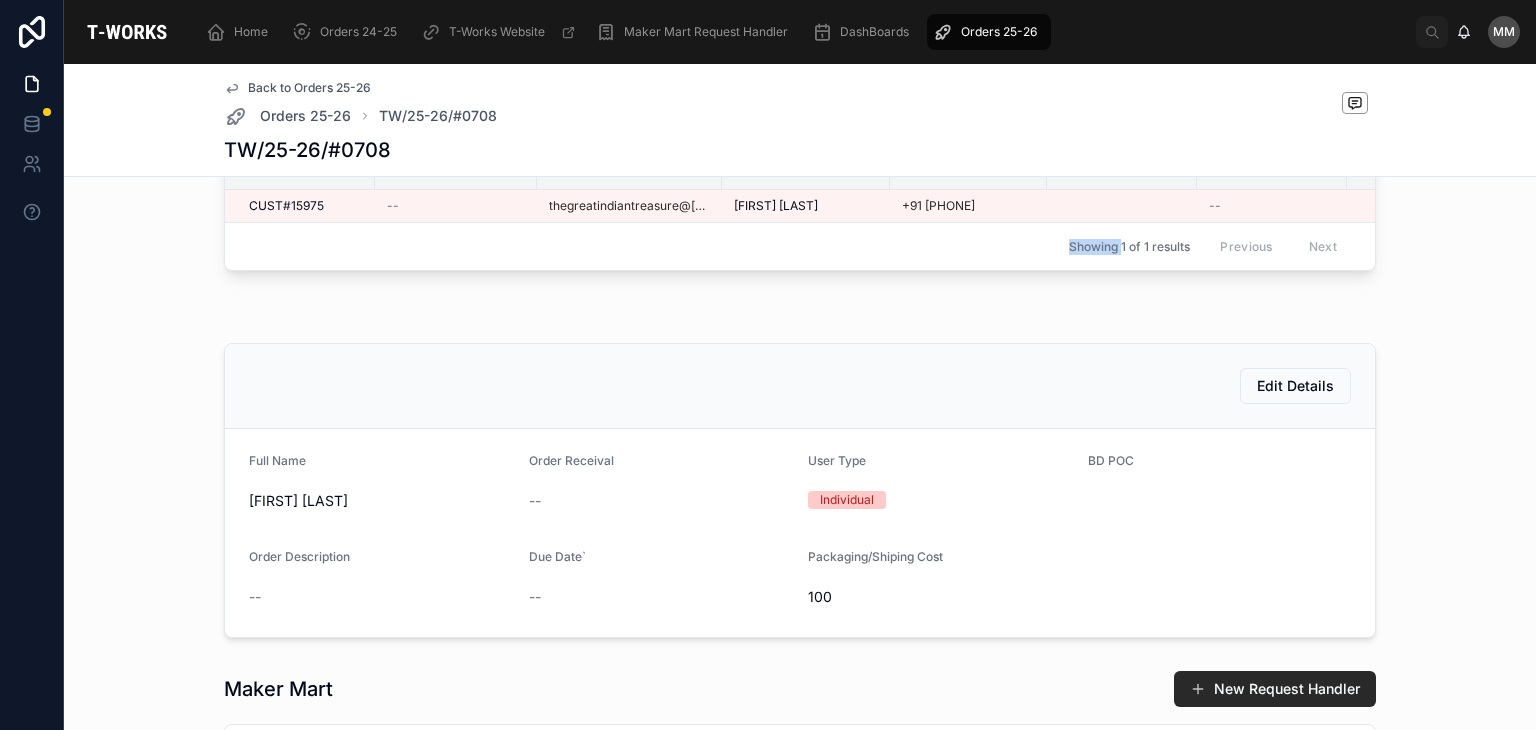 click on "Showing 1 of 1 results Previous Next" at bounding box center [800, 246] 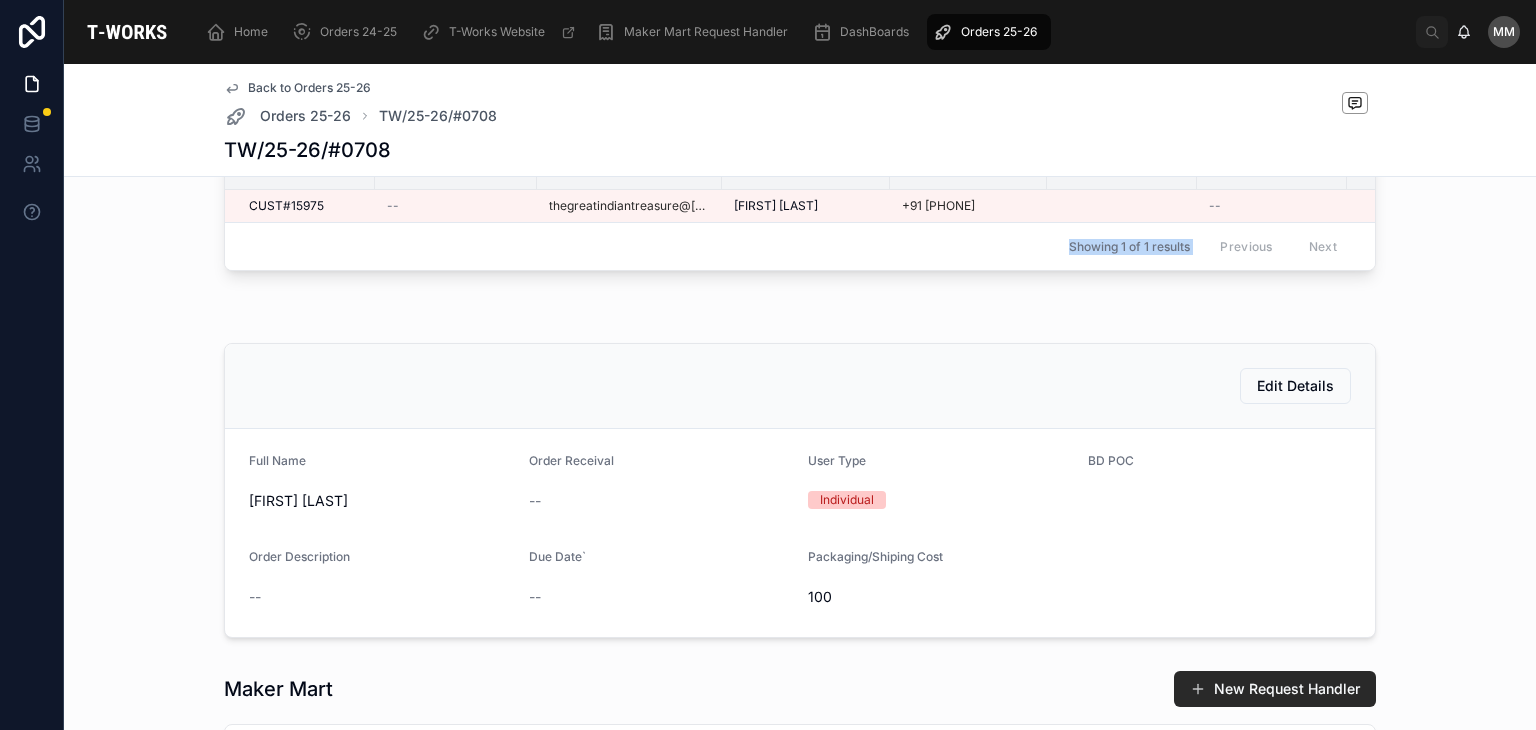 click on "Showing 1 of 1 results Previous Next" at bounding box center (800, 246) 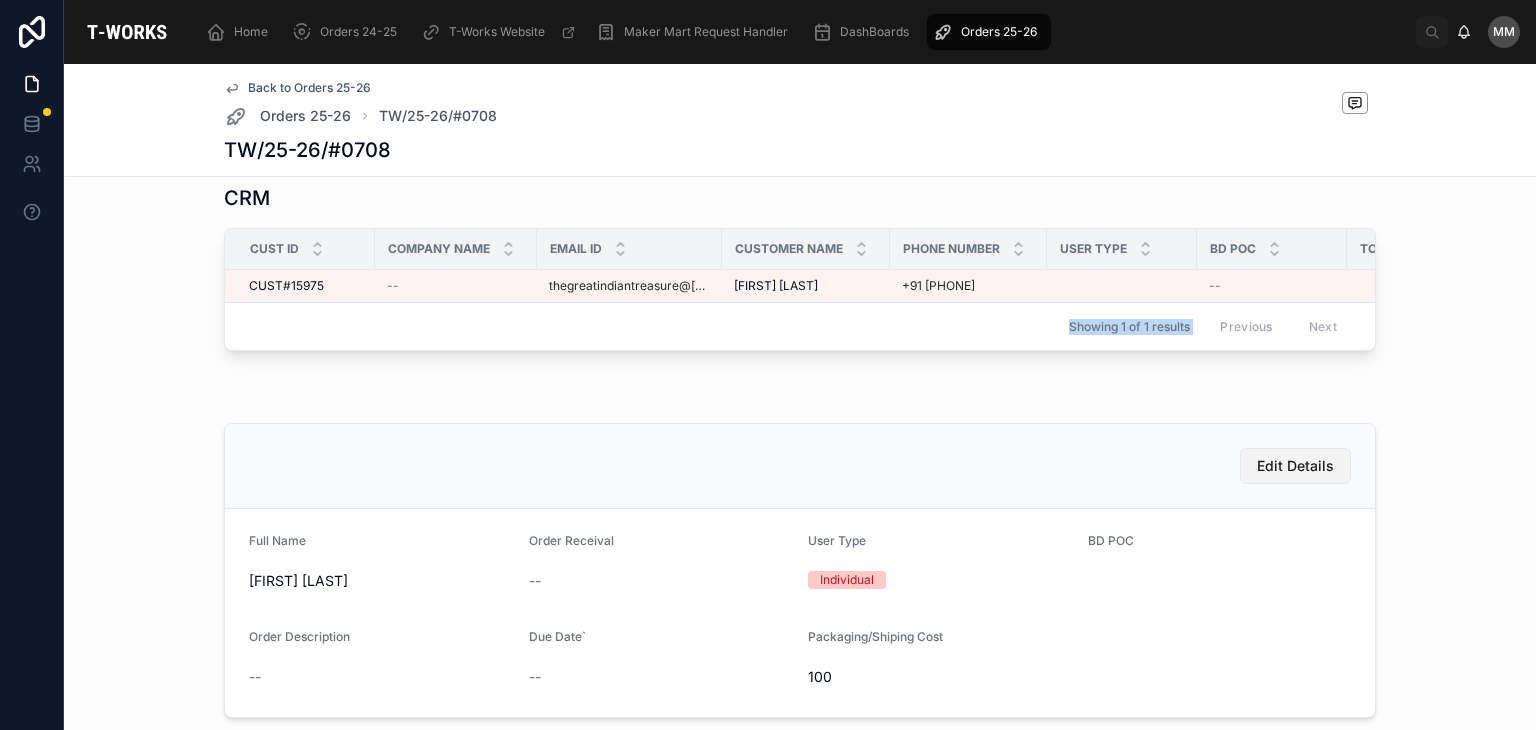 click on "Edit Details" at bounding box center (1295, 466) 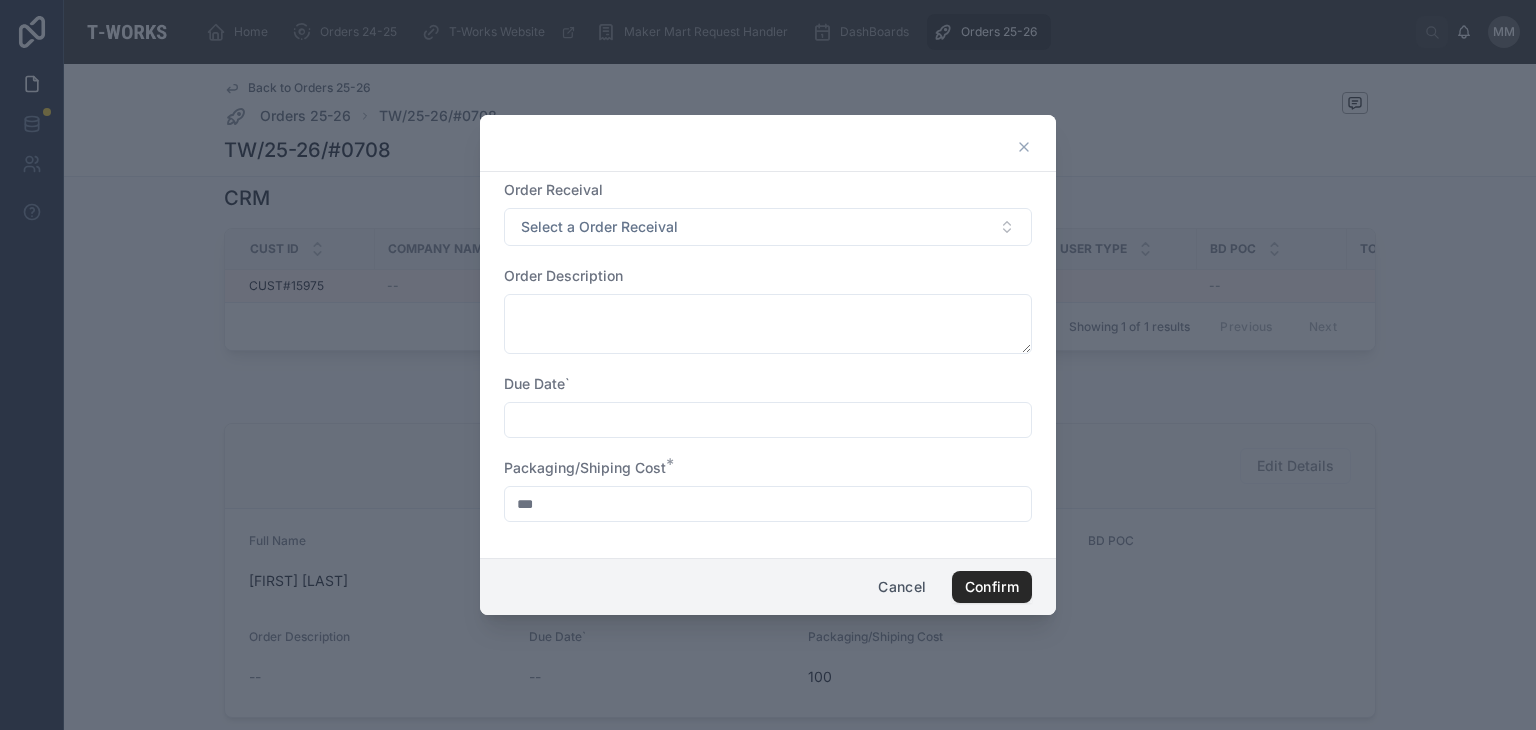 click 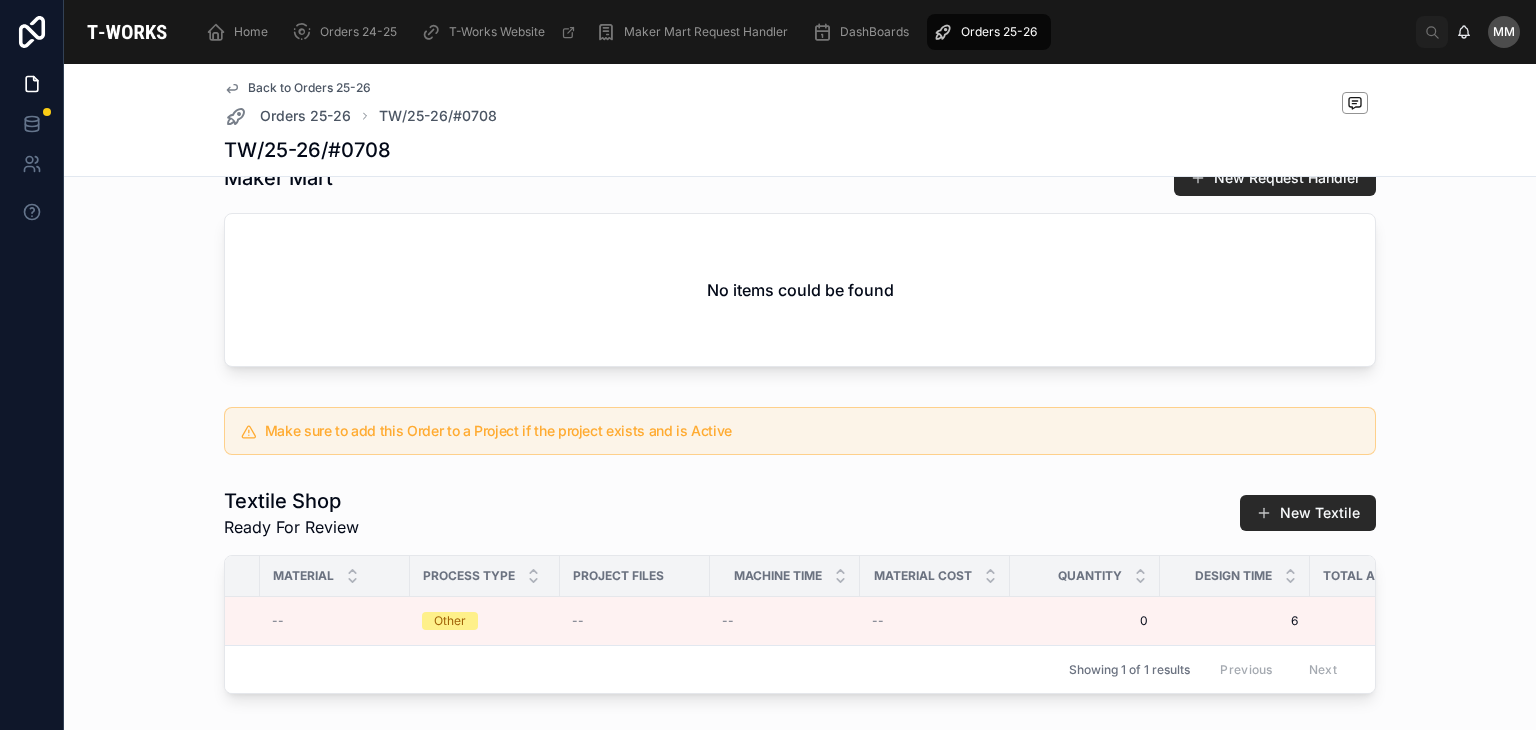 scroll, scrollTop: 703, scrollLeft: 0, axis: vertical 